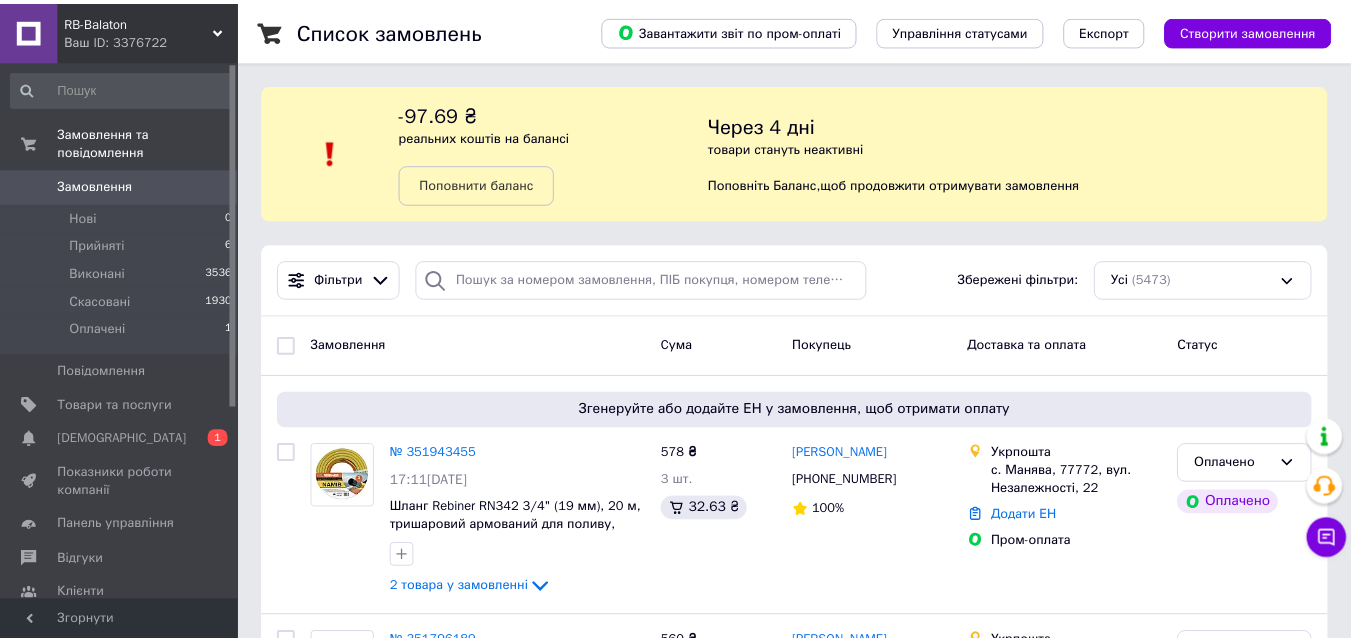 scroll, scrollTop: 0, scrollLeft: 0, axis: both 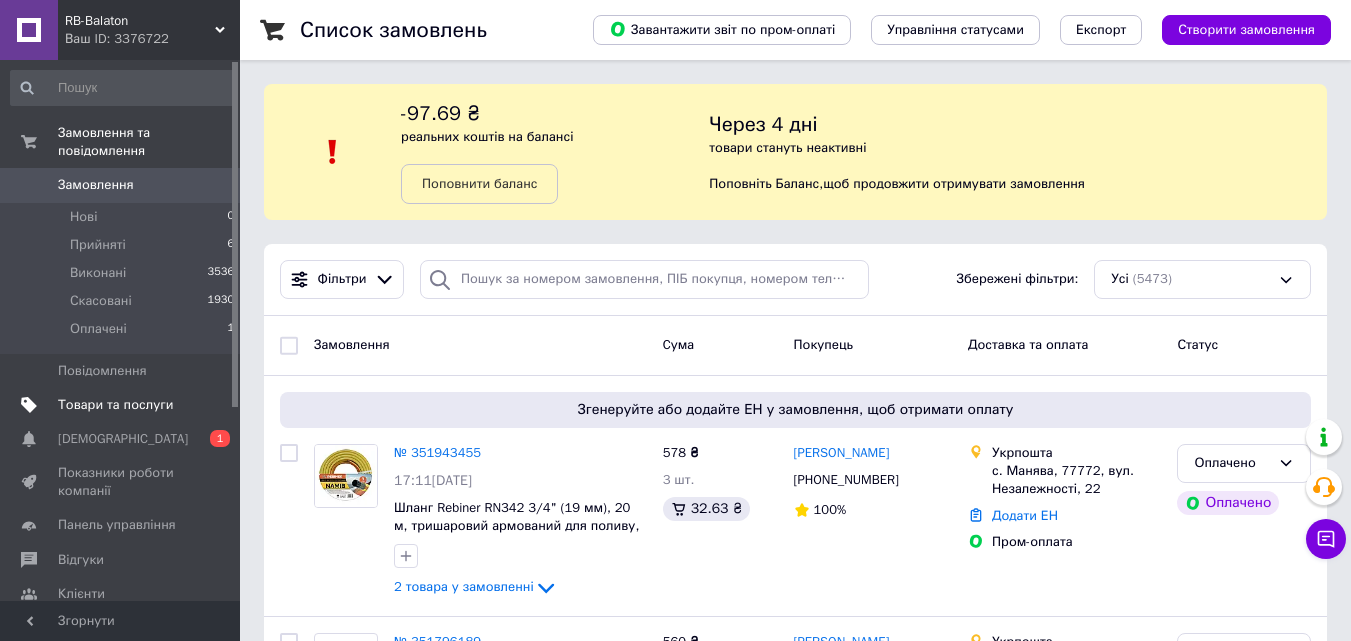 click on "Товари та послуги" at bounding box center (115, 405) 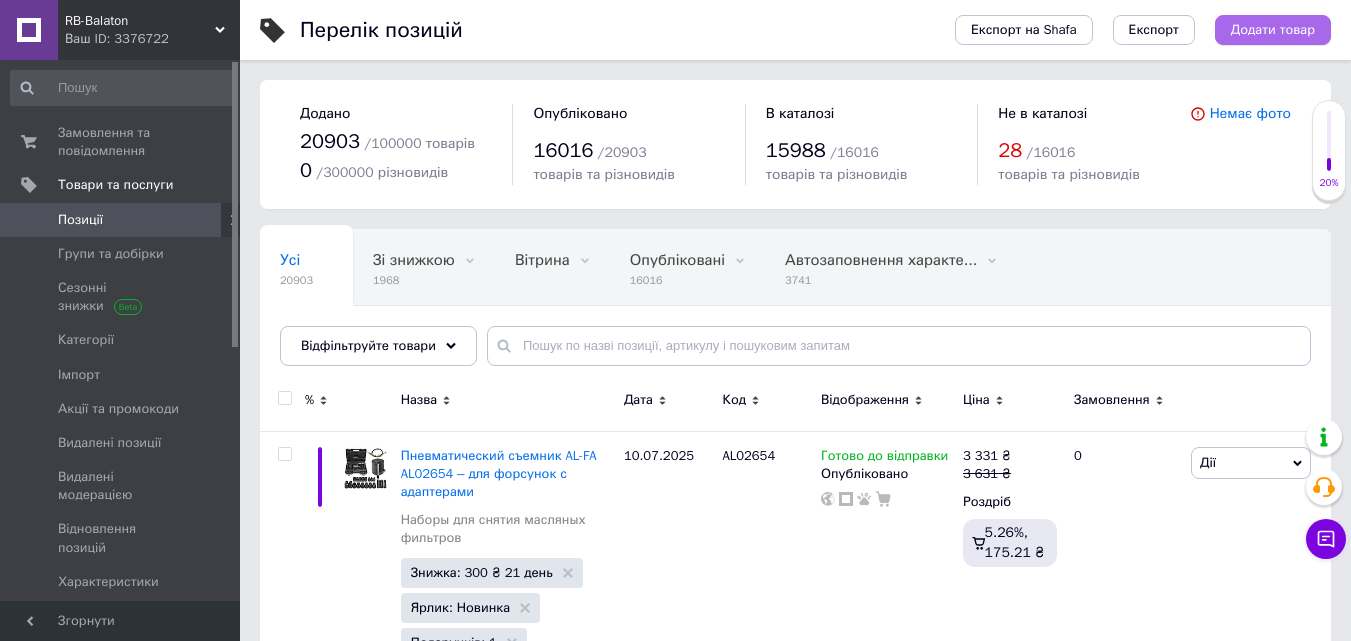 click on "Додати товар" at bounding box center [1273, 30] 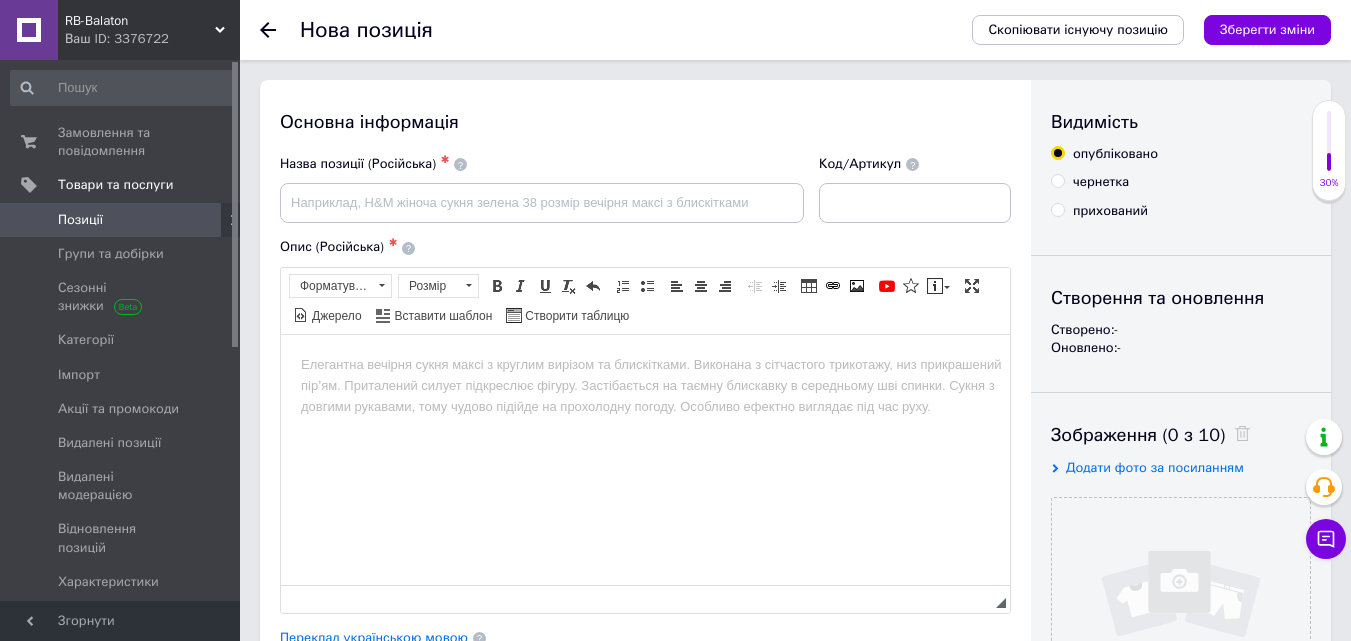 scroll, scrollTop: 0, scrollLeft: 0, axis: both 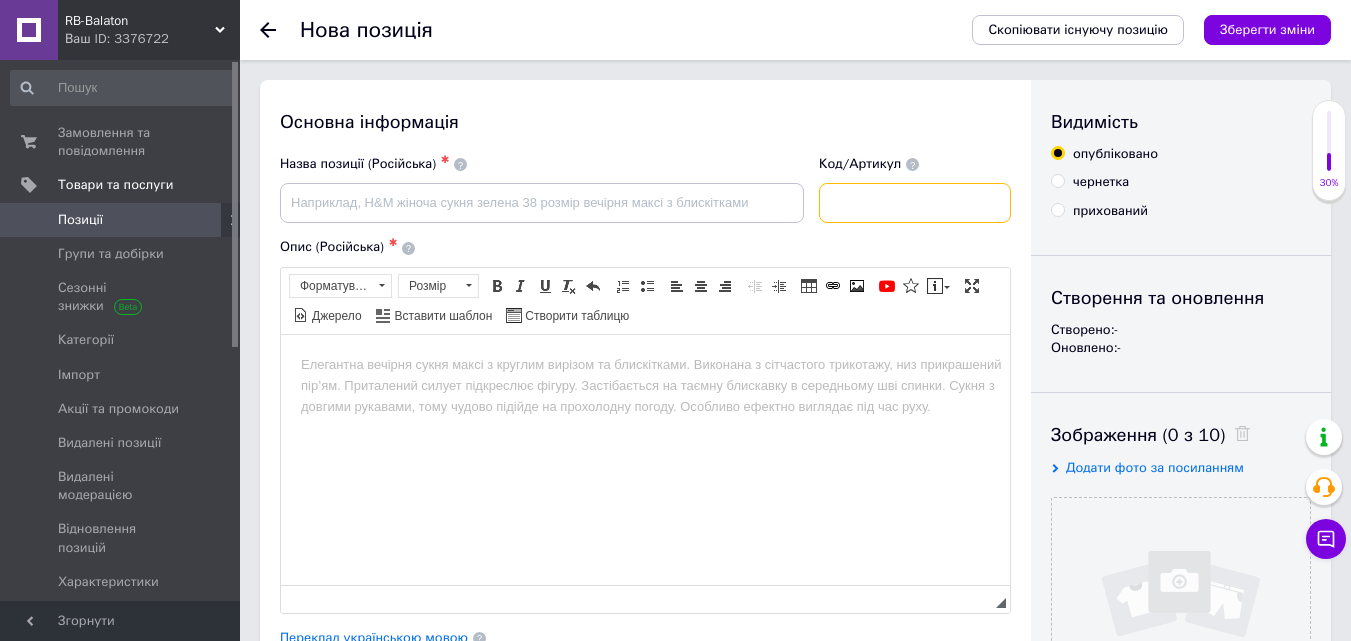 click at bounding box center [915, 203] 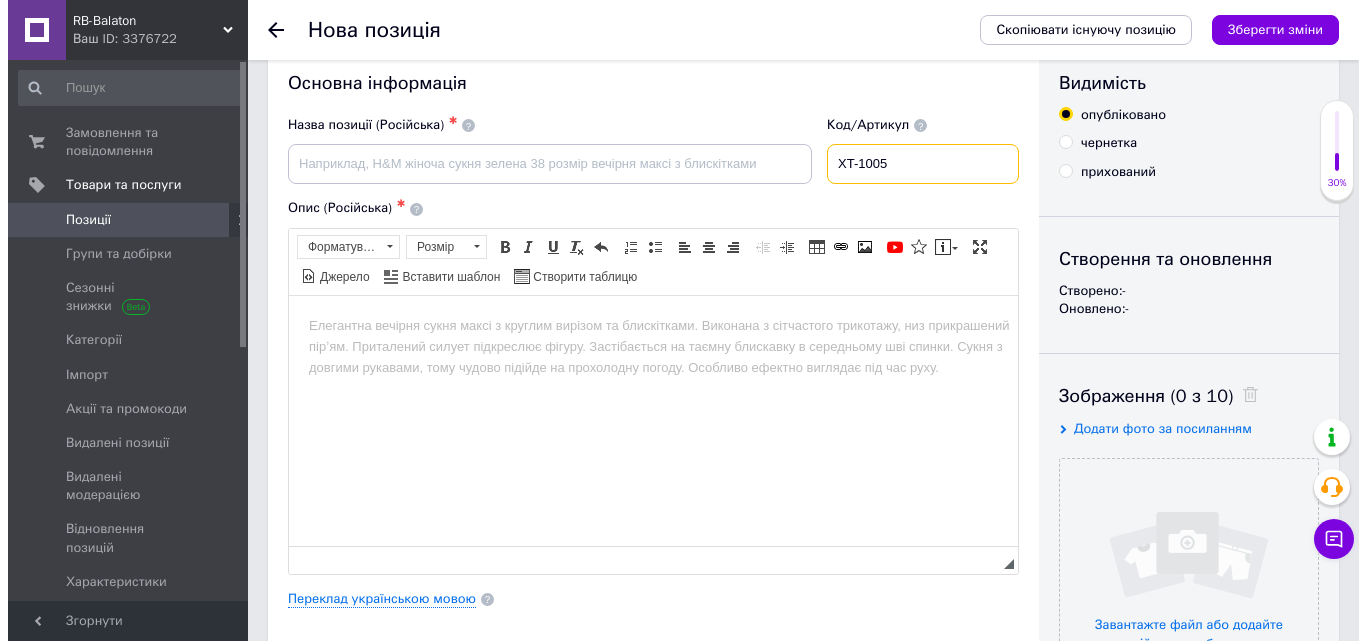 scroll, scrollTop: 200, scrollLeft: 0, axis: vertical 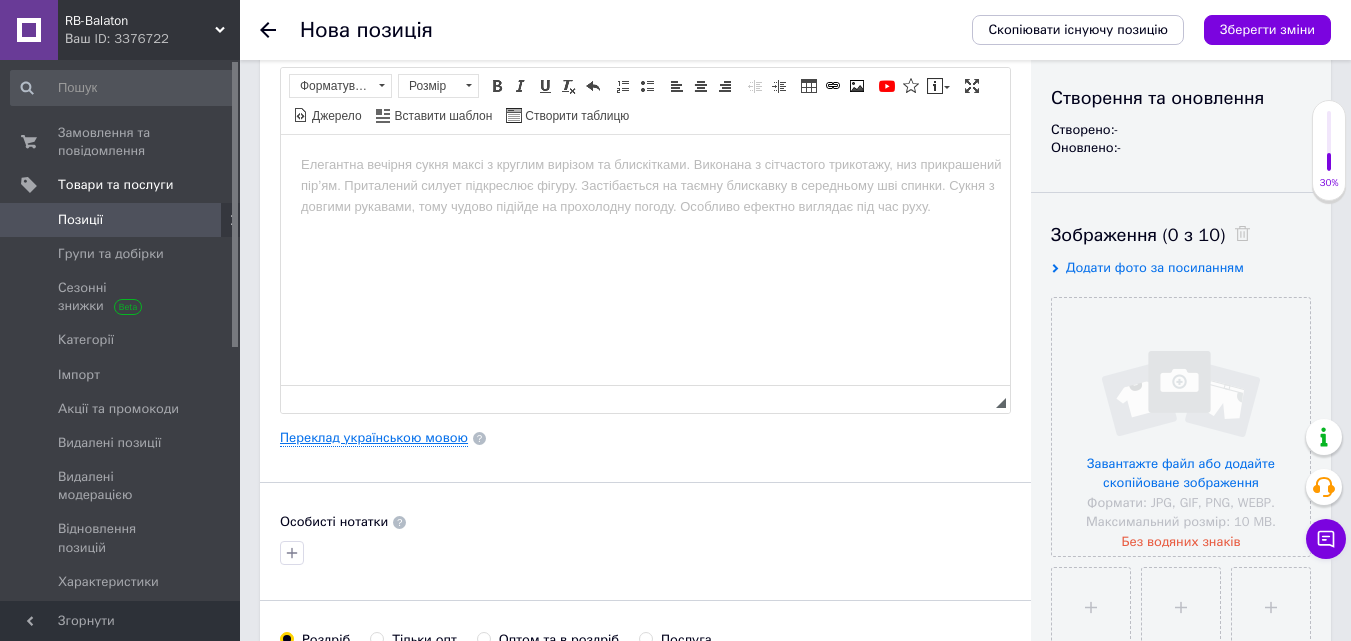 type on "XT-1005" 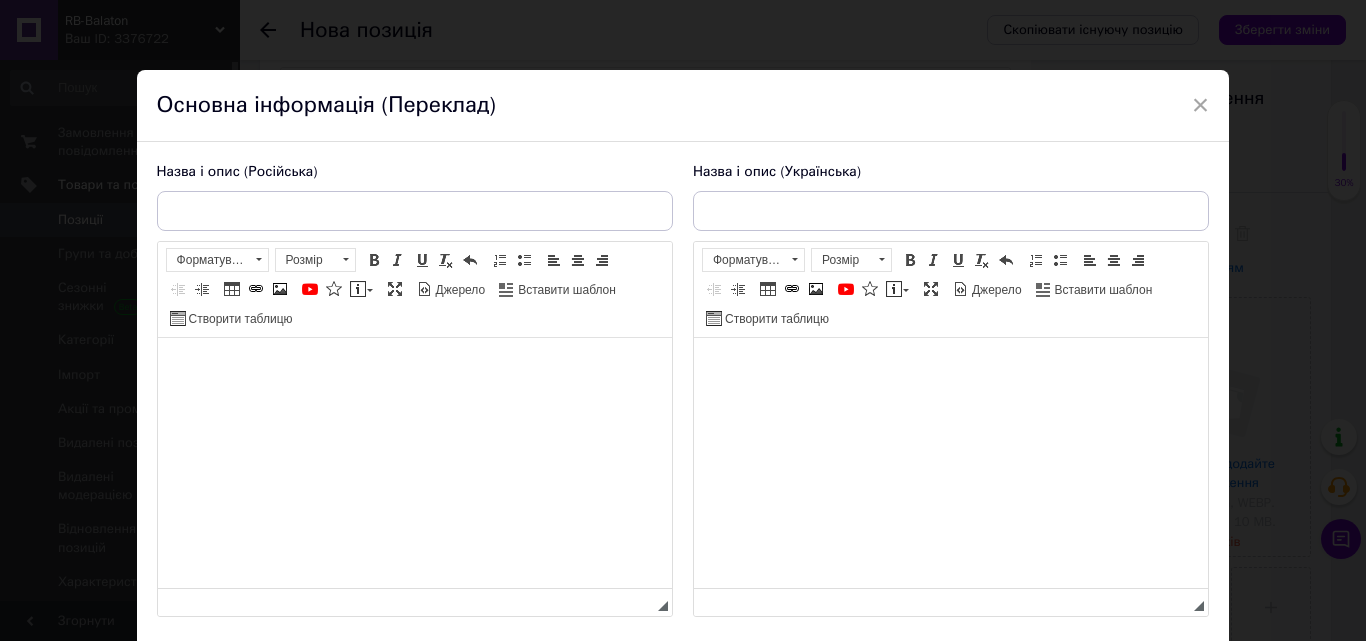 scroll, scrollTop: 0, scrollLeft: 0, axis: both 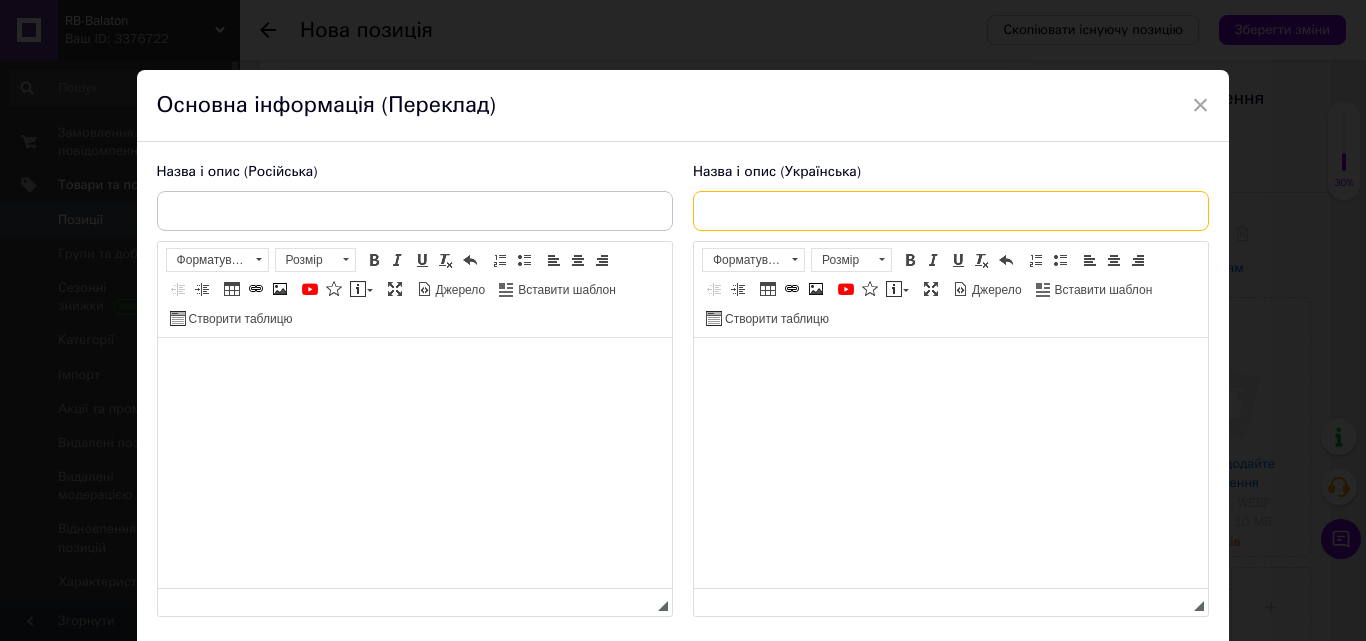click at bounding box center [951, 211] 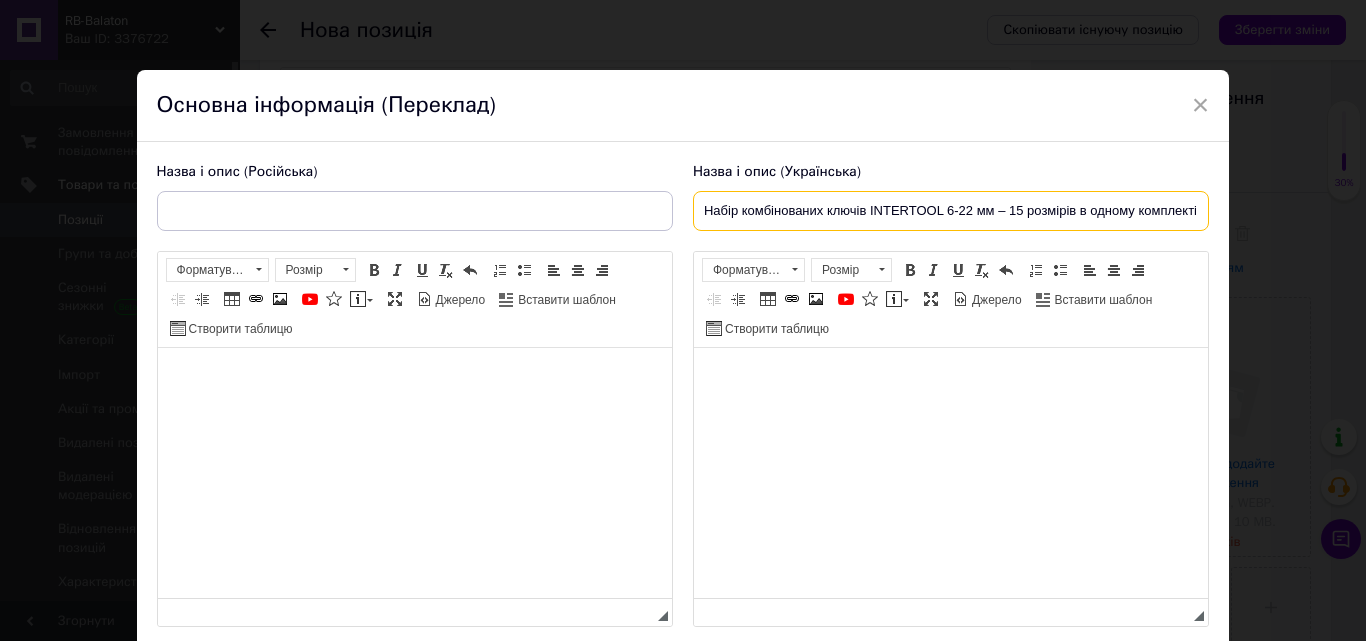 scroll, scrollTop: 0, scrollLeft: 3, axis: horizontal 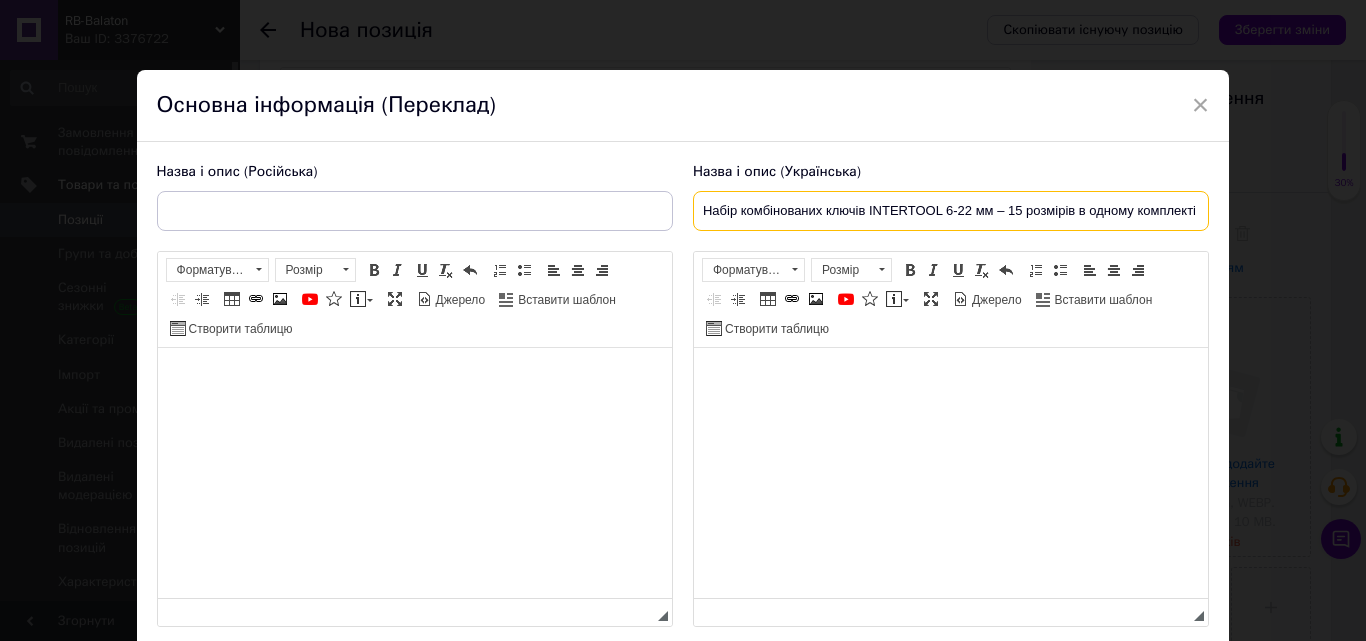type on "Набір комбінованих ключів INTERTOOL 6-22 мм – 15 розмірів в одному комплекті" 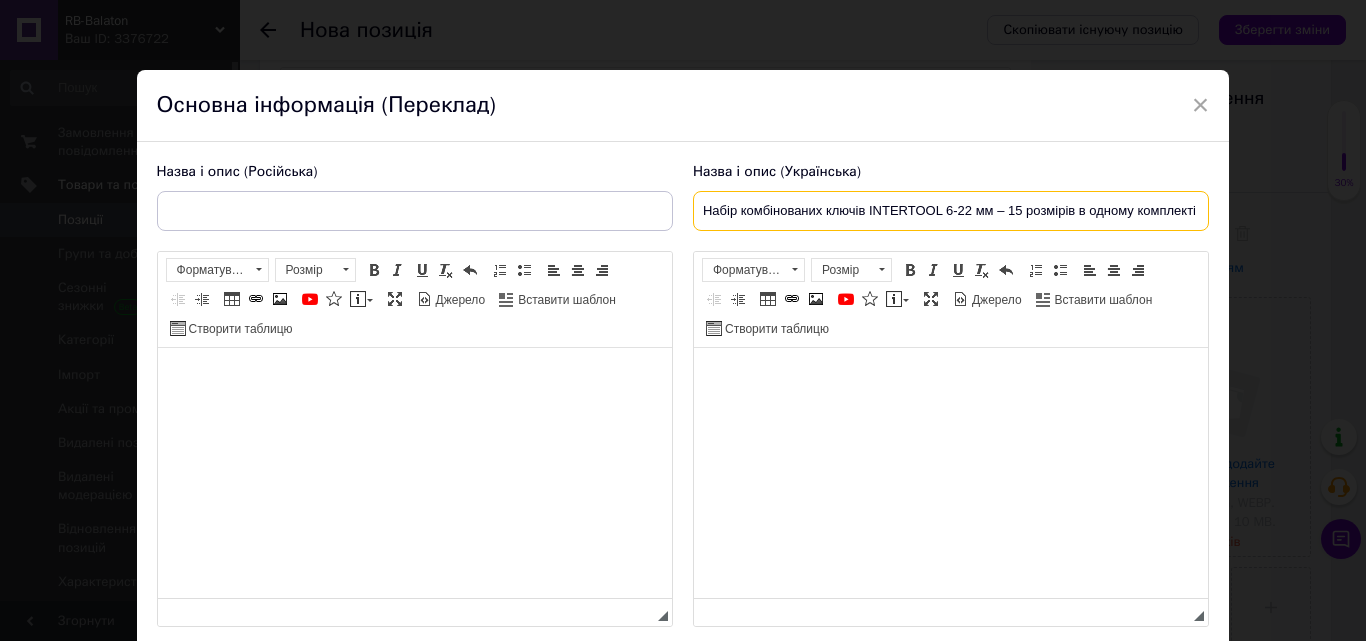 scroll, scrollTop: 0, scrollLeft: 0, axis: both 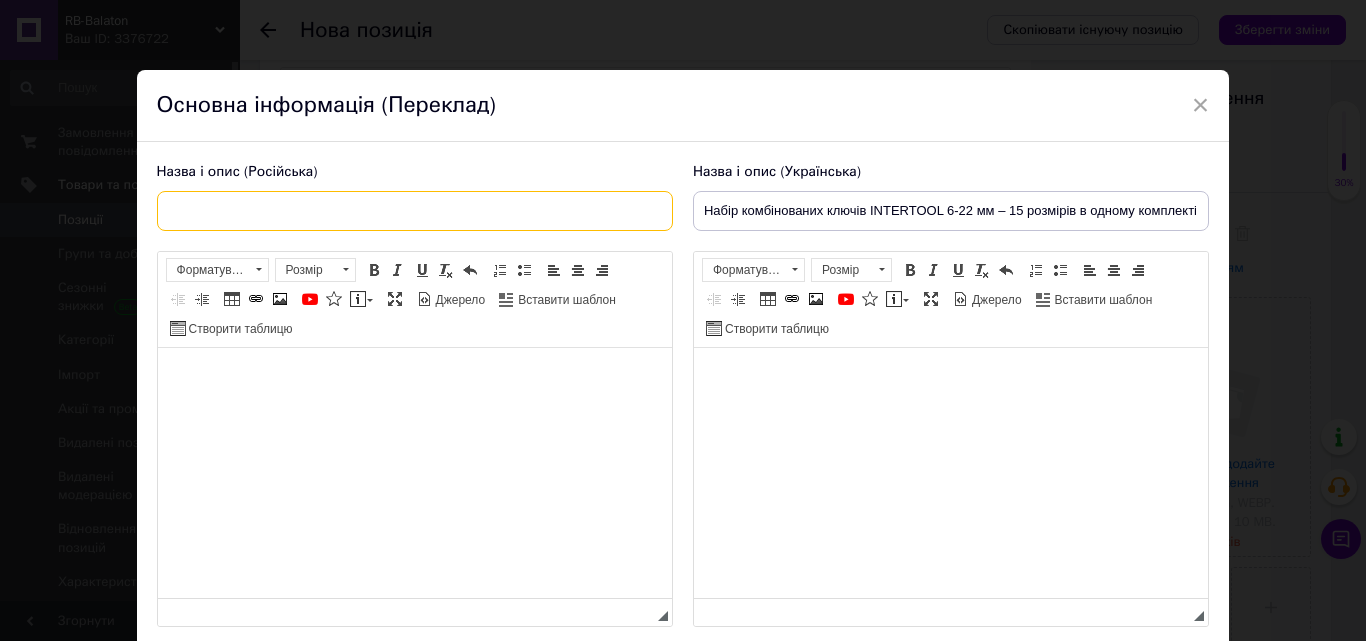 click at bounding box center (415, 211) 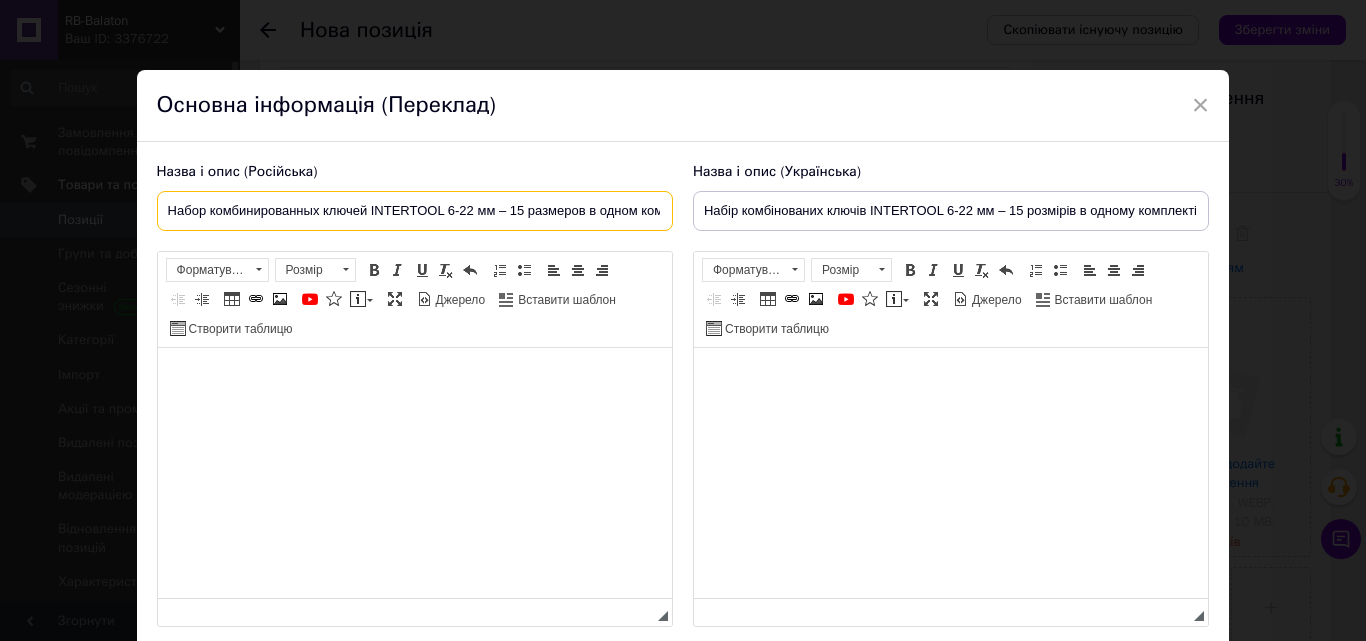 scroll, scrollTop: 0, scrollLeft: 46, axis: horizontal 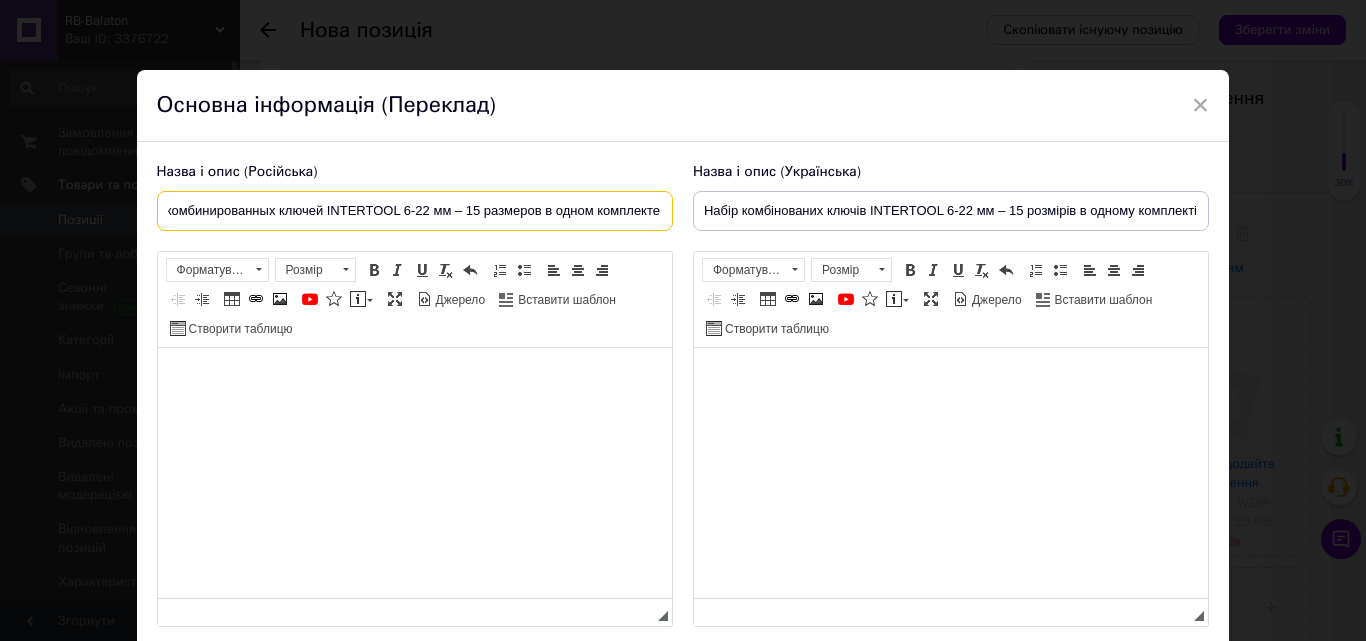 type on "Набор комбинированных ключей INTERTOOL 6-22 мм – 15 размеров в одном комплекте" 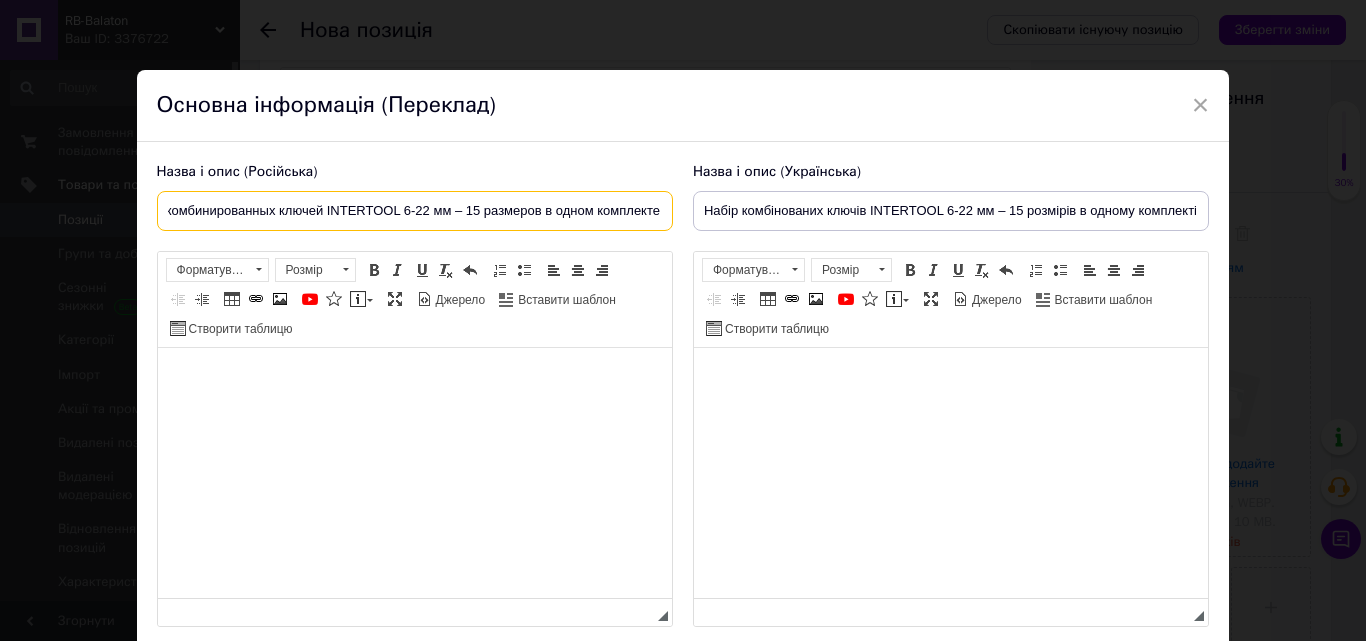 scroll, scrollTop: 0, scrollLeft: 0, axis: both 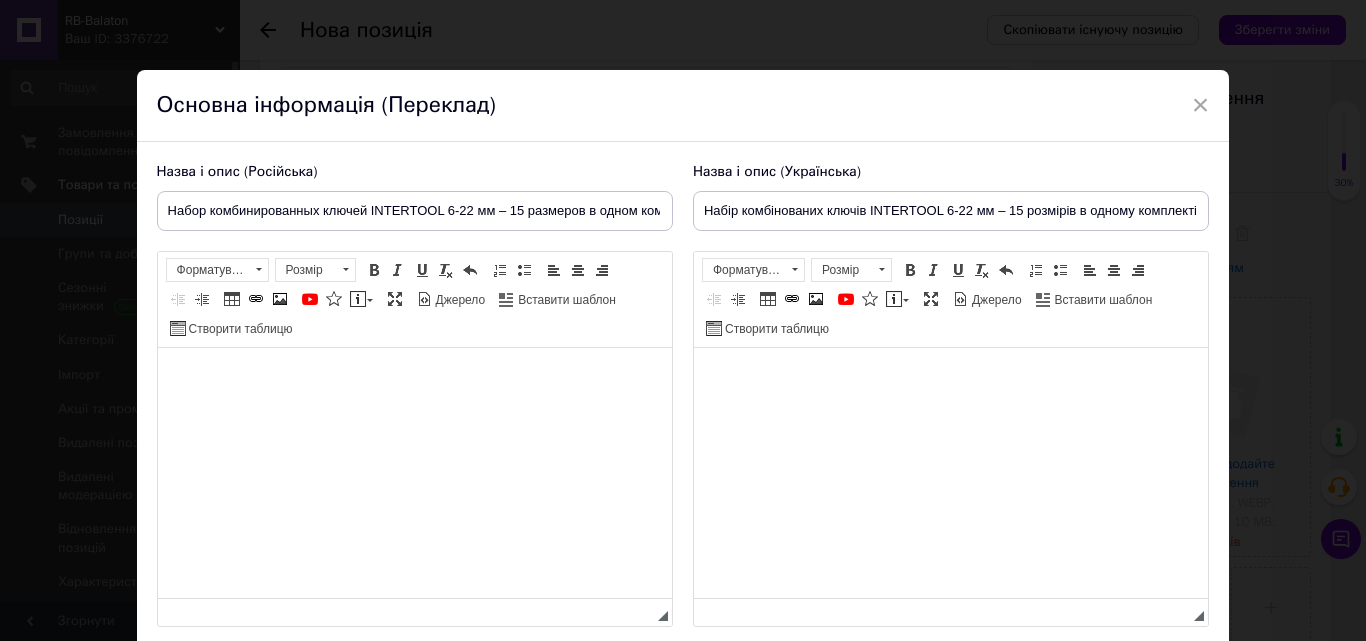 click at bounding box center (950, 378) 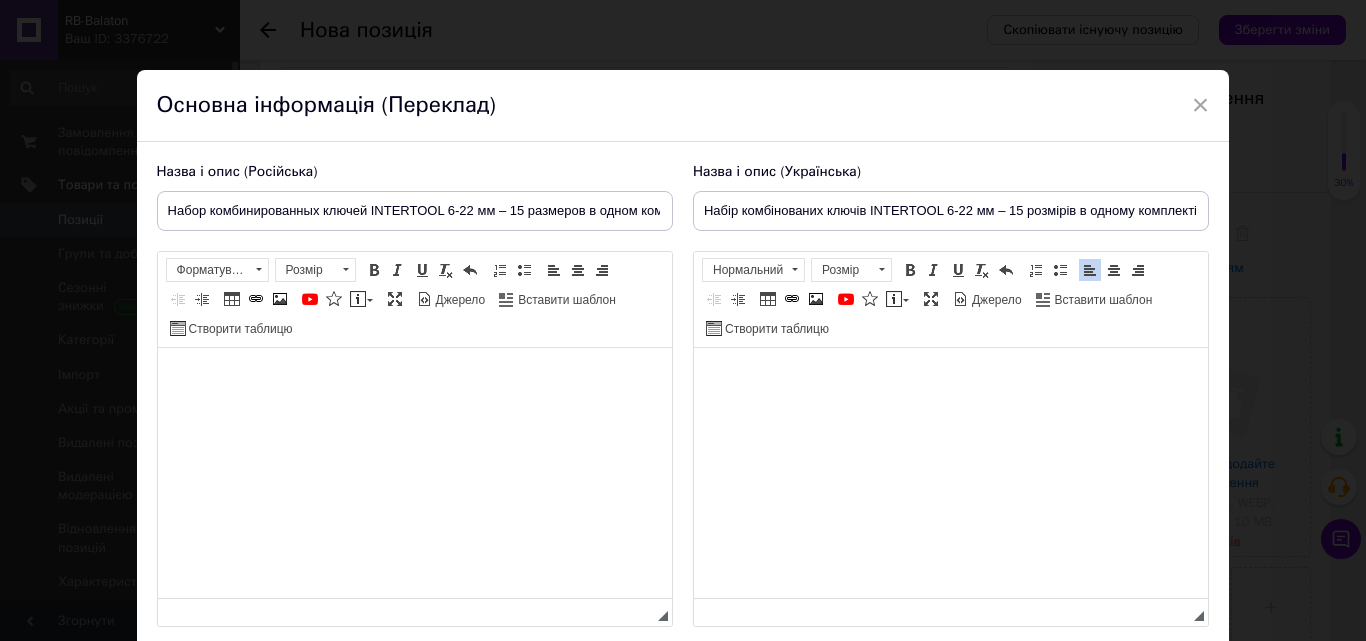 scroll, scrollTop: 666, scrollLeft: 0, axis: vertical 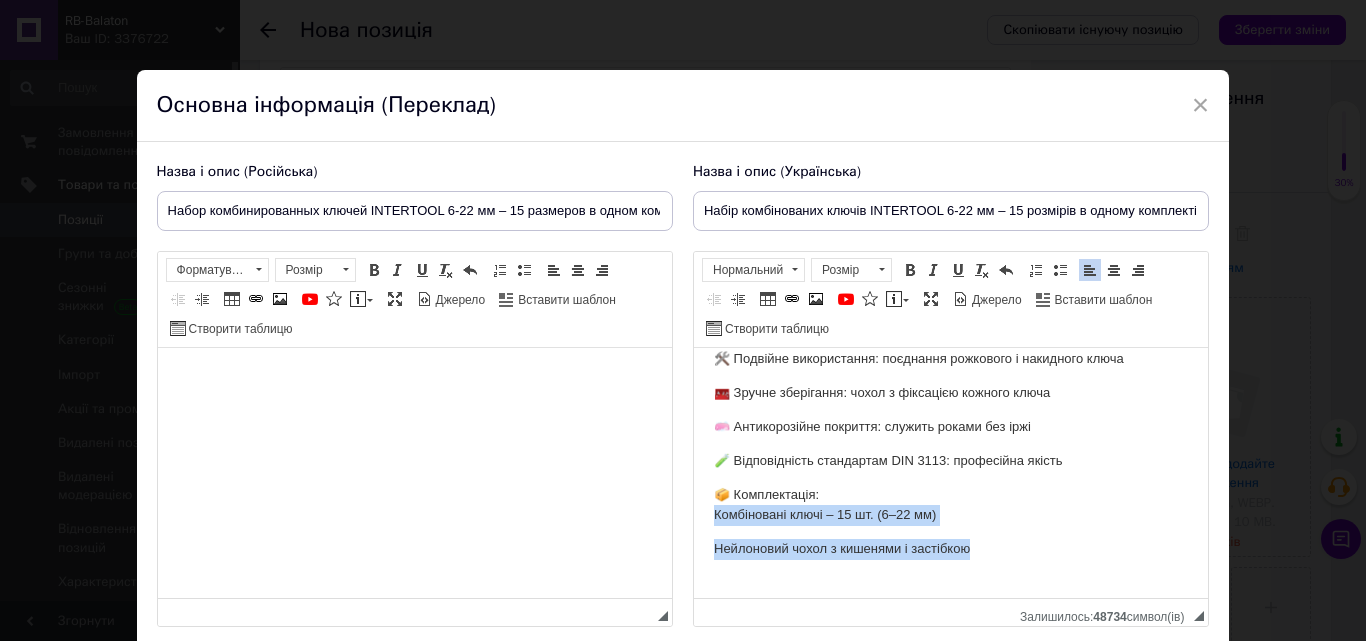 drag, startPoint x: 993, startPoint y: 552, endPoint x: 707, endPoint y: 506, distance: 289.6757 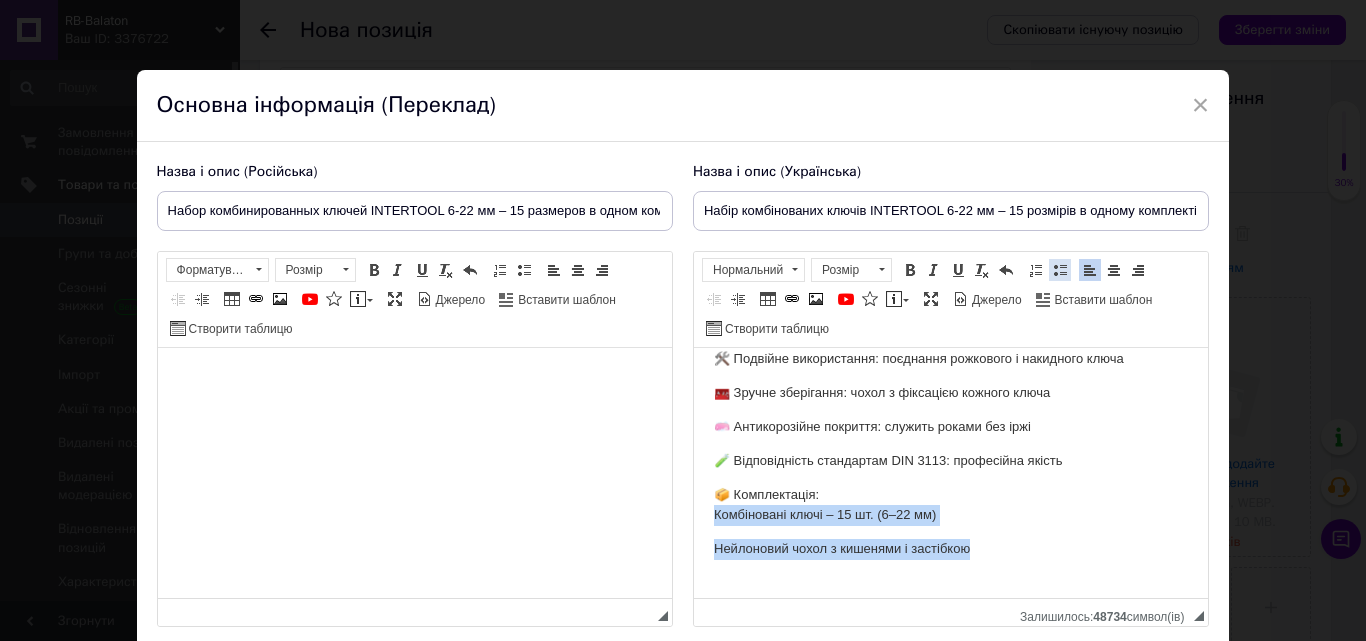 click on "Вставити/видалити маркований список" at bounding box center [1060, 270] 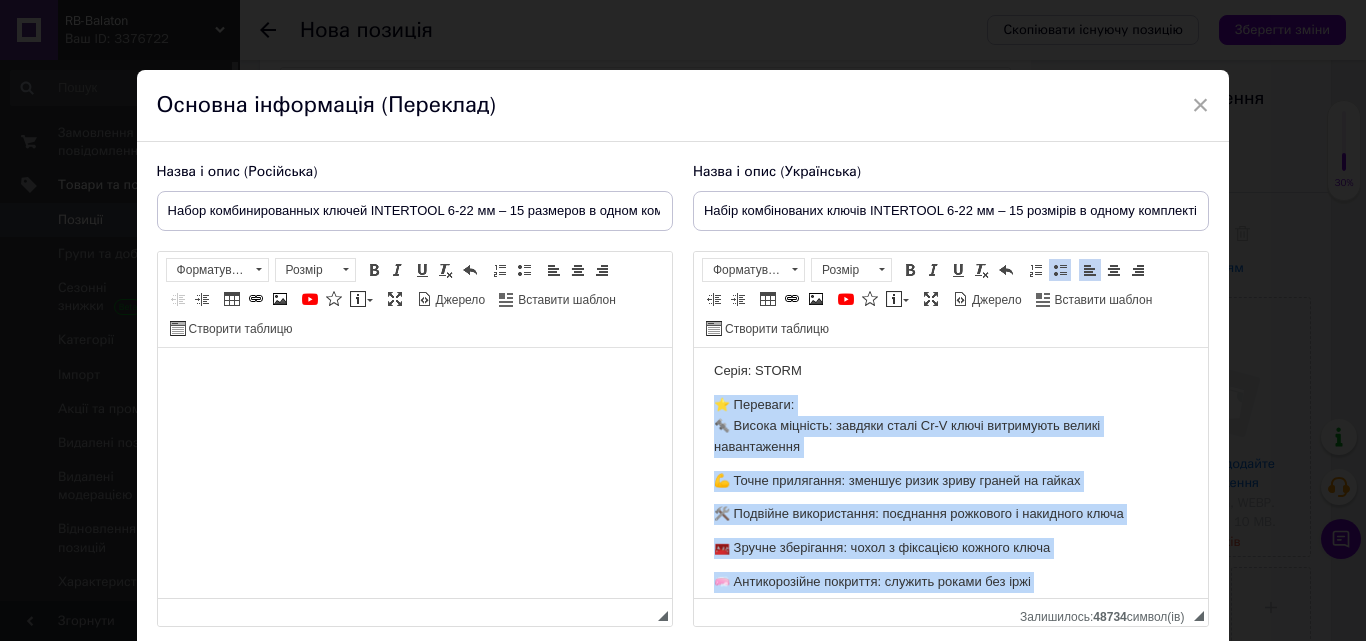 scroll, scrollTop: 466, scrollLeft: 0, axis: vertical 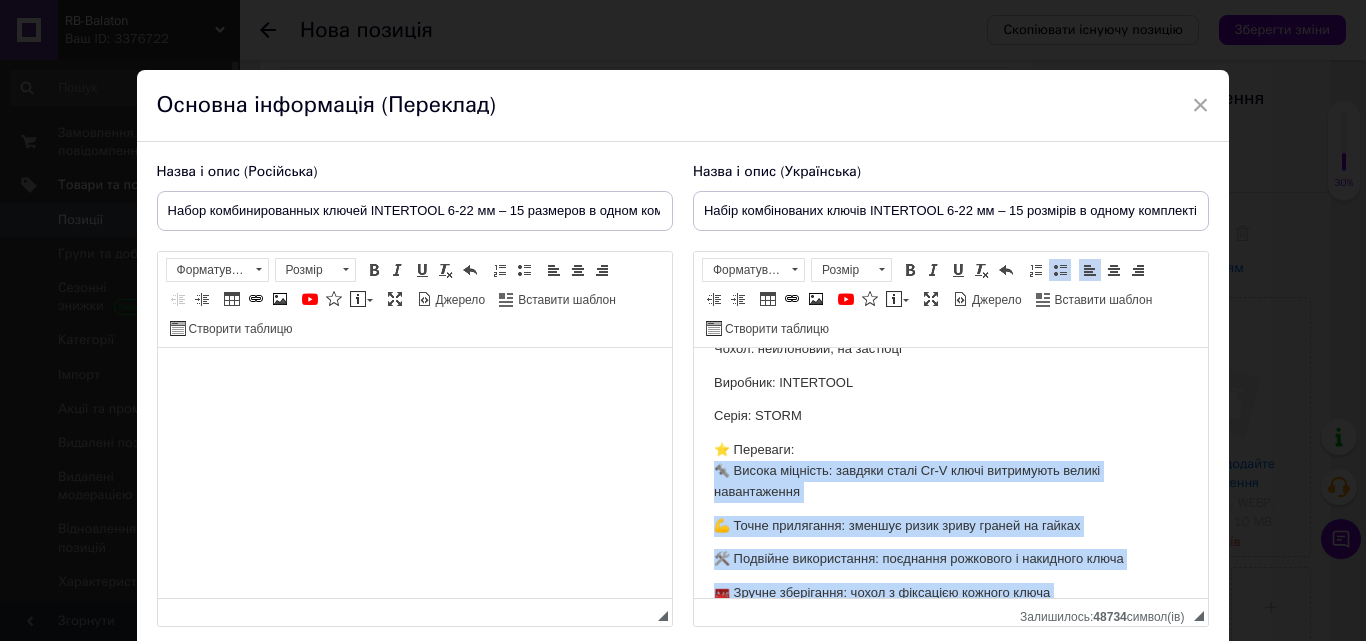 drag, startPoint x: 1096, startPoint y: 470, endPoint x: 710, endPoint y: 473, distance: 386.01166 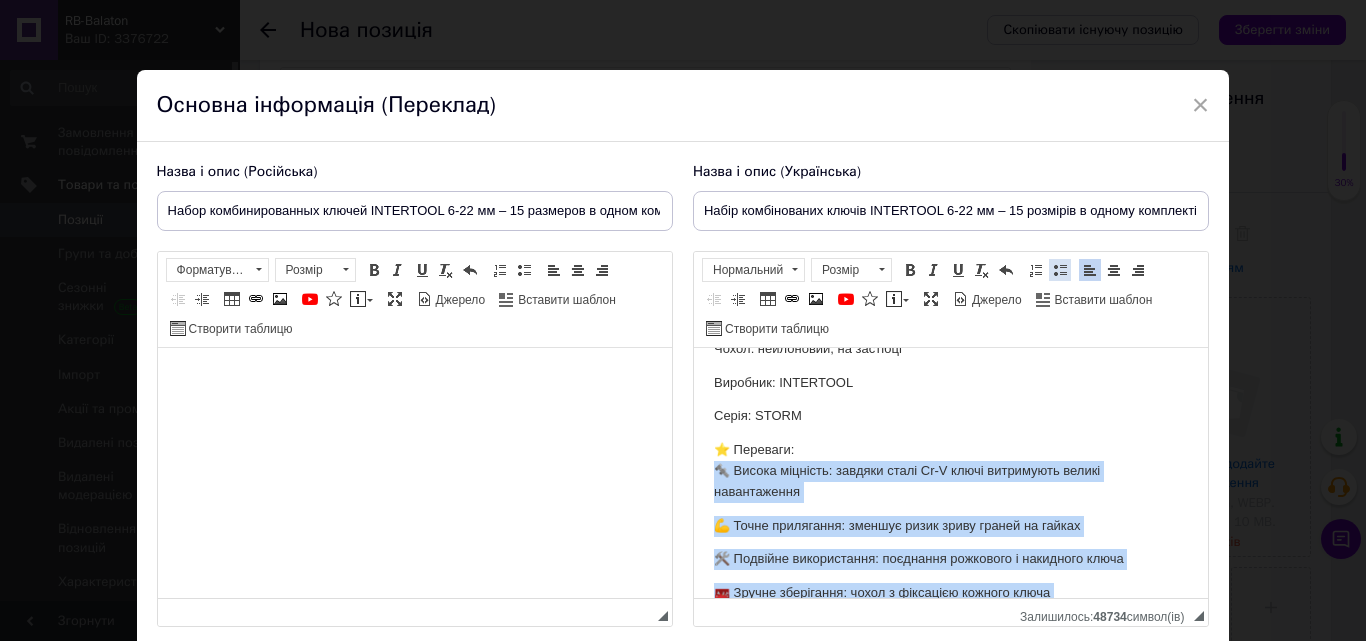 drag, startPoint x: 1051, startPoint y: 276, endPoint x: 228, endPoint y: 7, distance: 865.84644 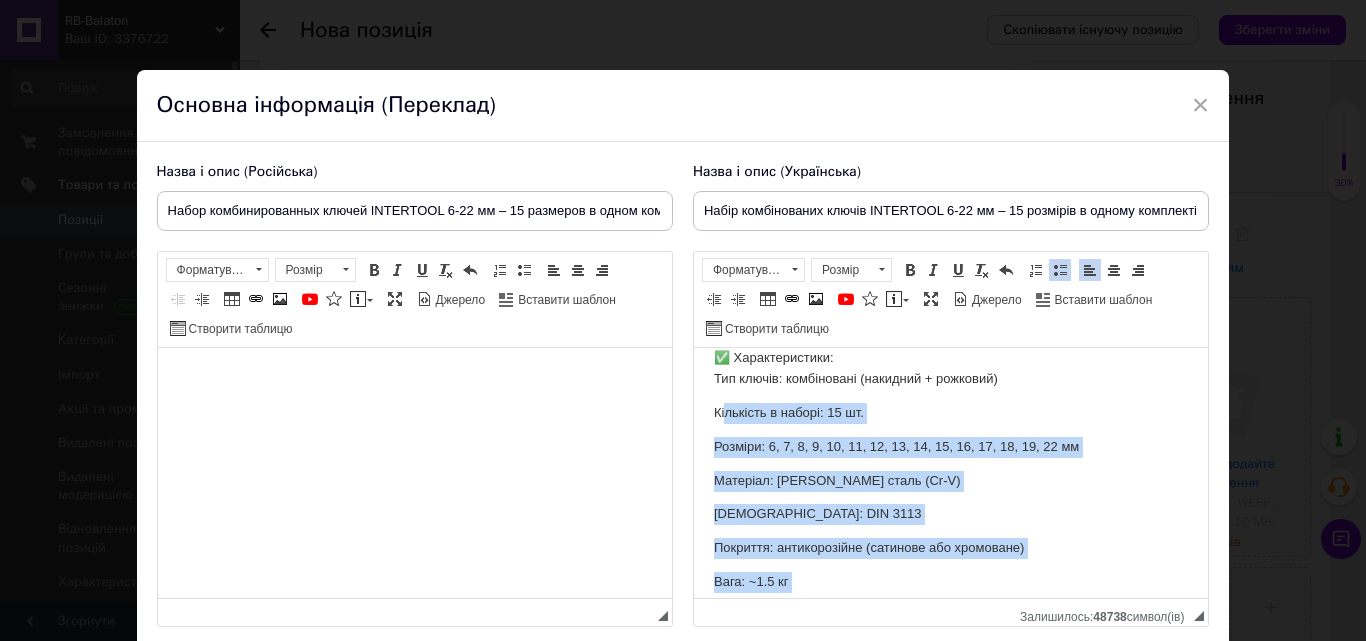 scroll, scrollTop: 166, scrollLeft: 0, axis: vertical 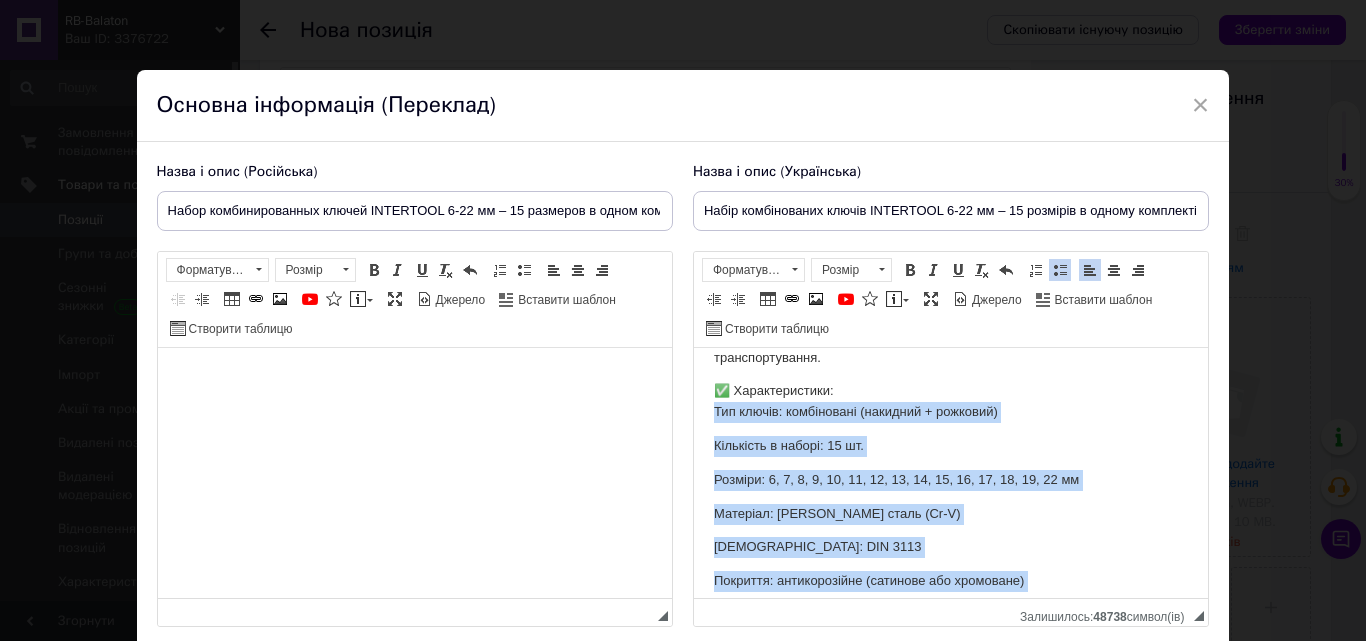 drag, startPoint x: 829, startPoint y: 409, endPoint x: 710, endPoint y: 421, distance: 119.60351 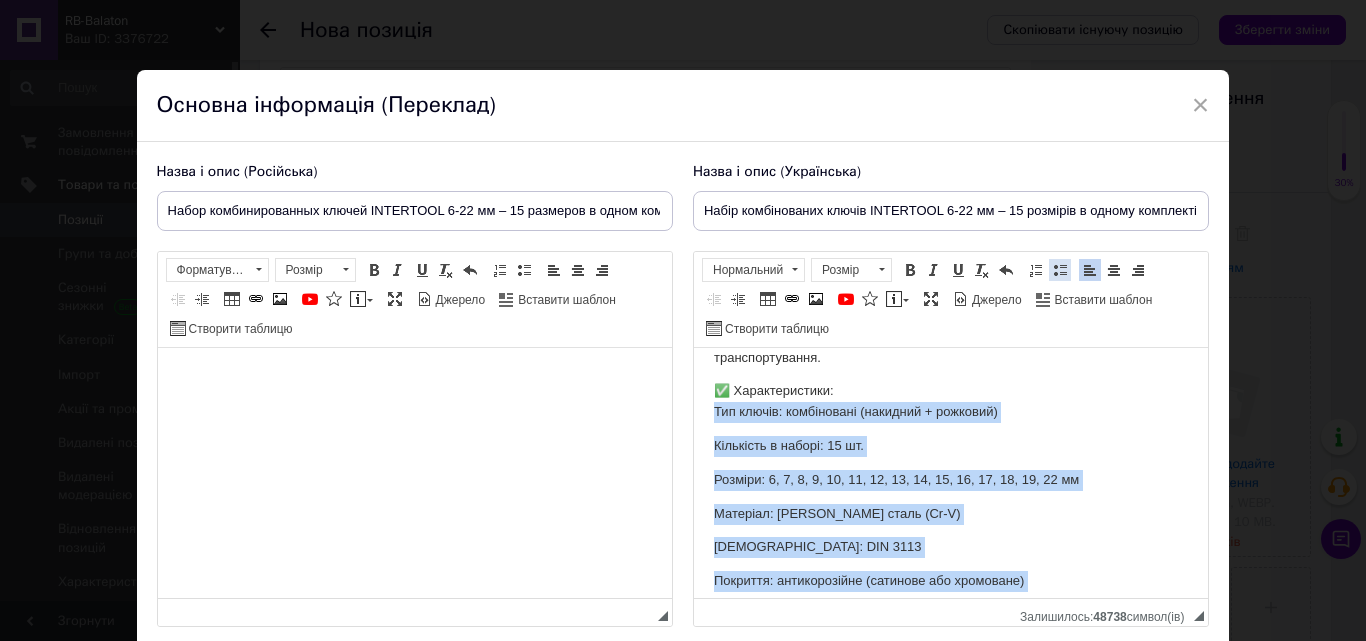 click on "Вставити/видалити маркований список" at bounding box center (1060, 270) 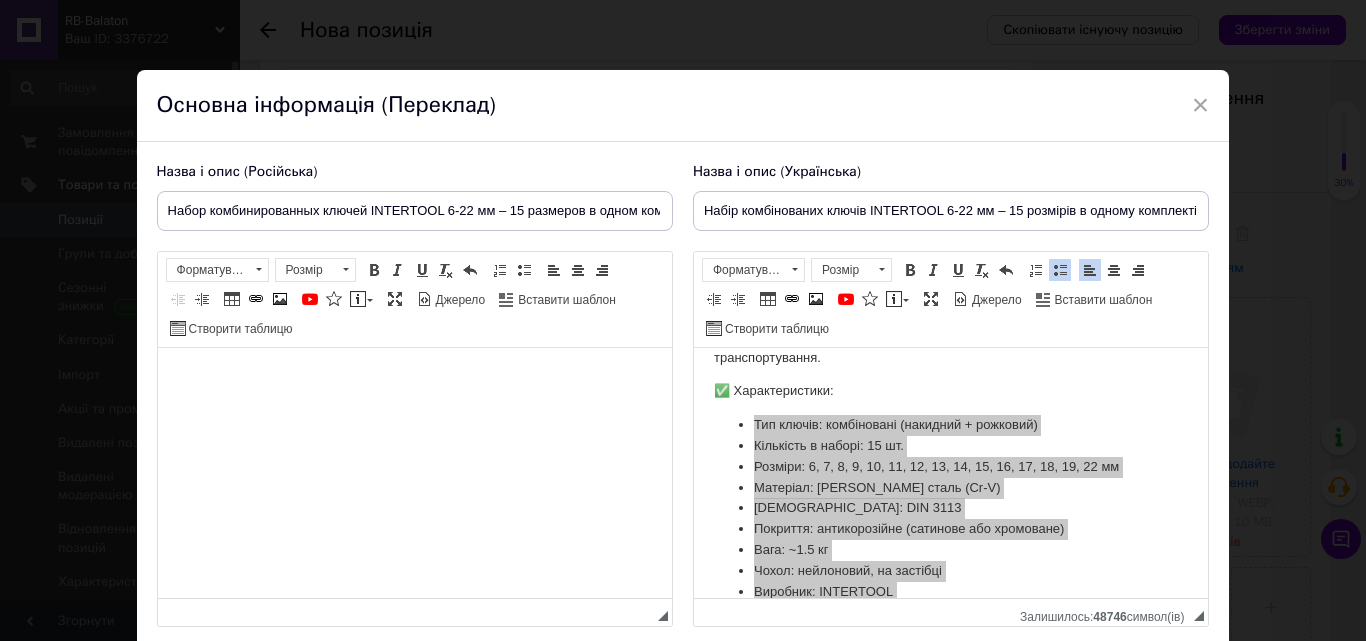 click at bounding box center (414, 378) 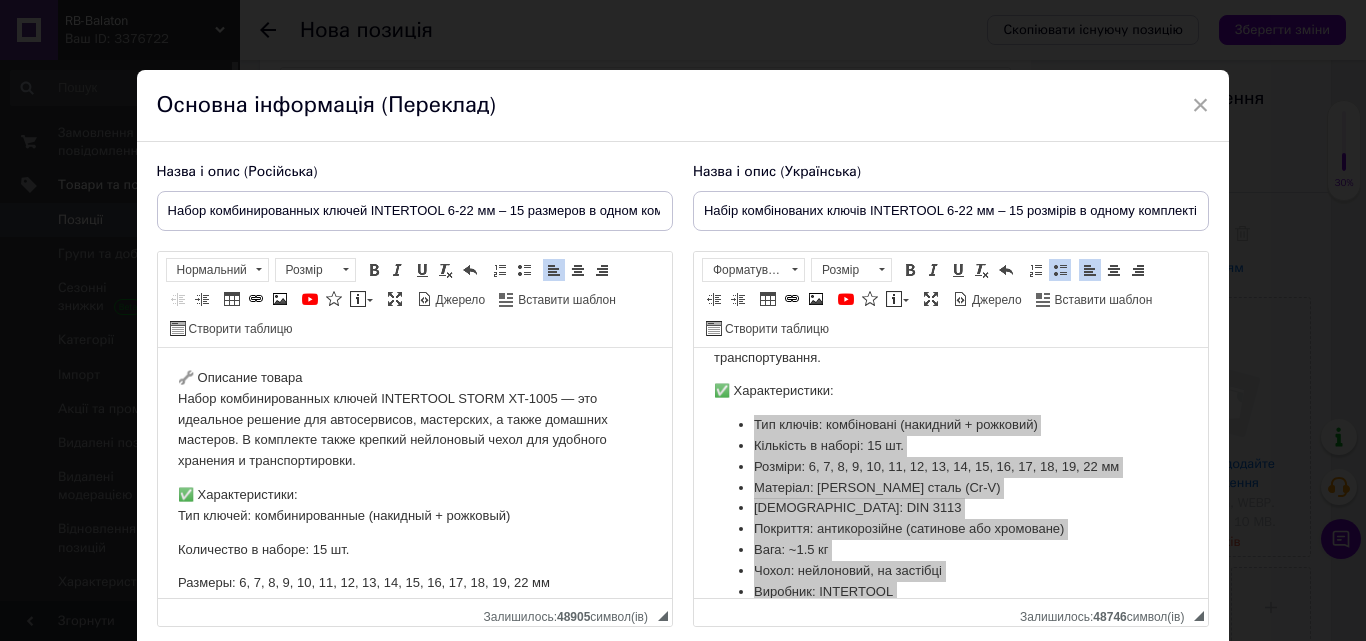 scroll, scrollTop: 562, scrollLeft: 0, axis: vertical 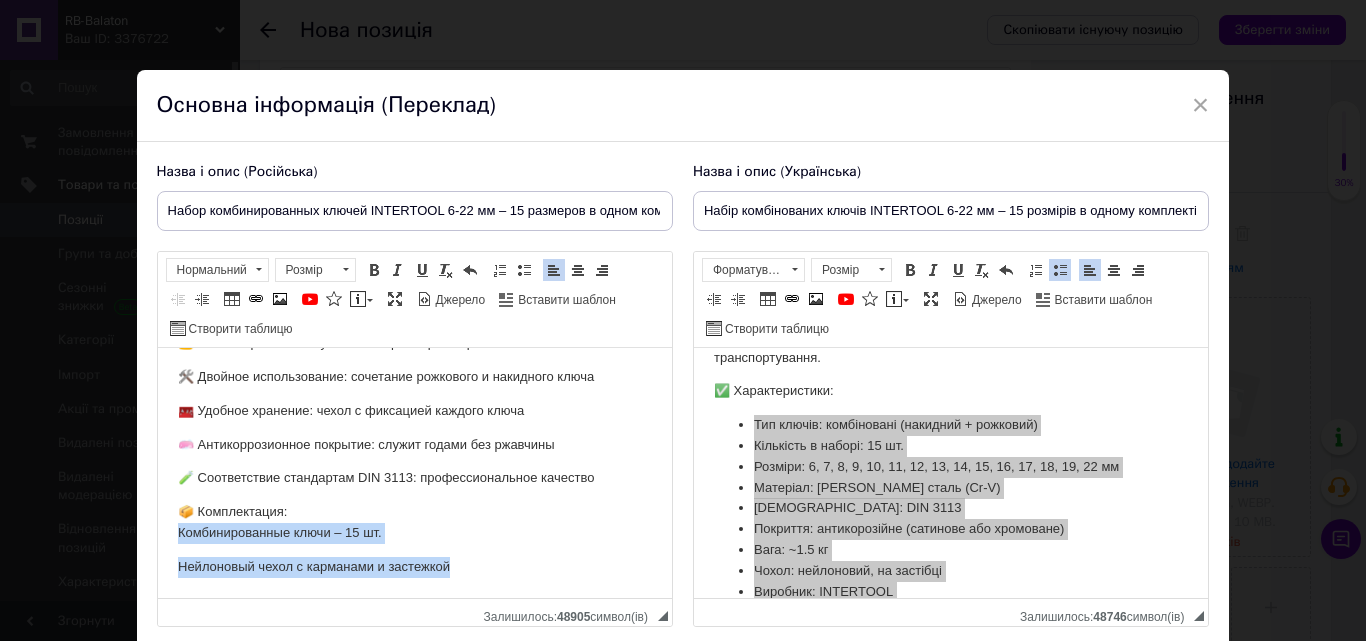 drag, startPoint x: 454, startPoint y: 585, endPoint x: 174, endPoint y: 528, distance: 285.7429 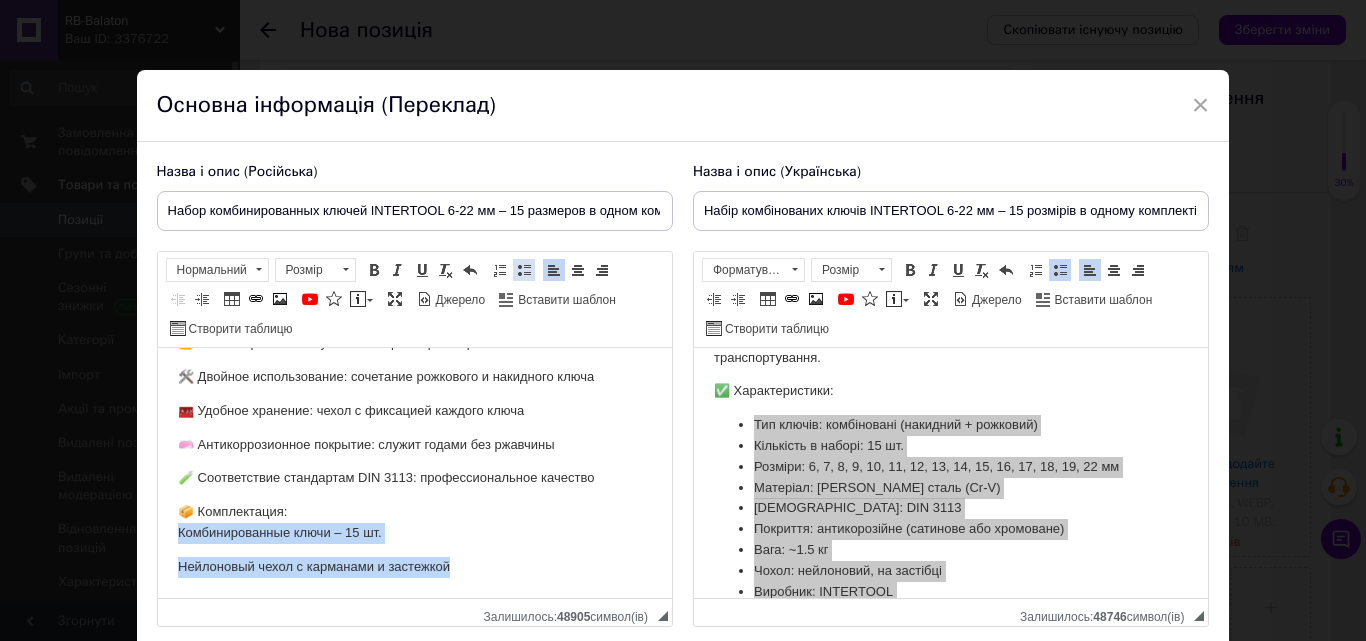 drag, startPoint x: 516, startPoint y: 279, endPoint x: 382, endPoint y: 19, distance: 292.49957 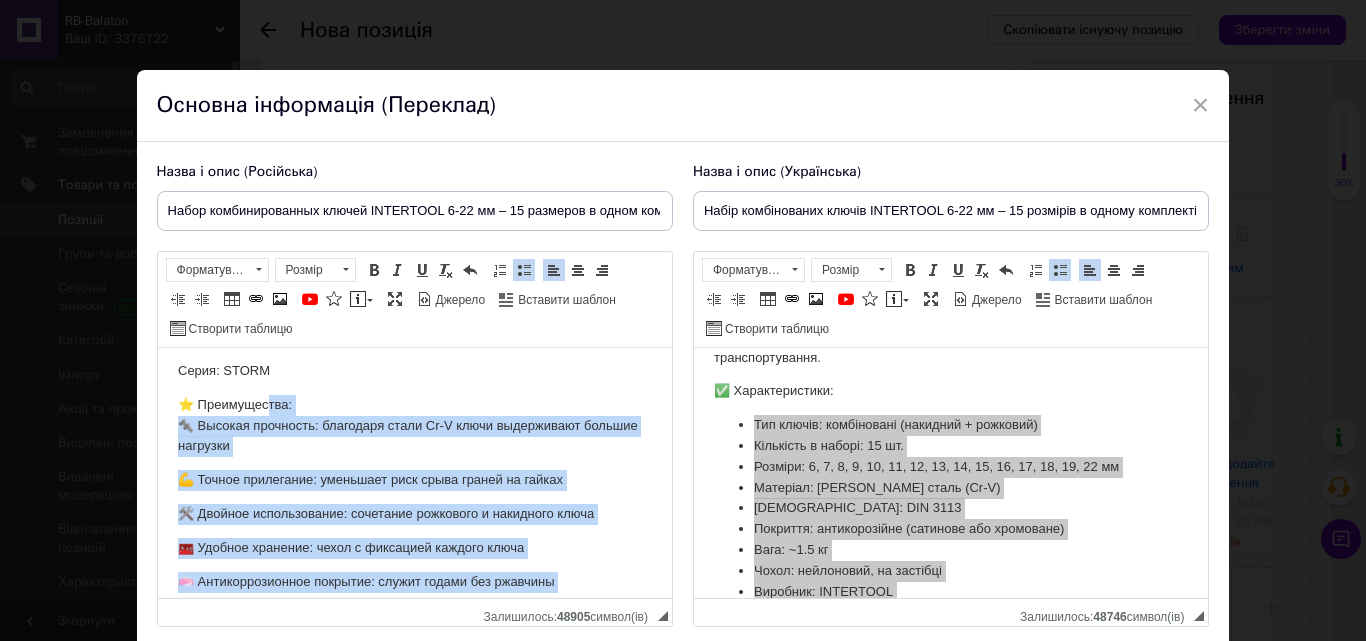 scroll, scrollTop: 386, scrollLeft: 0, axis: vertical 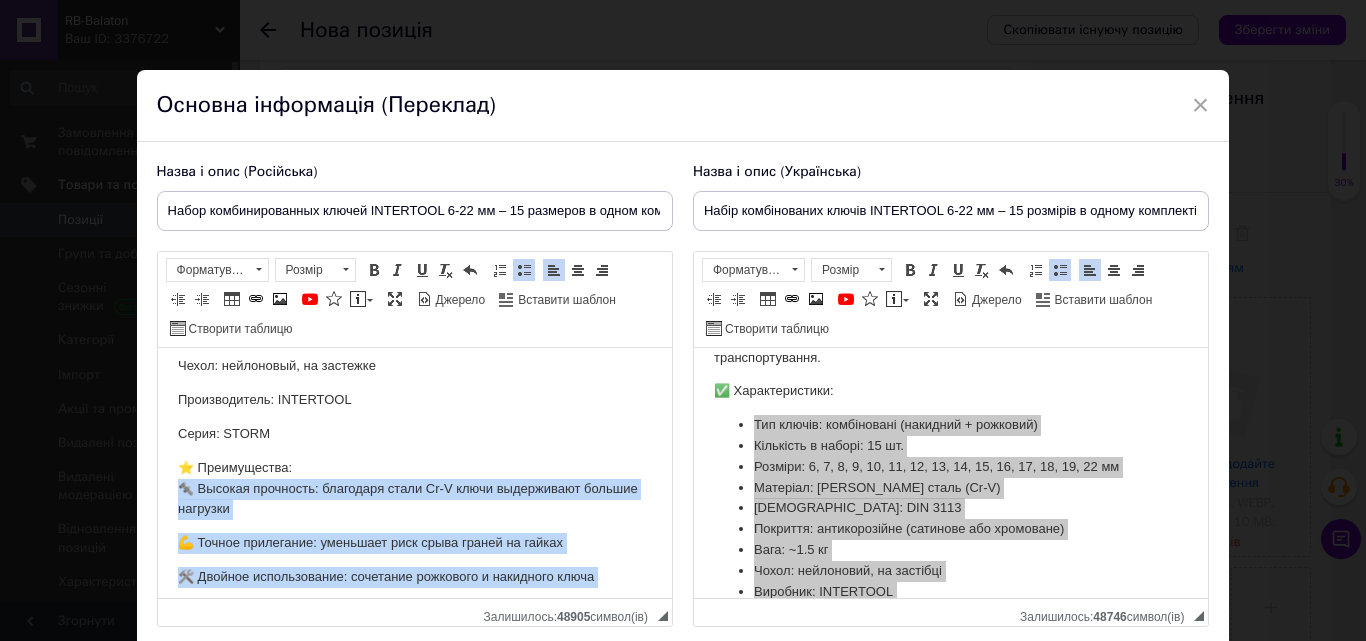 drag, startPoint x: 597, startPoint y: 474, endPoint x: 174, endPoint y: 485, distance: 423.143 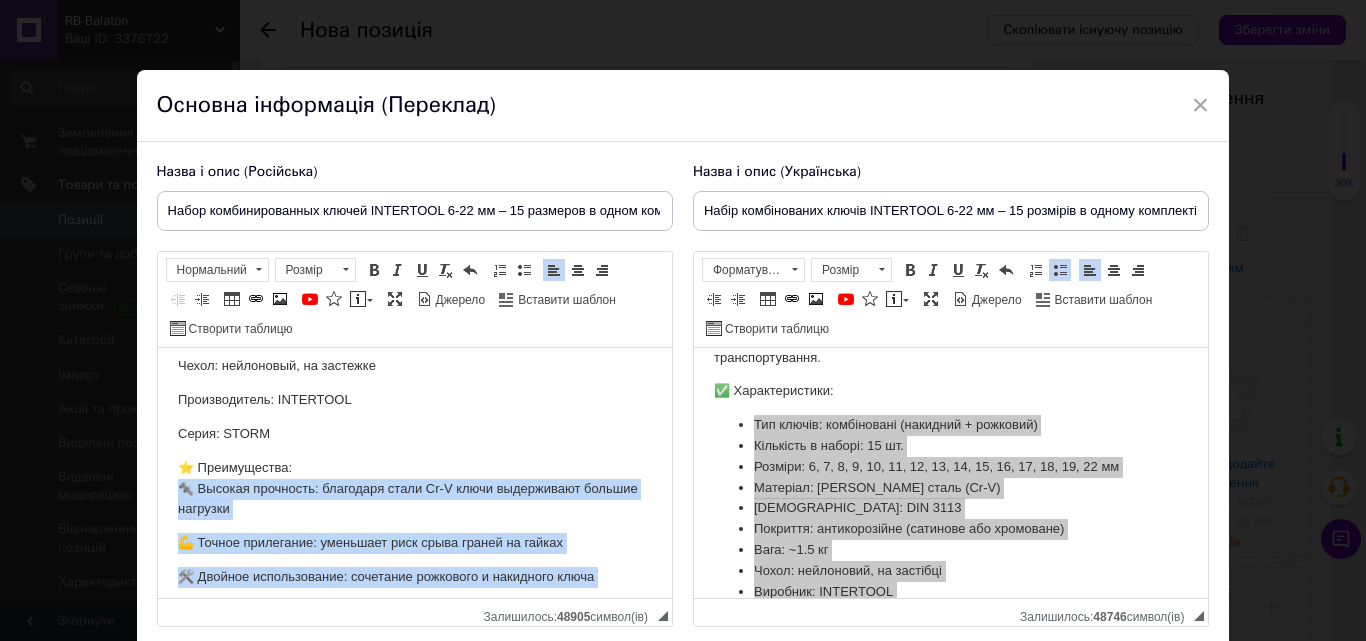 click on "Вставити/видалити нумерований список   Вставити/видалити маркований список" at bounding box center [515, 272] 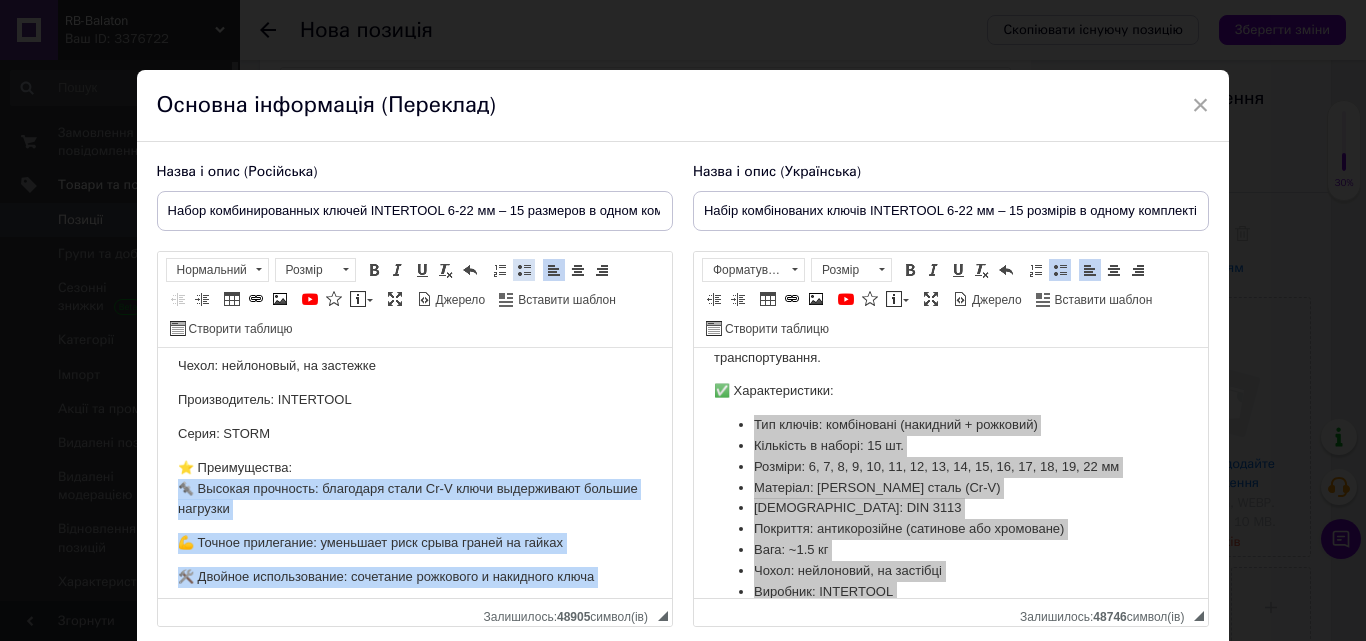 click on "Вставити/видалити маркований список" at bounding box center (524, 270) 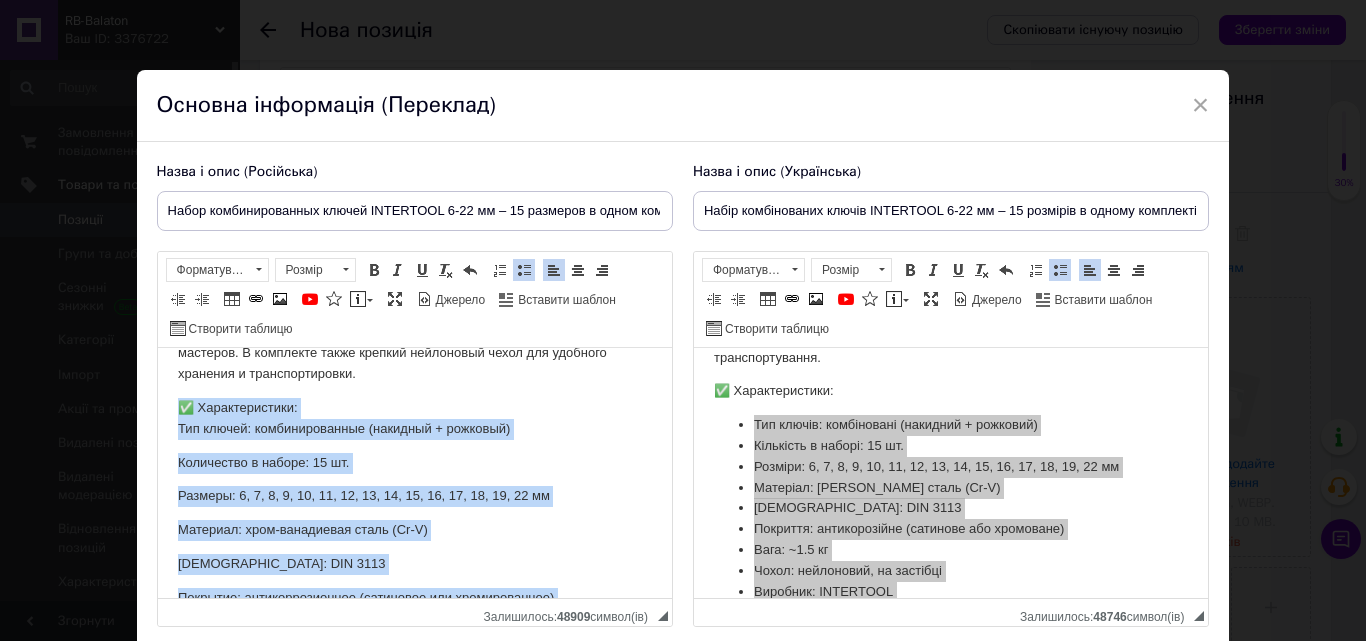 scroll, scrollTop: 86, scrollLeft: 0, axis: vertical 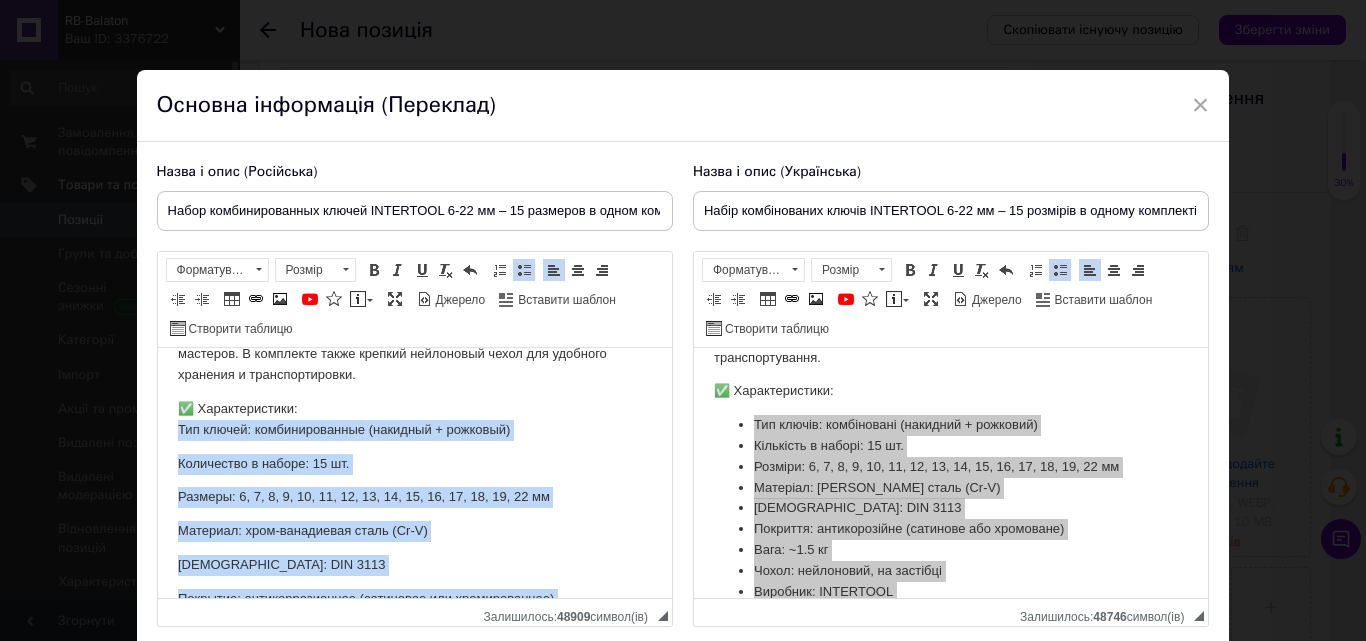 drag, startPoint x: 292, startPoint y: 435, endPoint x: 172, endPoint y: 431, distance: 120.06665 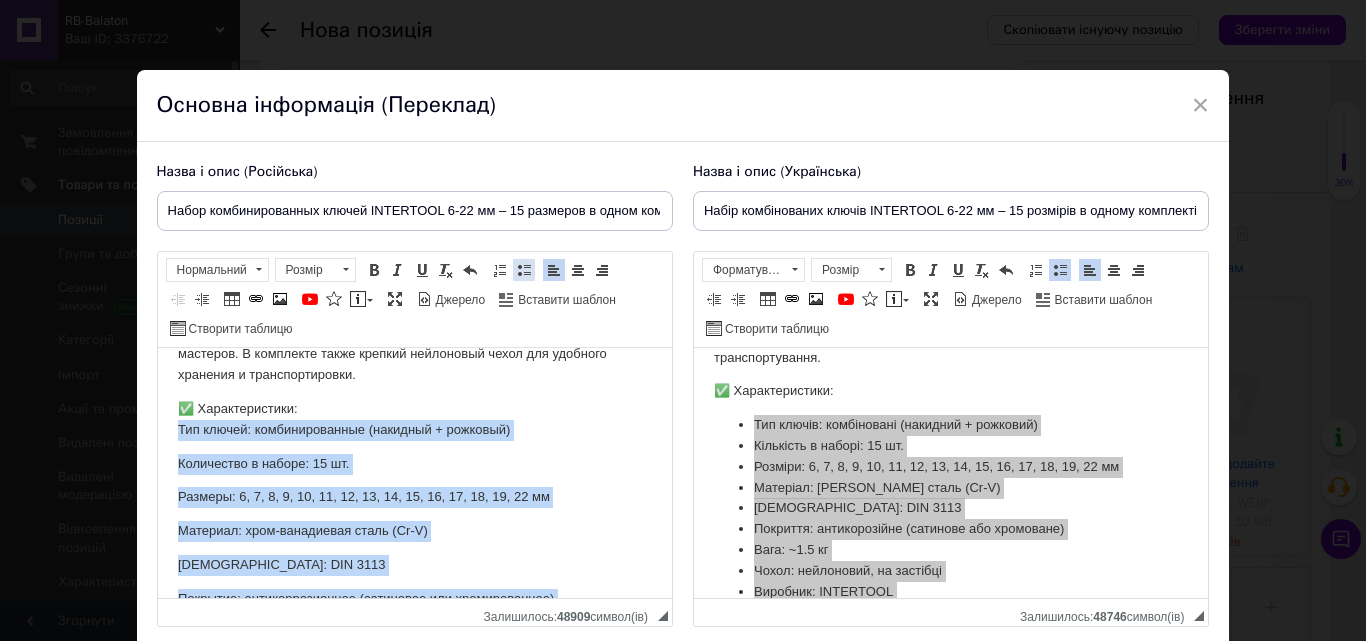 click on "Вставити/видалити маркований список" at bounding box center (524, 270) 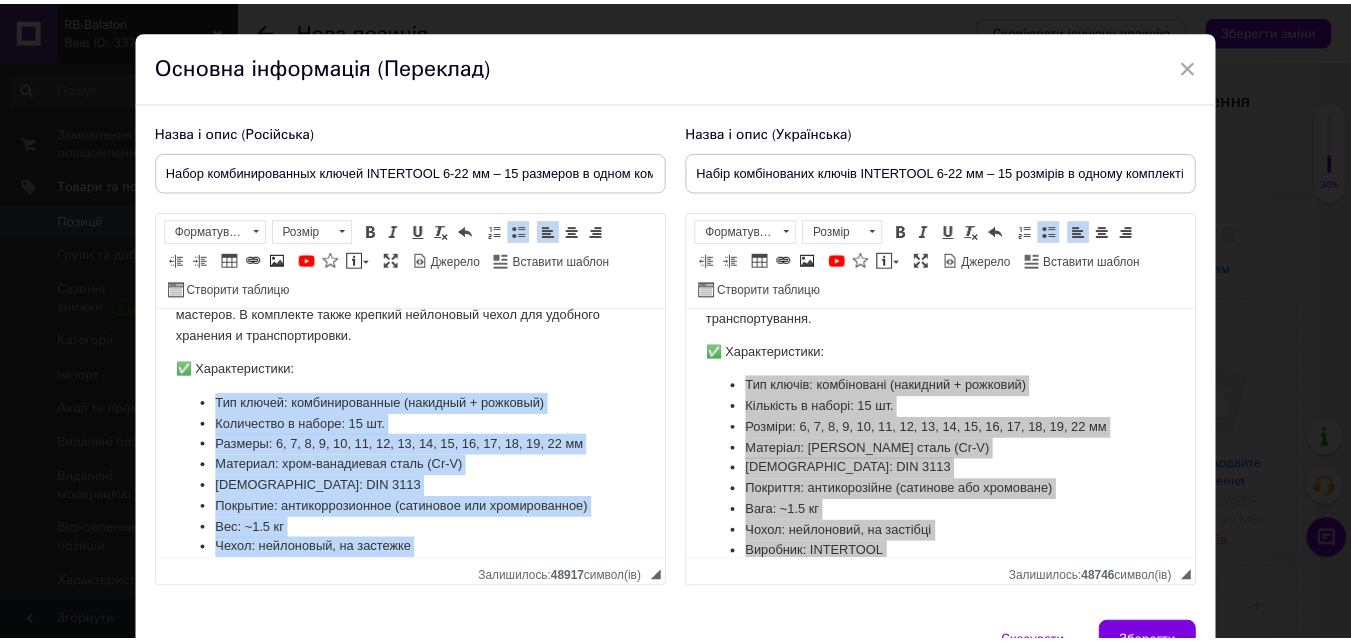 scroll, scrollTop: 100, scrollLeft: 0, axis: vertical 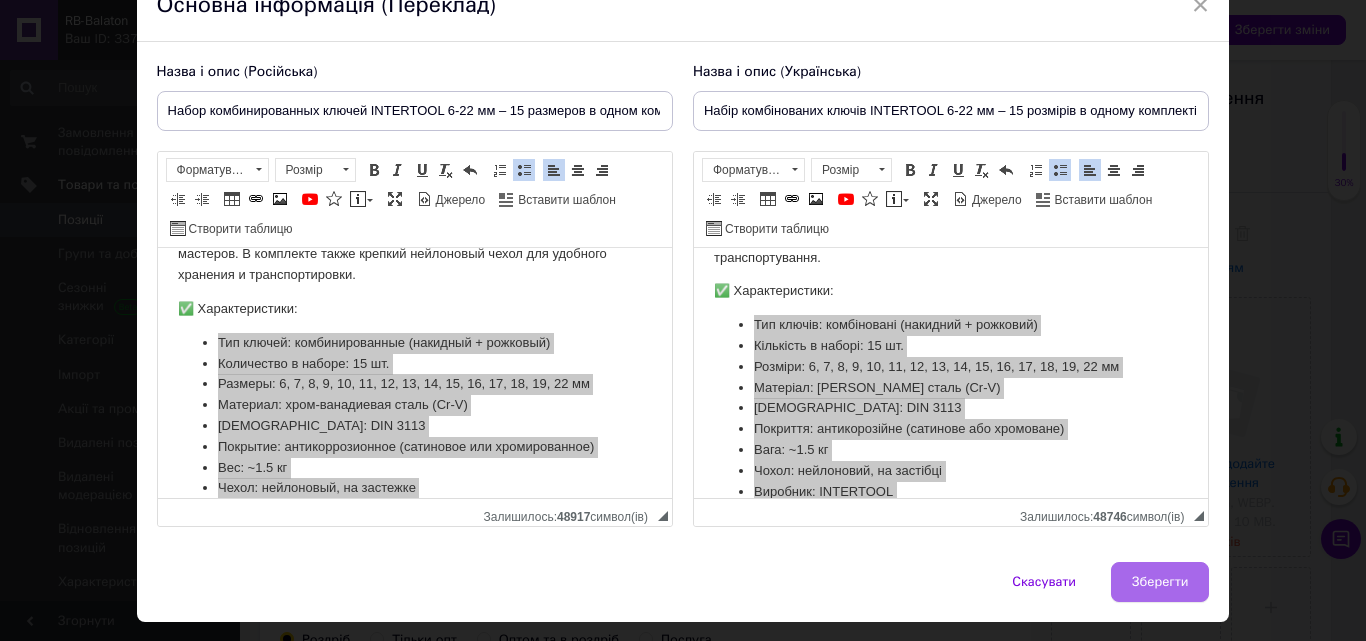 click on "Зберегти" at bounding box center [1160, 582] 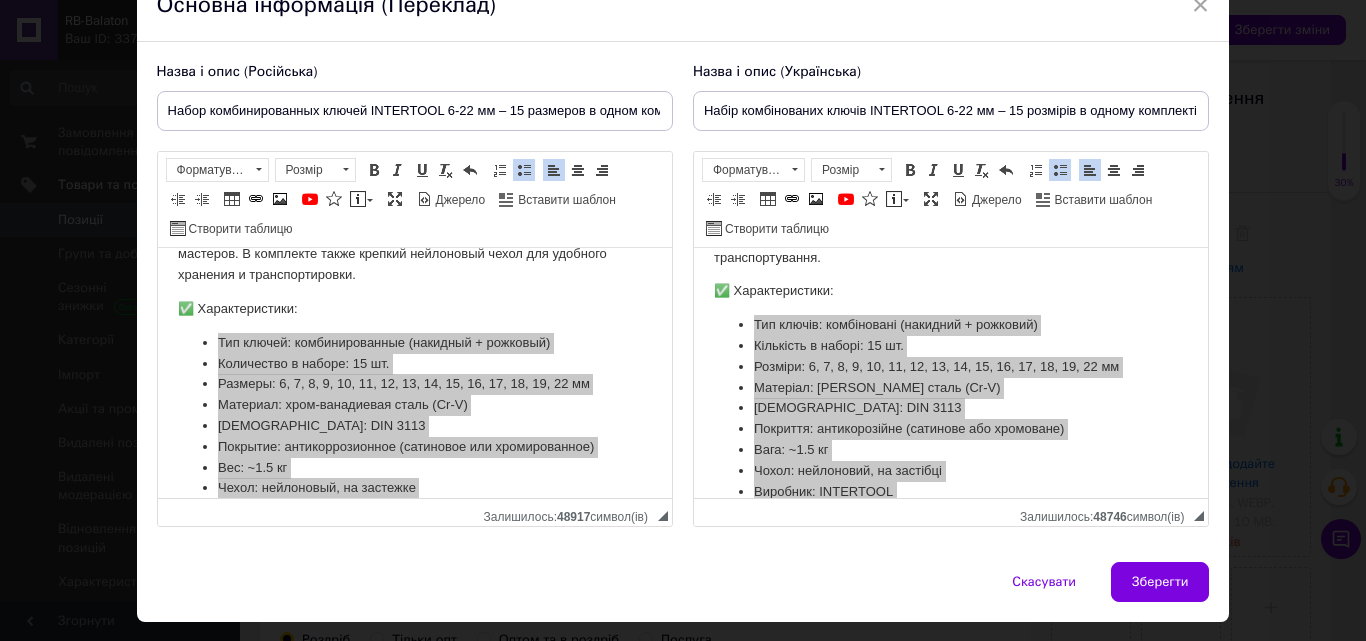 type on "Набор комбинированных ключей INTERTOOL 6-22 мм – 15 размеров в одном комплекте" 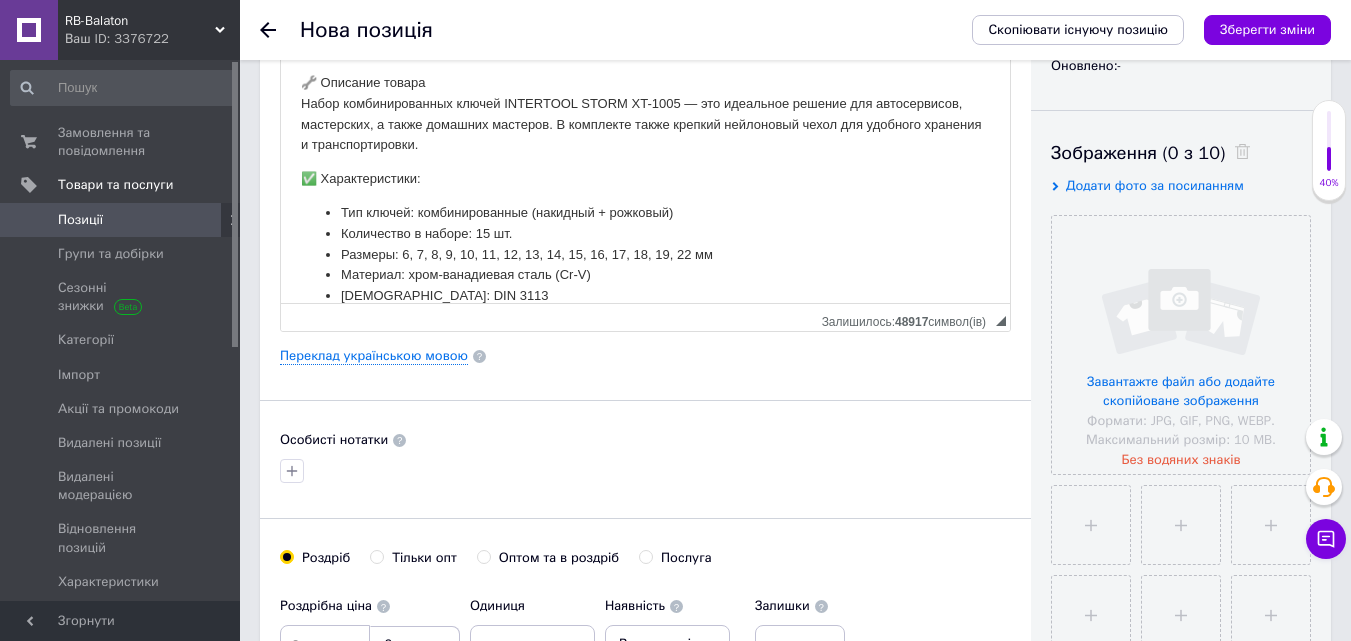 scroll, scrollTop: 400, scrollLeft: 0, axis: vertical 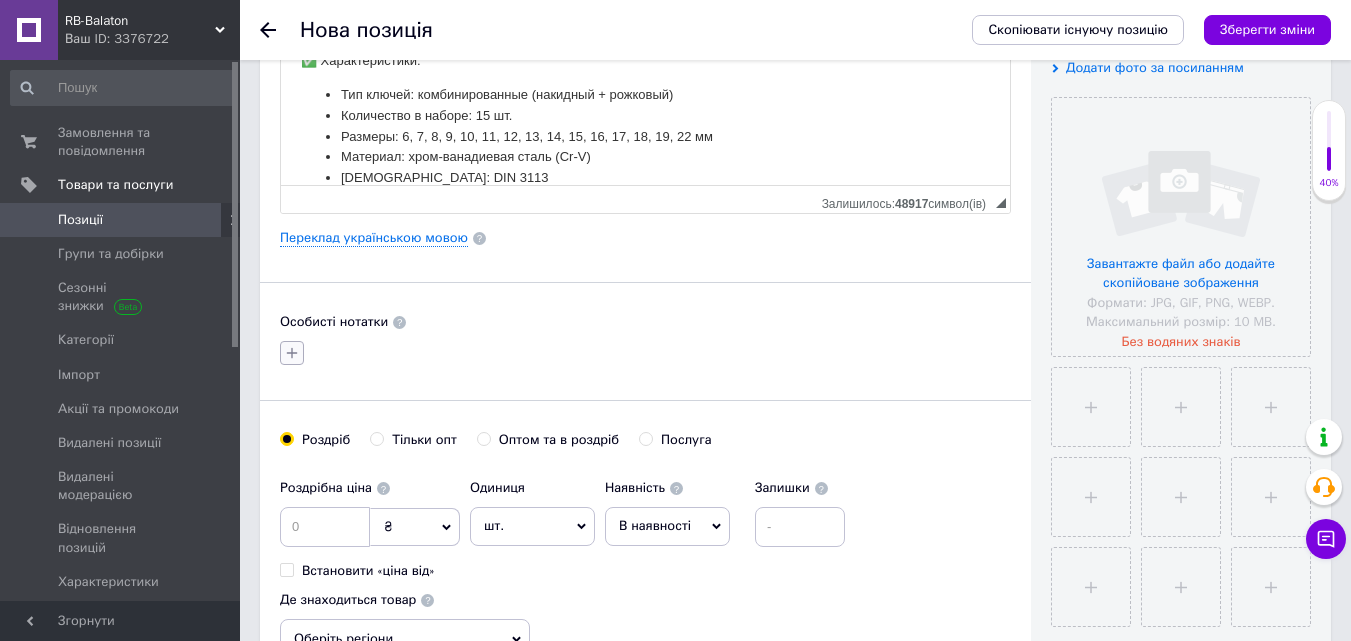 click at bounding box center [292, 353] 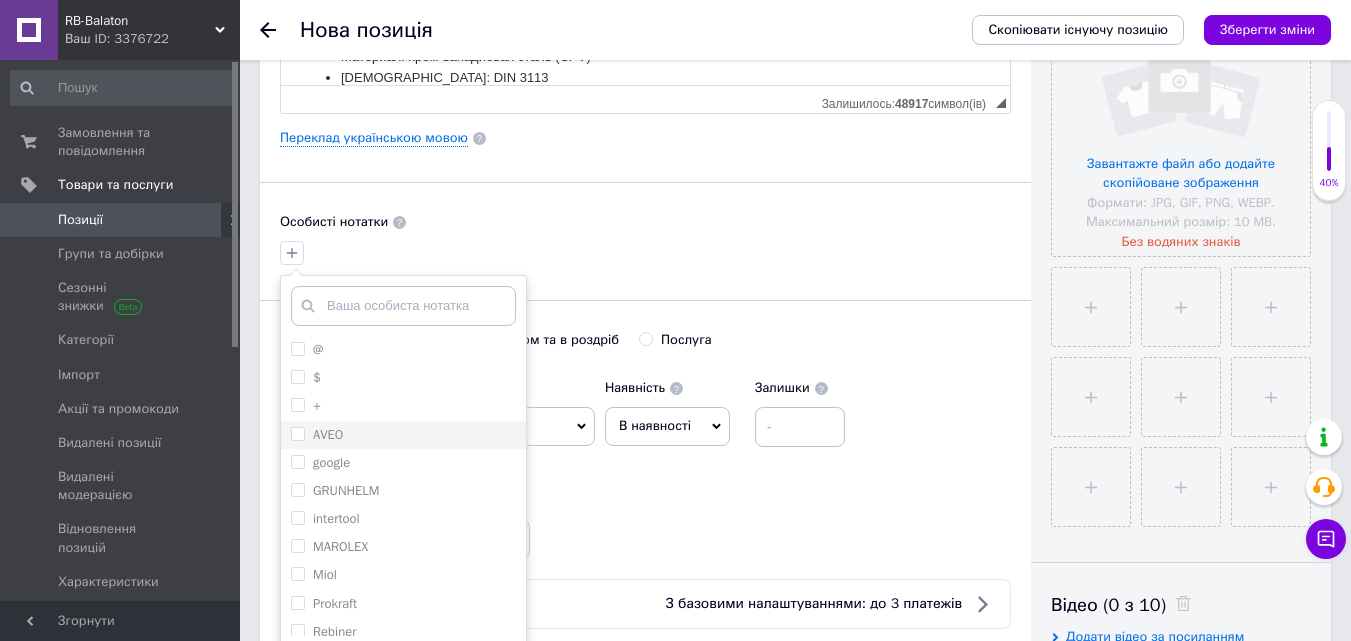 click on "intertool" at bounding box center (403, 519) 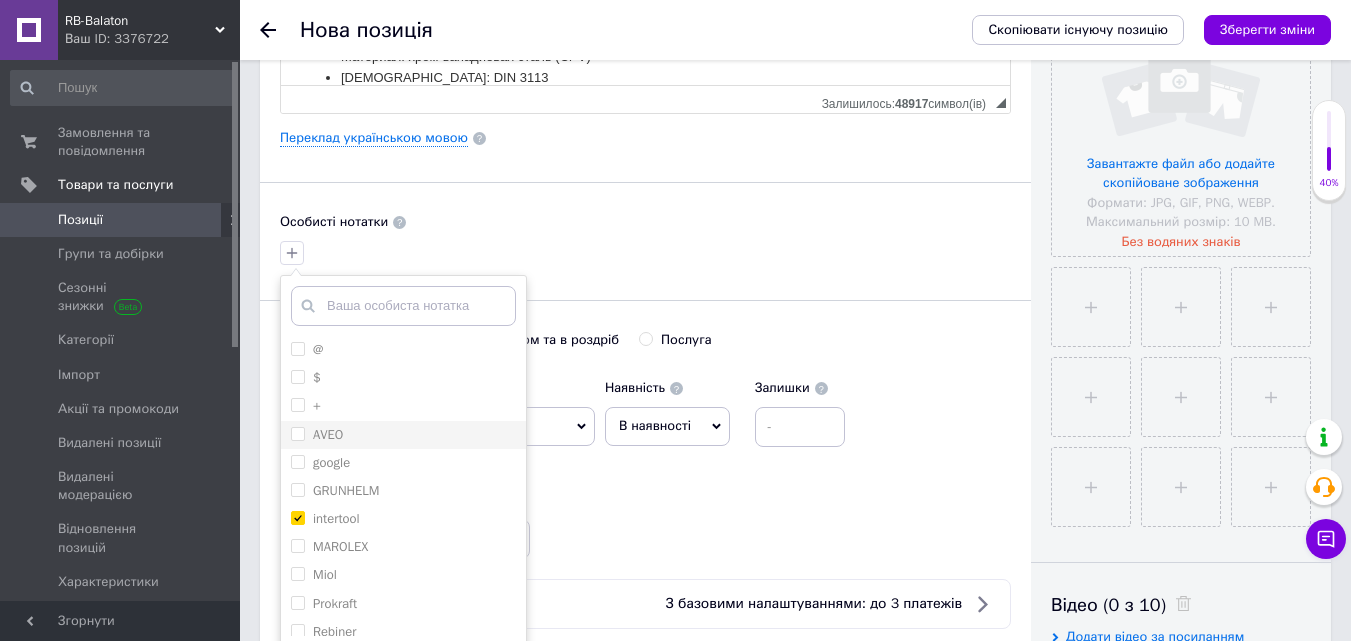 checkbox on "true" 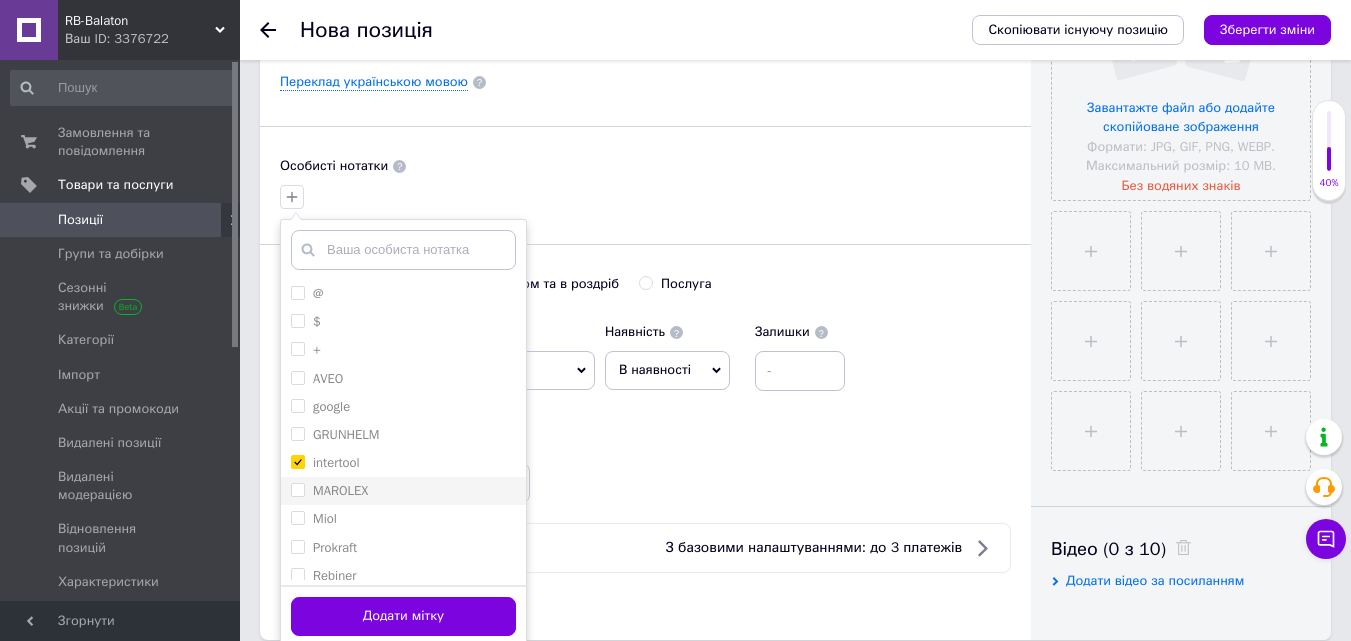 scroll, scrollTop: 600, scrollLeft: 0, axis: vertical 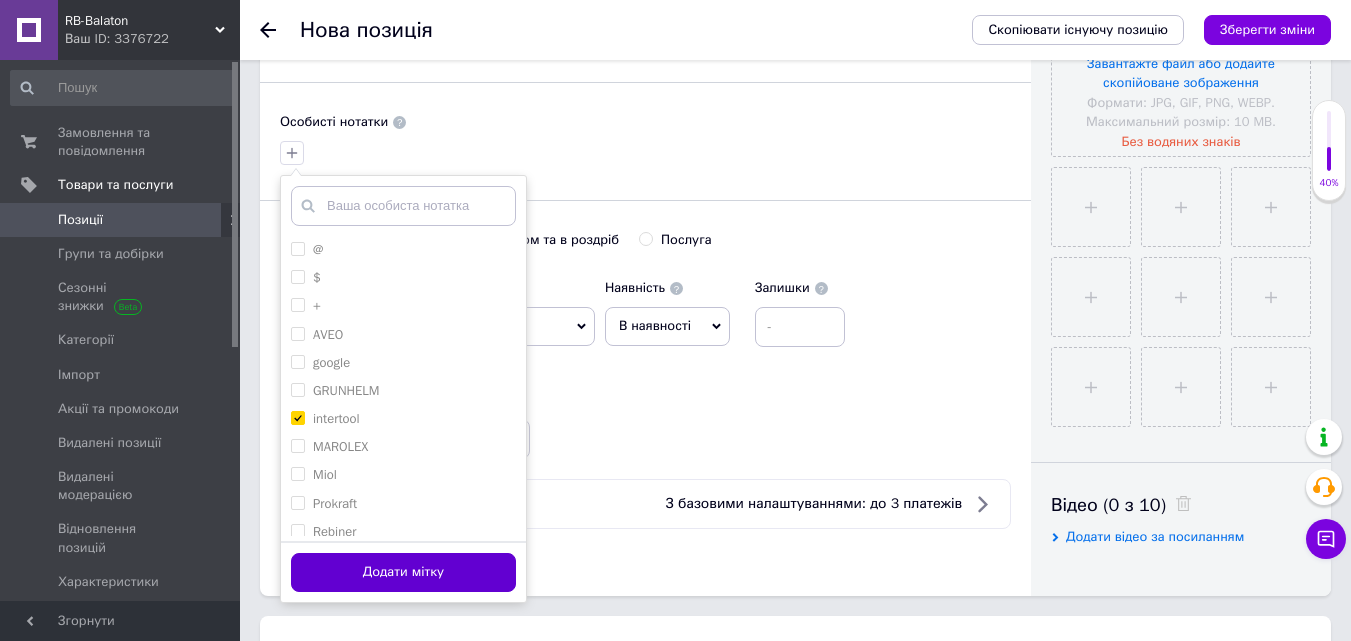 click on "Додати мітку" at bounding box center (403, 572) 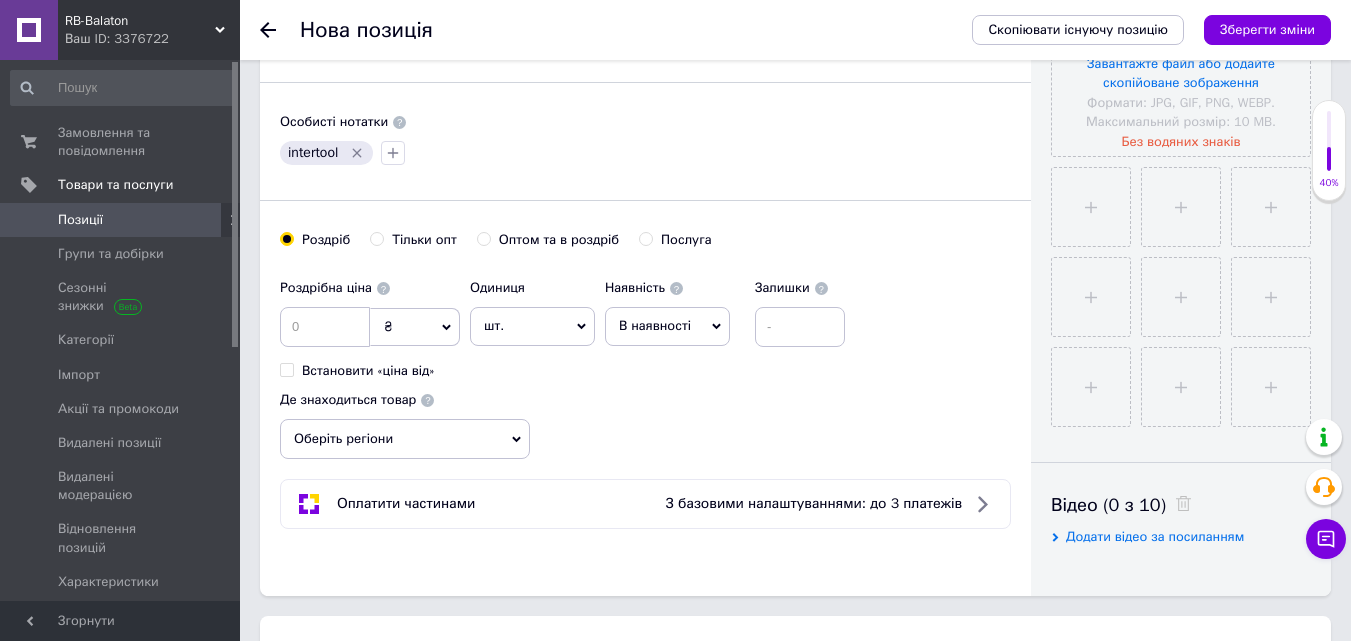 click on "В наявності" at bounding box center (667, 326) 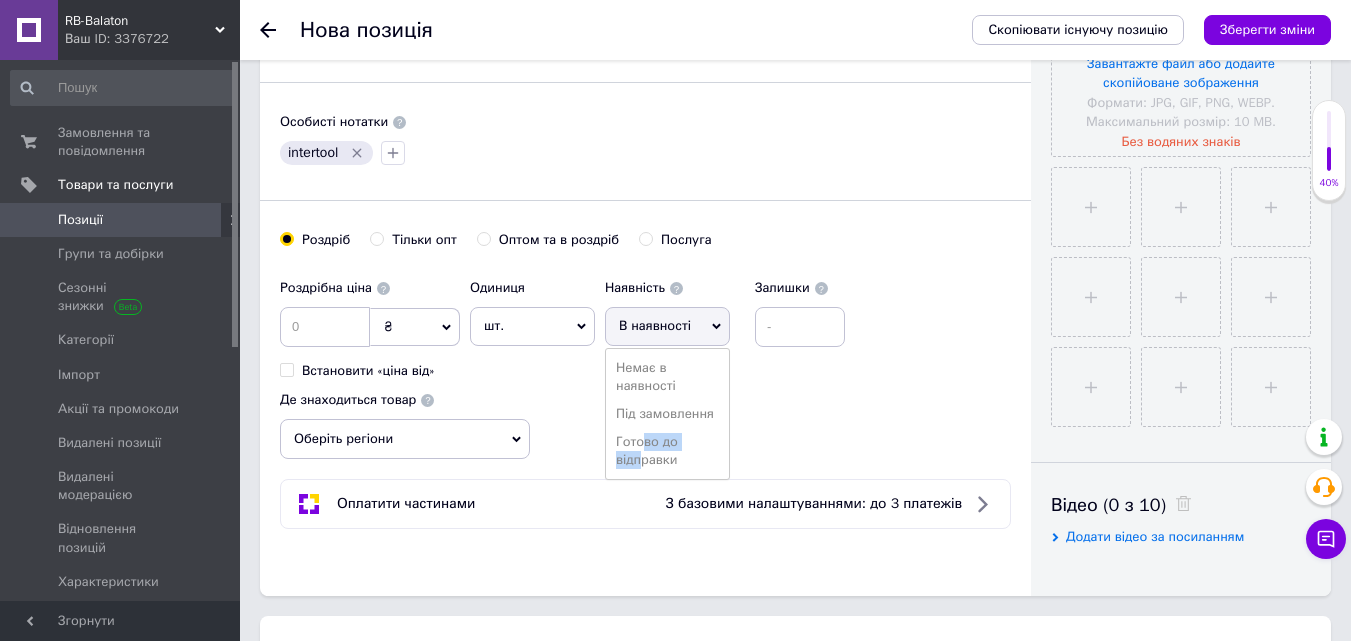 click on "Готово до відправки" at bounding box center [667, 451] 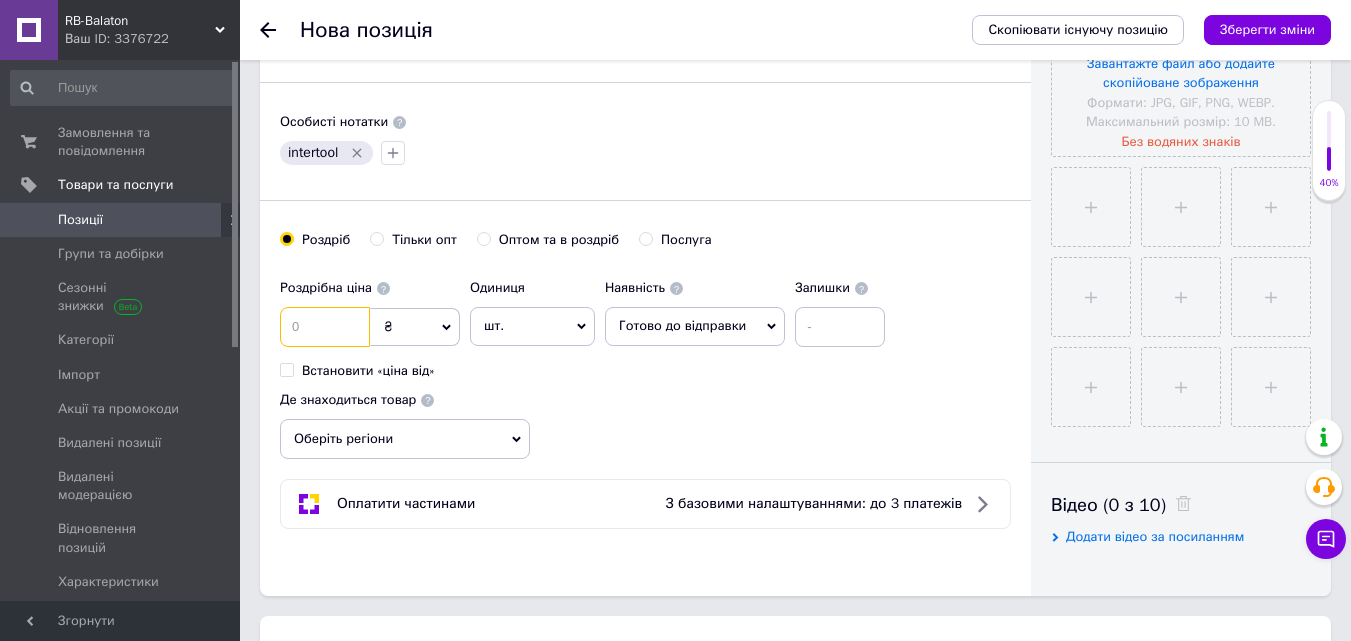 click at bounding box center [325, 327] 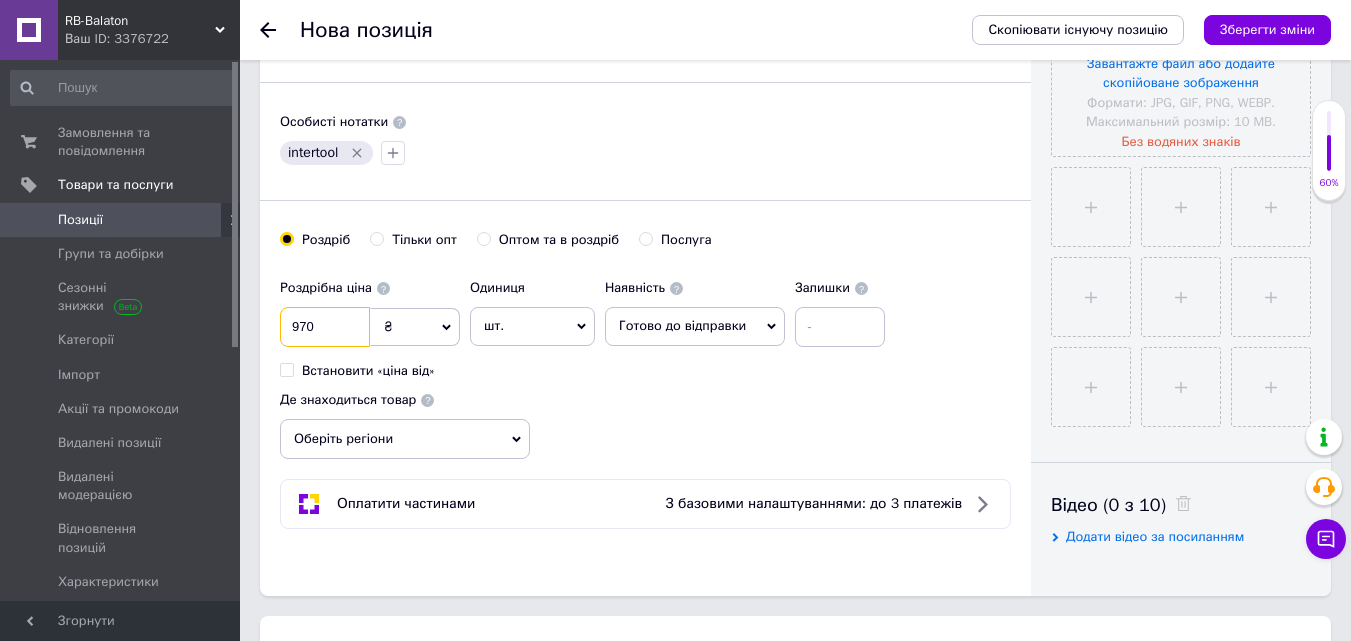 type on "970" 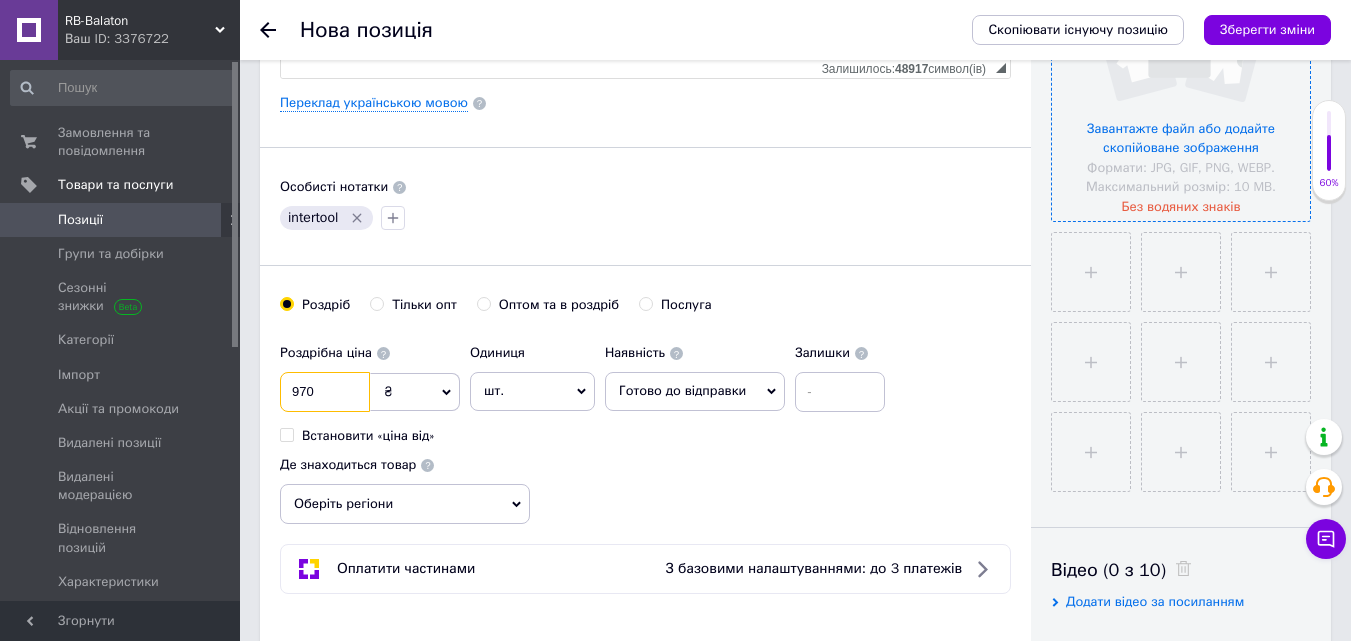 scroll, scrollTop: 500, scrollLeft: 0, axis: vertical 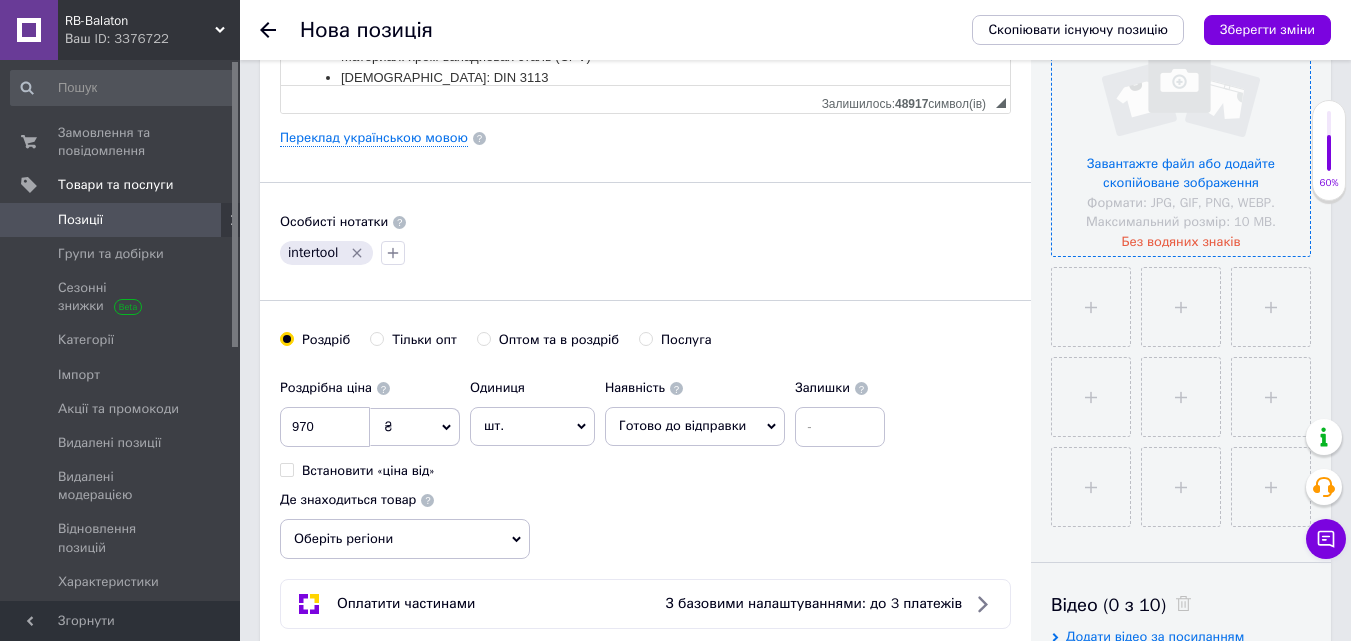 click at bounding box center [1181, 127] 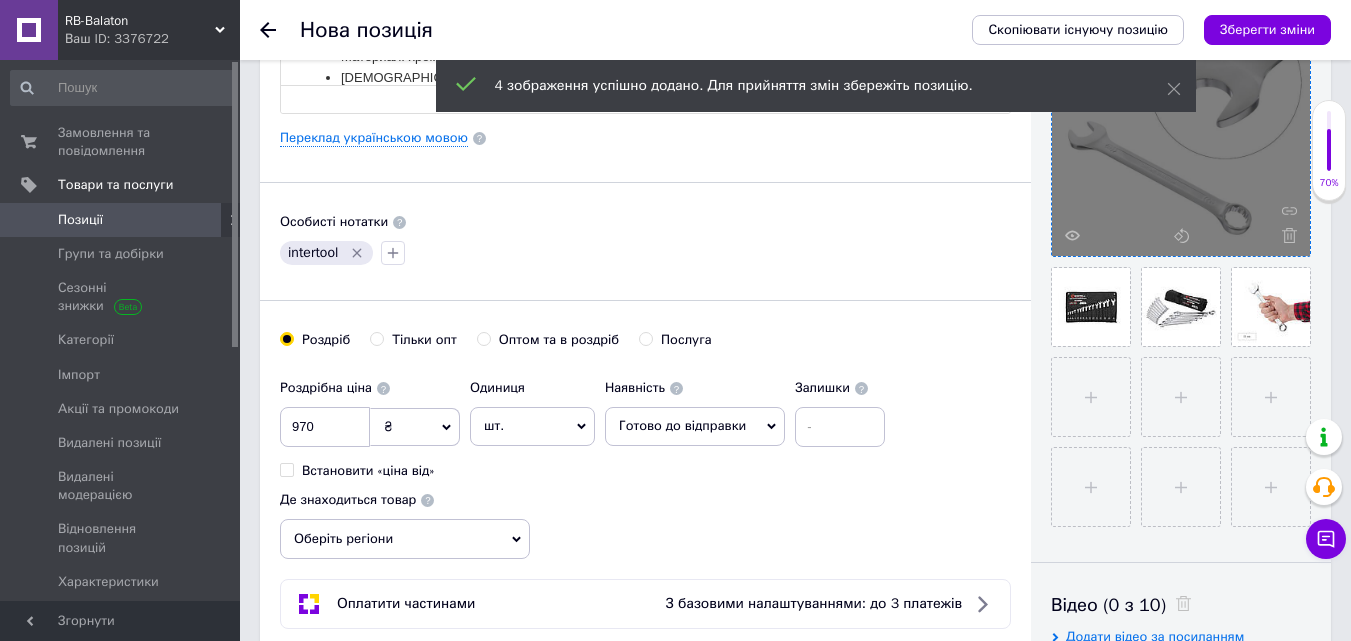scroll, scrollTop: 400, scrollLeft: 0, axis: vertical 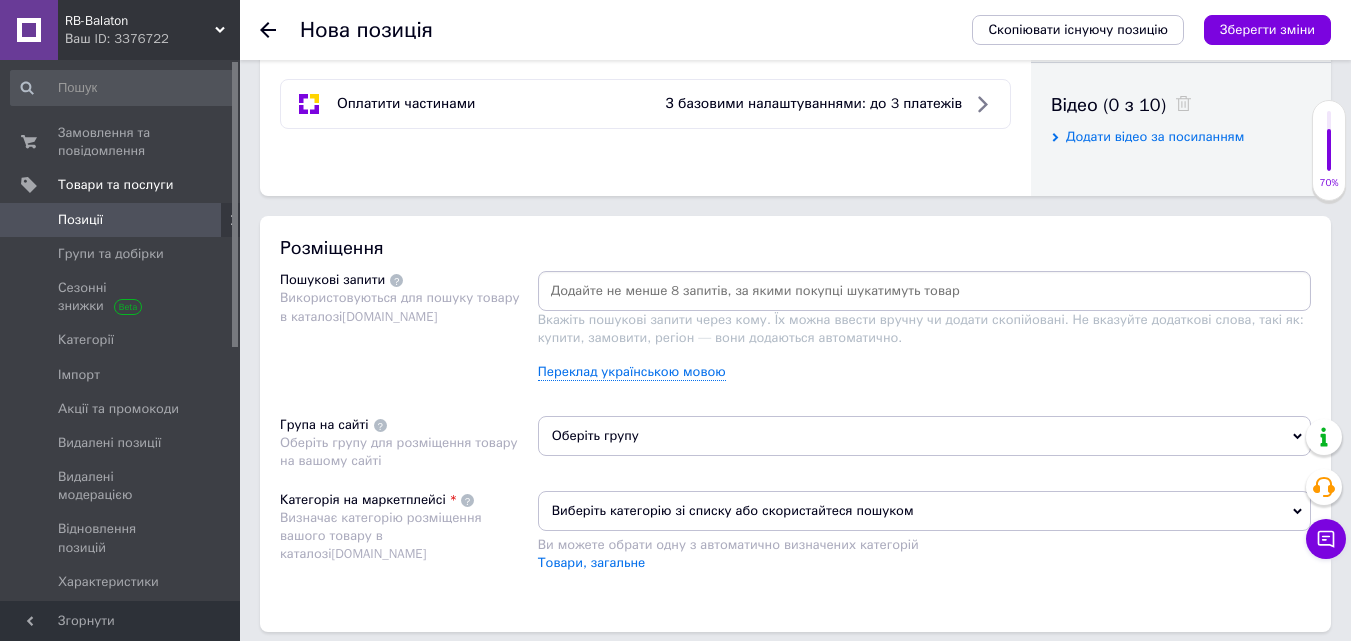 click on "Вкажіть пошукові запити через кому. Їх можна ввести вручну чи додати скопійовані. Не вказуйте додаткові слова, такі як: купити, замовити, регіон — вони додаються автоматично. Переклад українською мовою" at bounding box center (924, 333) 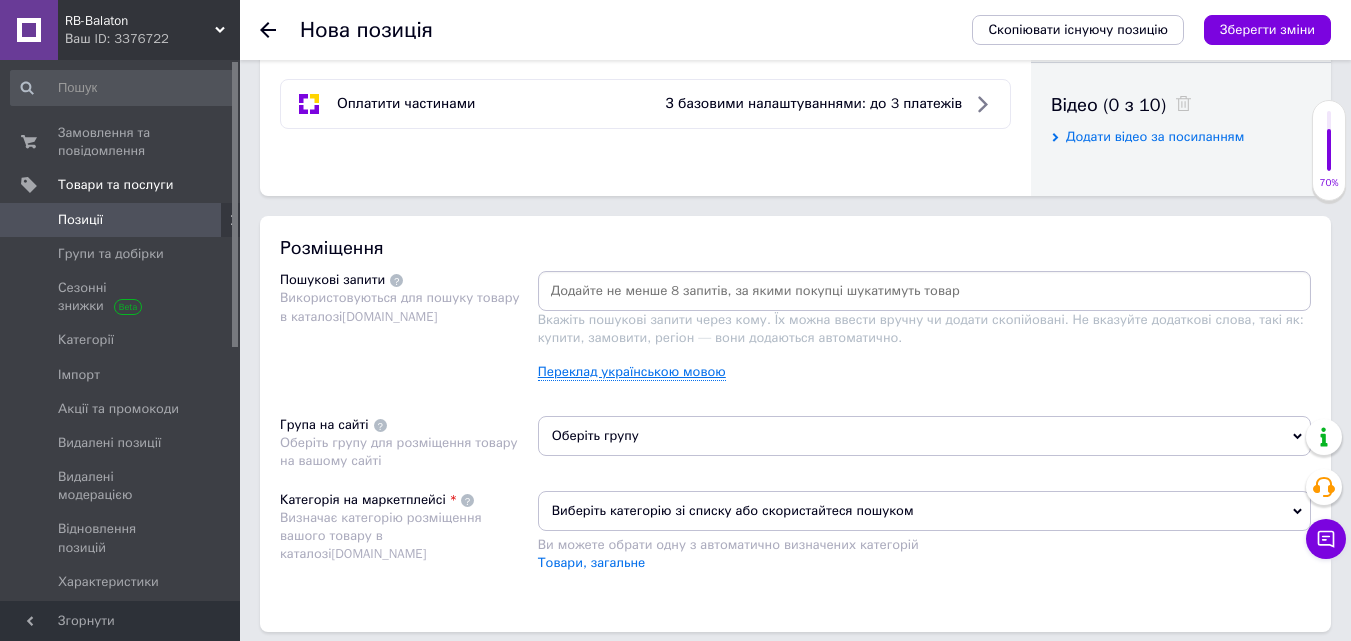 click on "Переклад українською мовою" at bounding box center (632, 372) 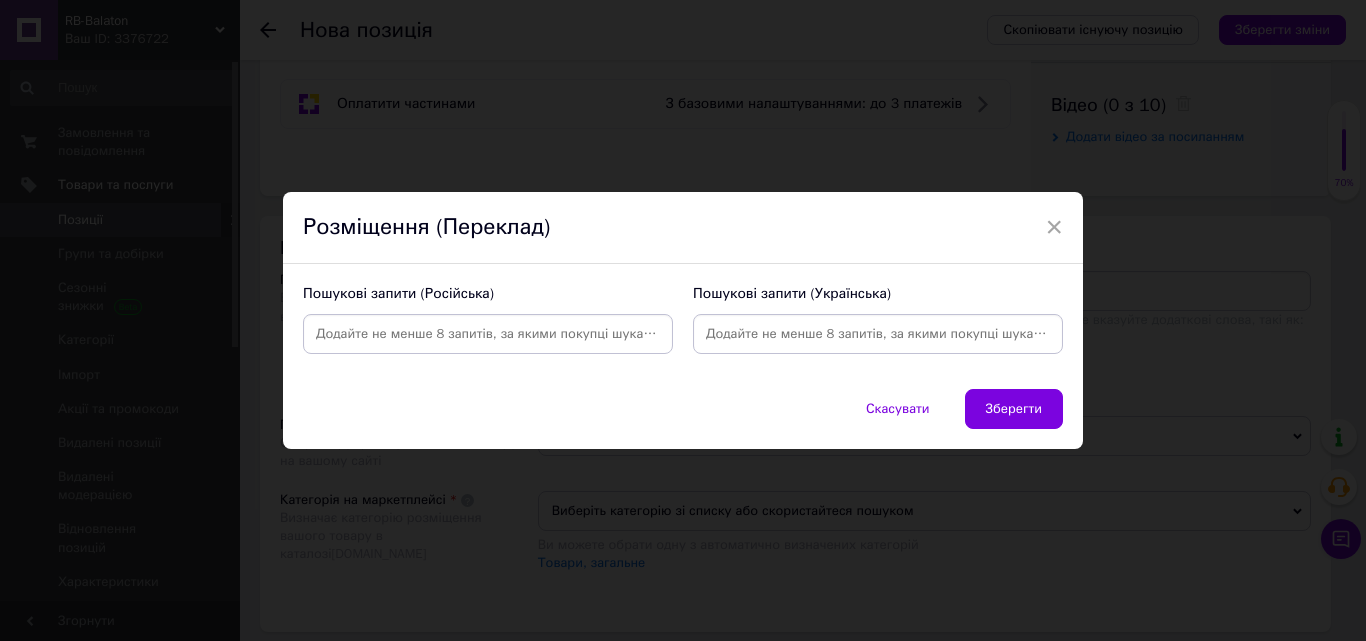 click at bounding box center [878, 334] 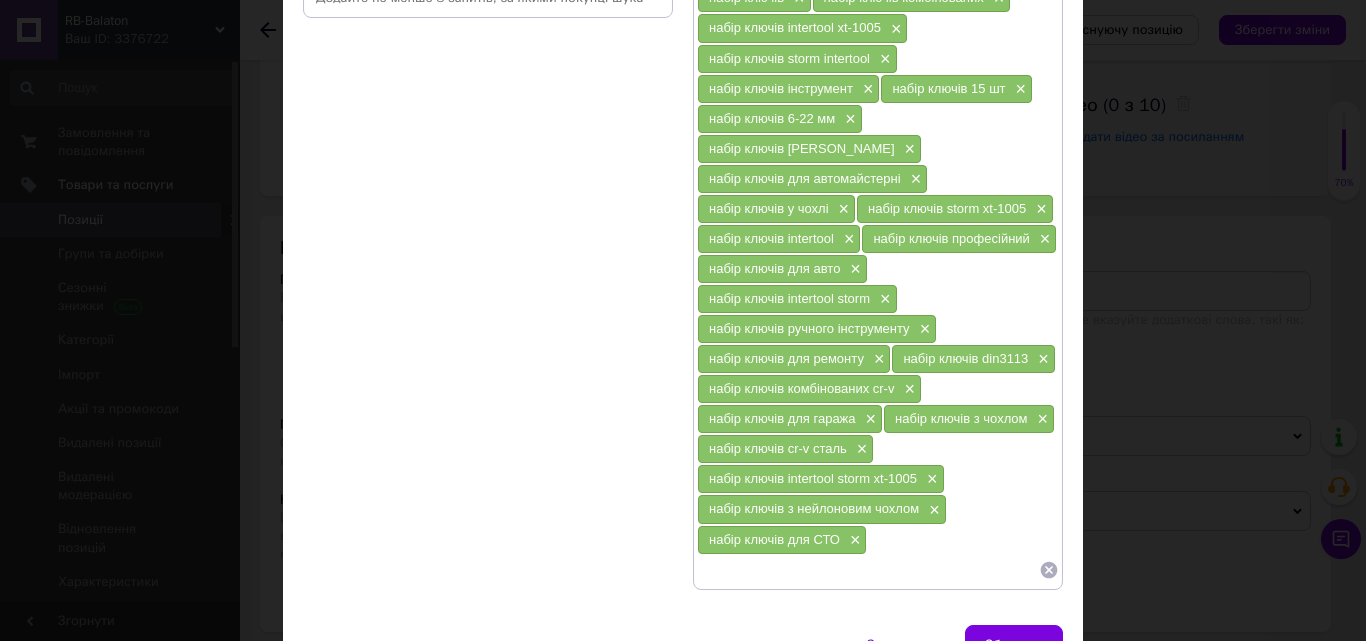 scroll, scrollTop: 100, scrollLeft: 0, axis: vertical 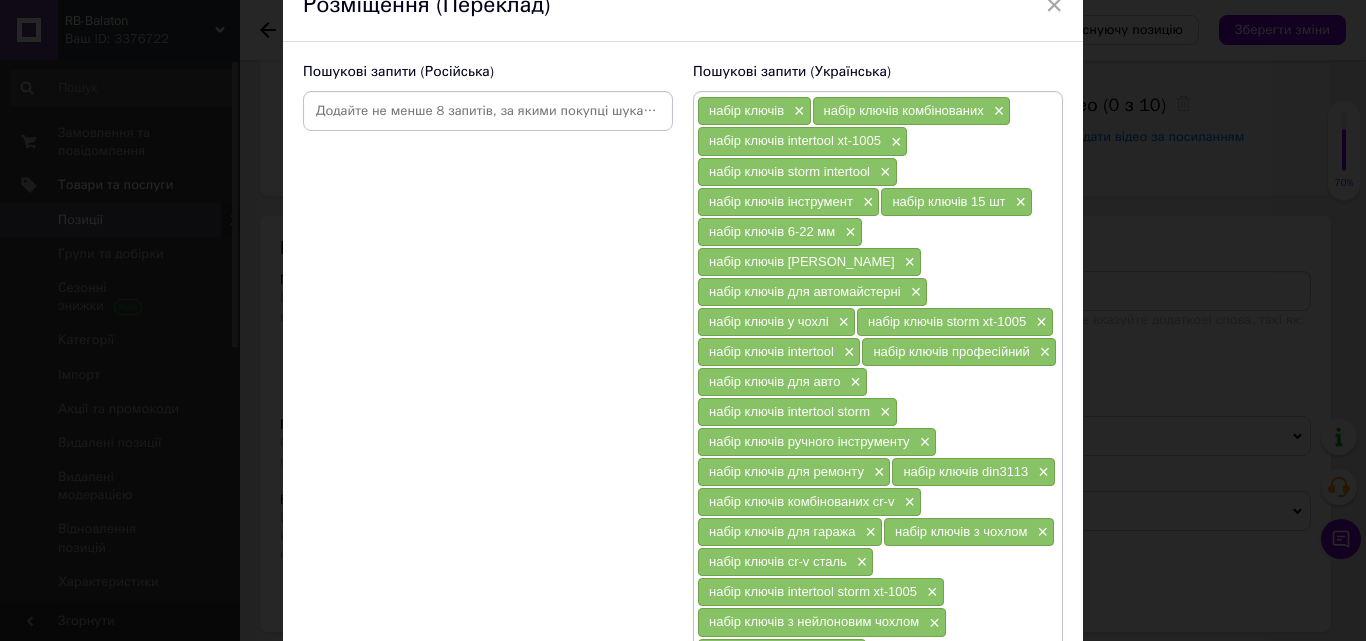 click at bounding box center [488, 111] 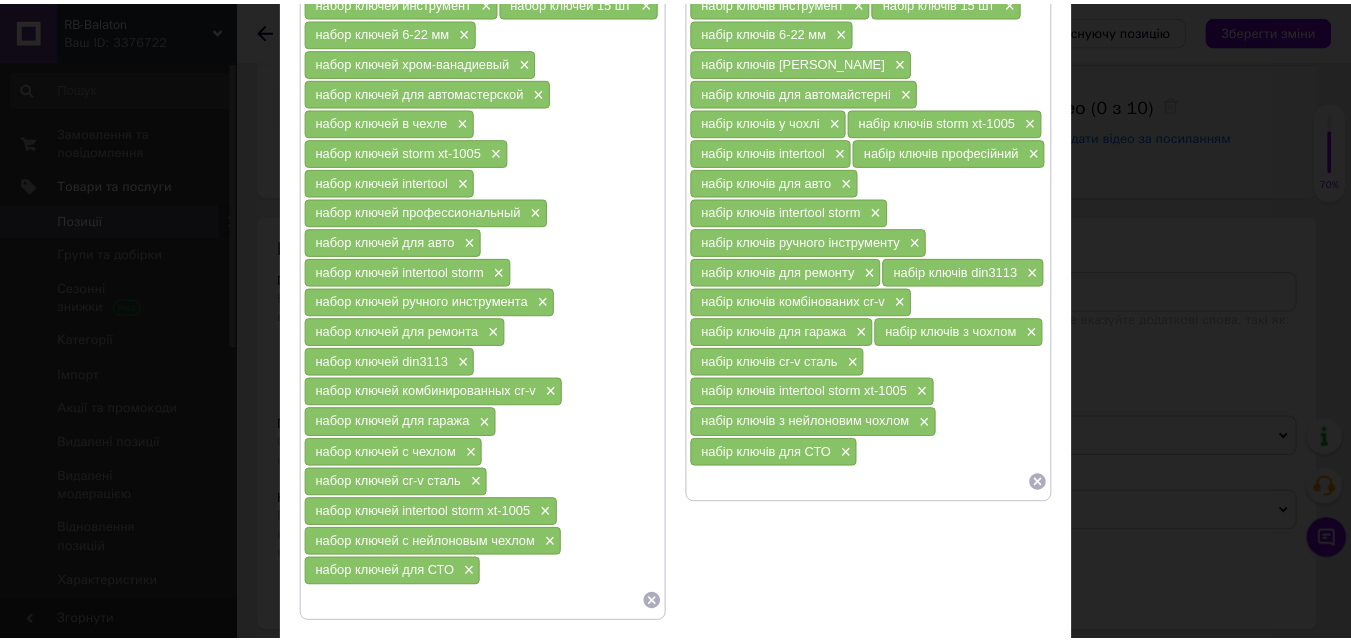 scroll, scrollTop: 448, scrollLeft: 0, axis: vertical 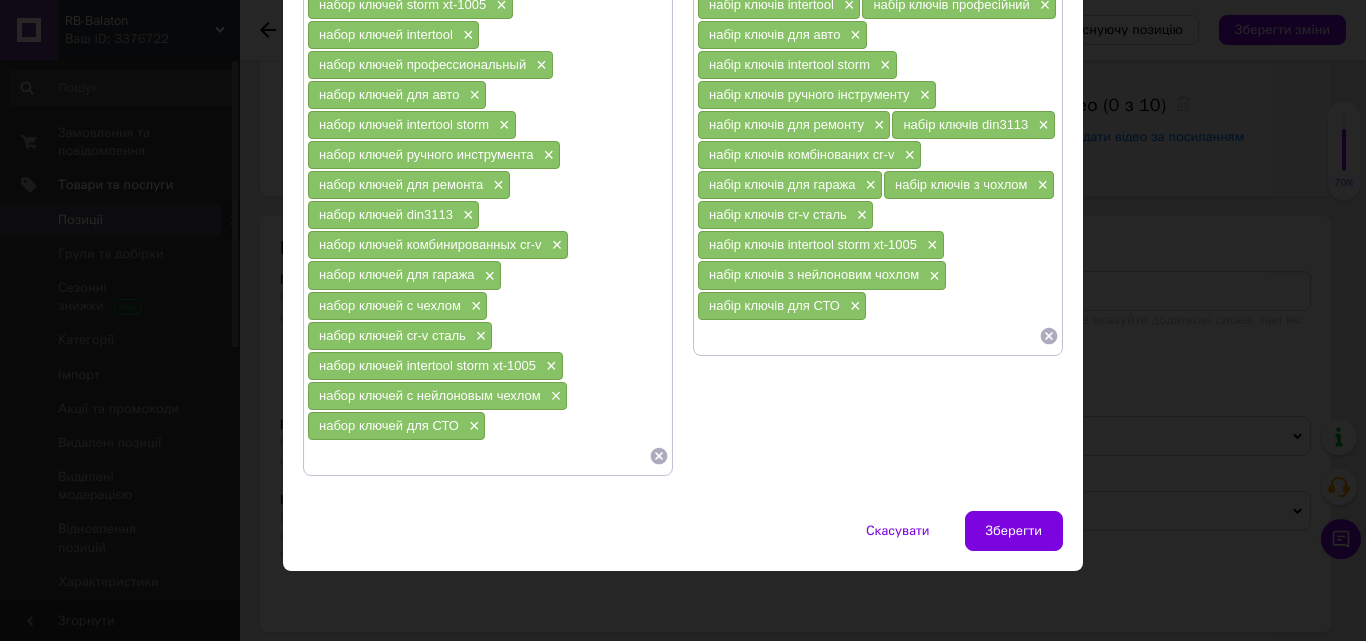 click on "Зберегти" at bounding box center [1014, 531] 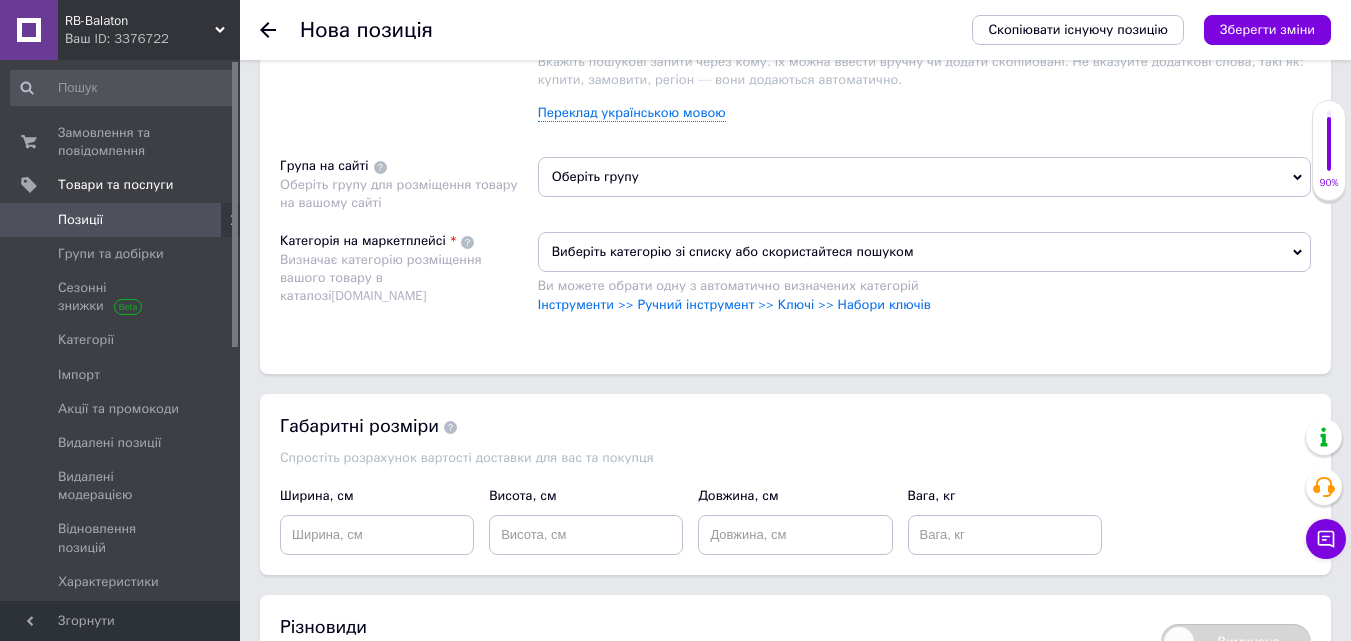 scroll, scrollTop: 1500, scrollLeft: 0, axis: vertical 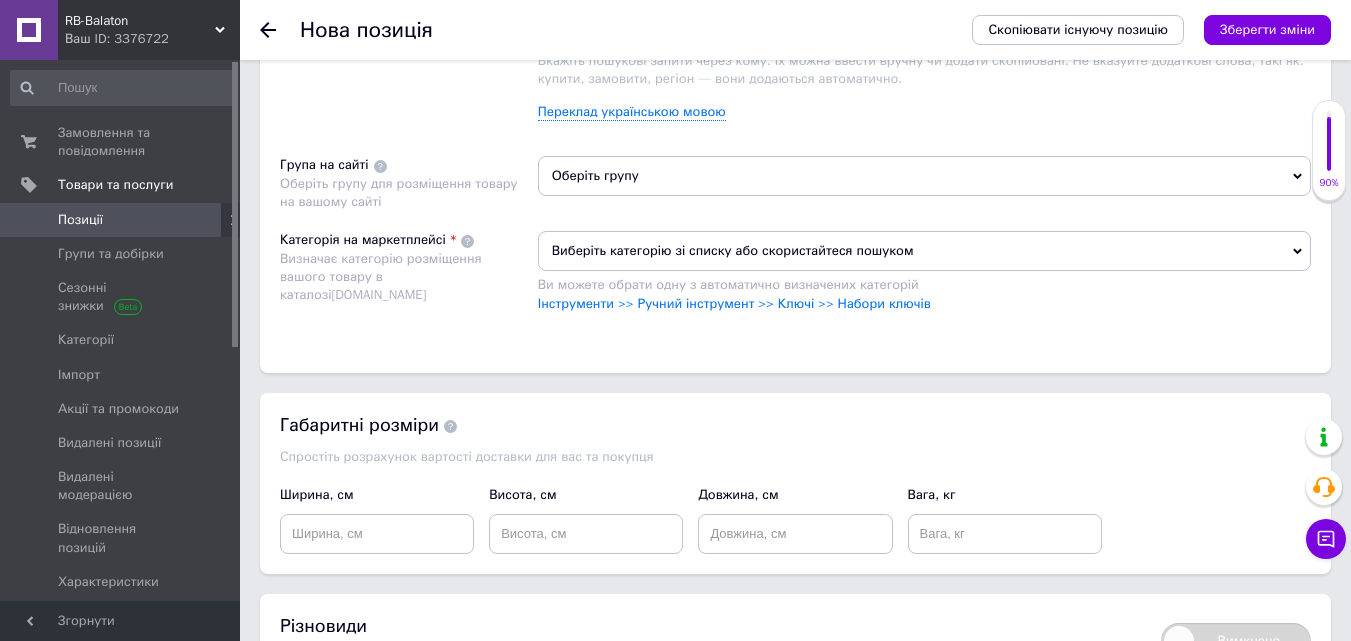 click on "Оберіть групу" at bounding box center (924, 183) 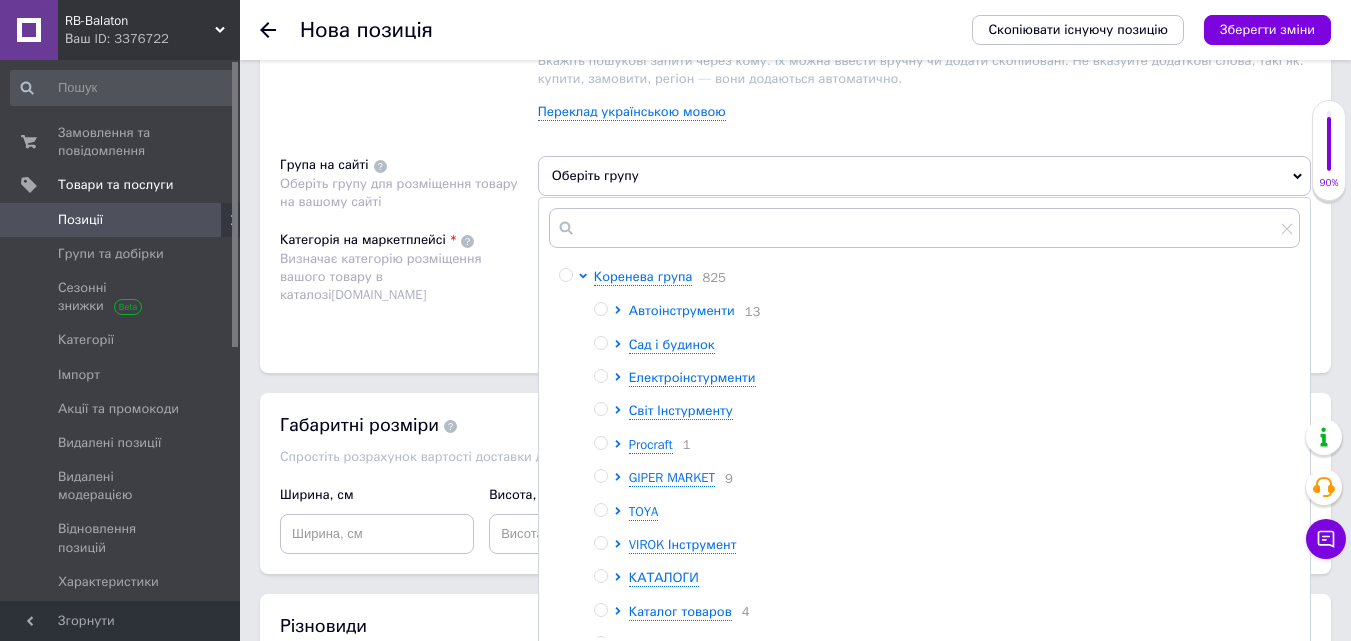 click on "Автоінструменти" at bounding box center [682, 310] 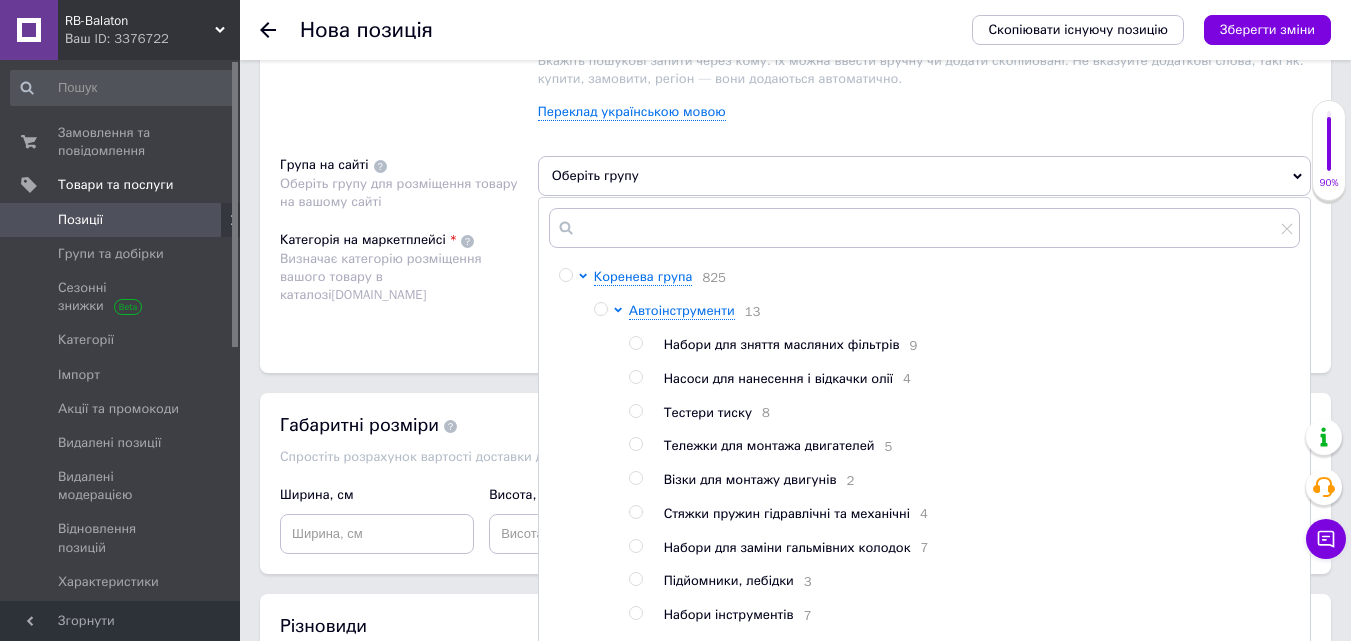 scroll, scrollTop: 400, scrollLeft: 0, axis: vertical 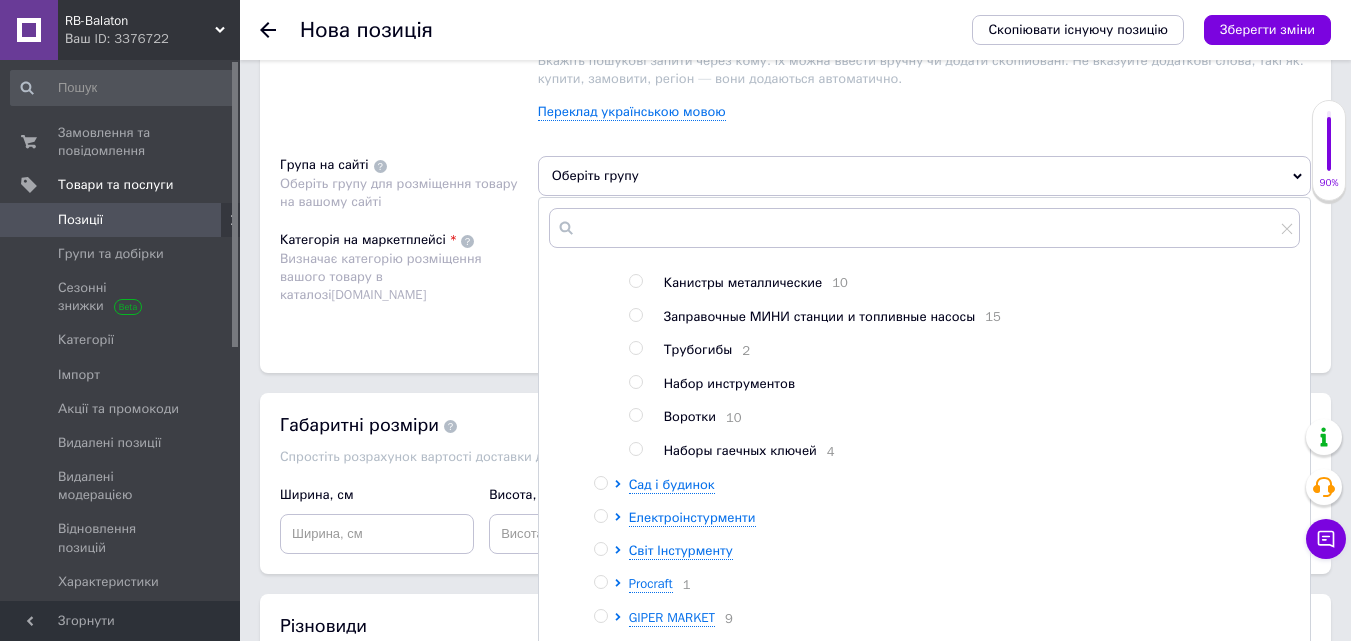 click at bounding box center [635, 449] 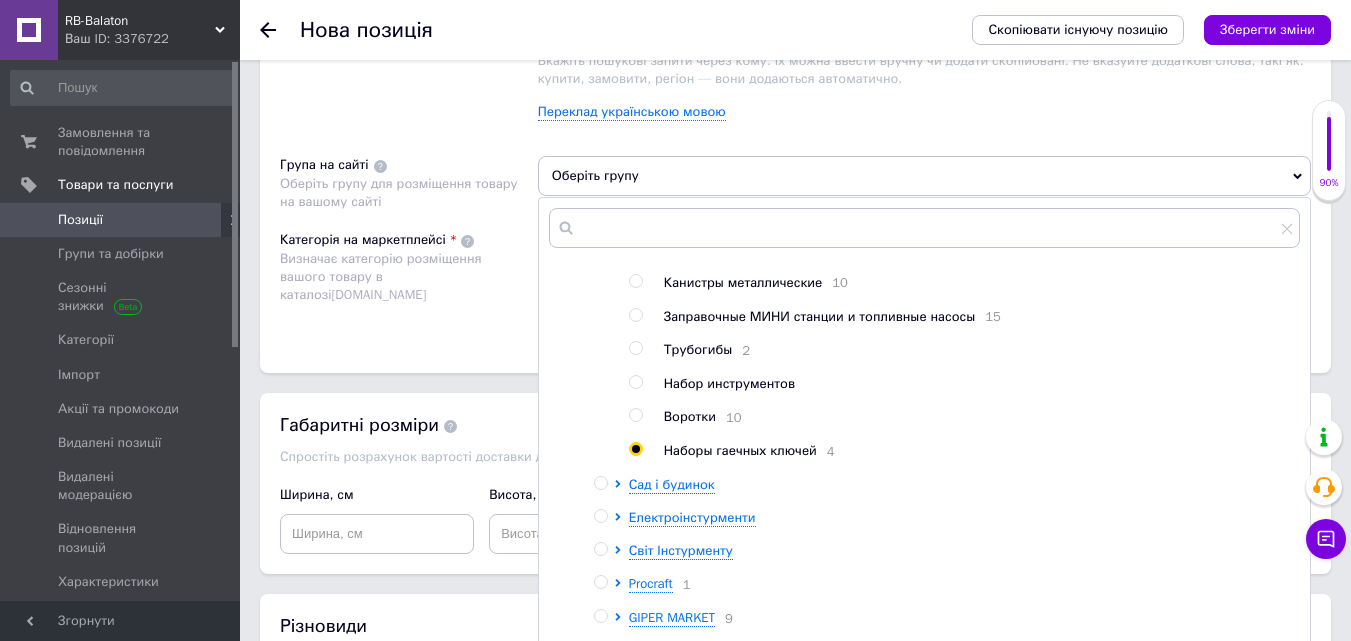 radio on "true" 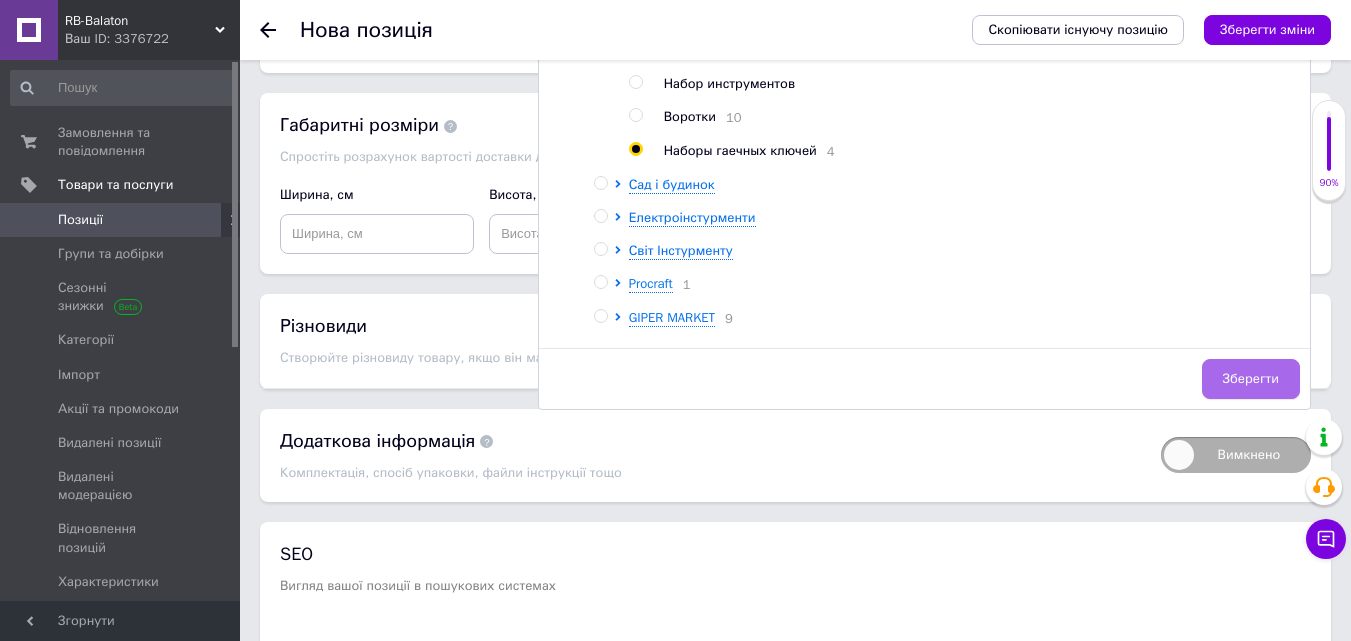 click on "Зберегти" at bounding box center [1251, 379] 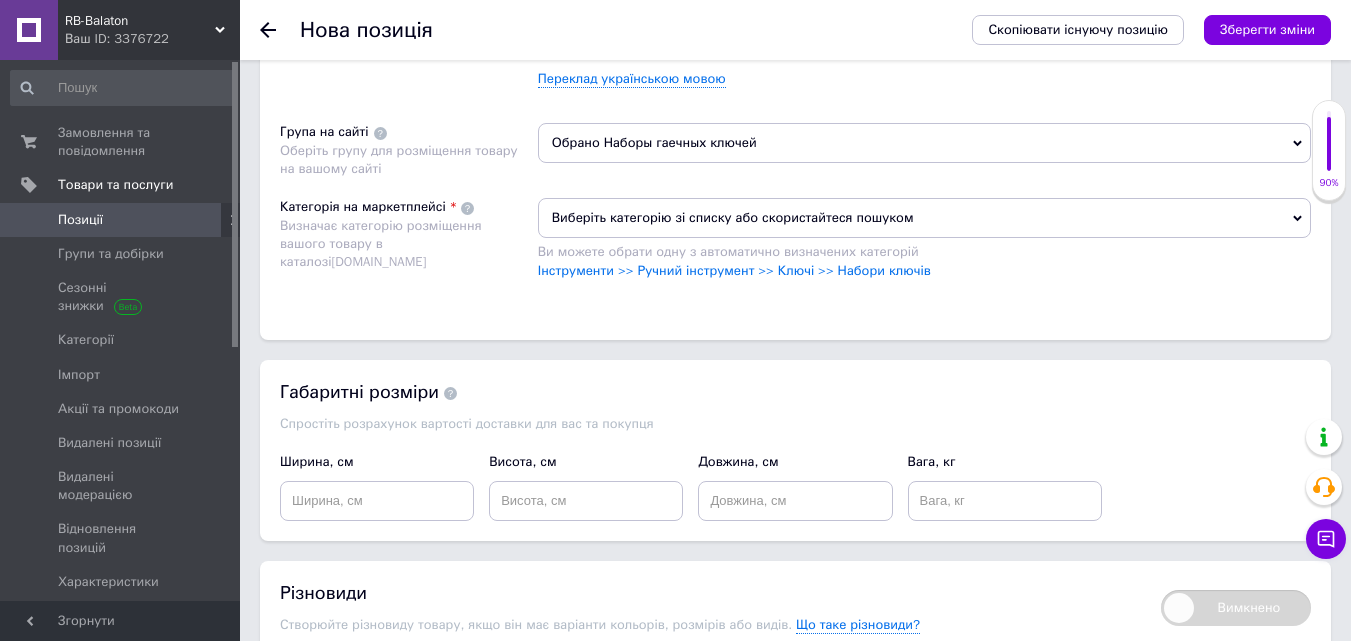 scroll, scrollTop: 1500, scrollLeft: 0, axis: vertical 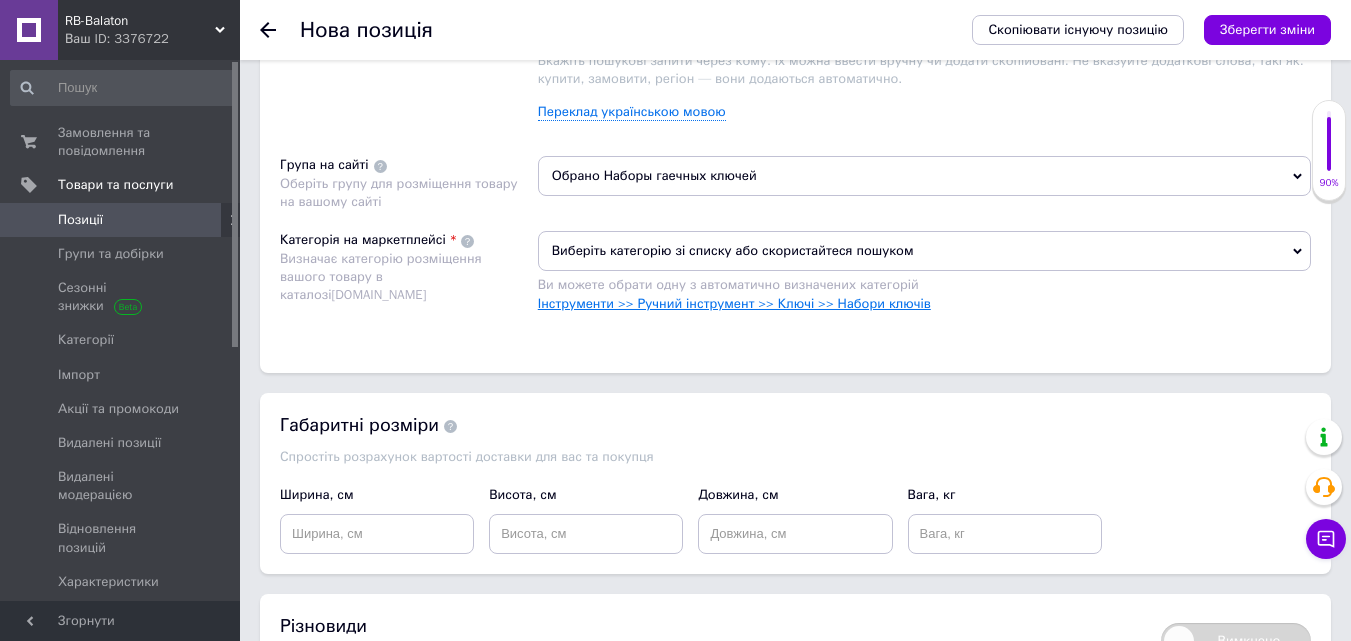 click on "Виберіть категорію зі списку або скористайтеся пошуком Ви можете обрати одну з автоматично визначених категорій Інструменти >> Ручний інструмент >> Ключі >> Набори ключів" at bounding box center [924, 271] 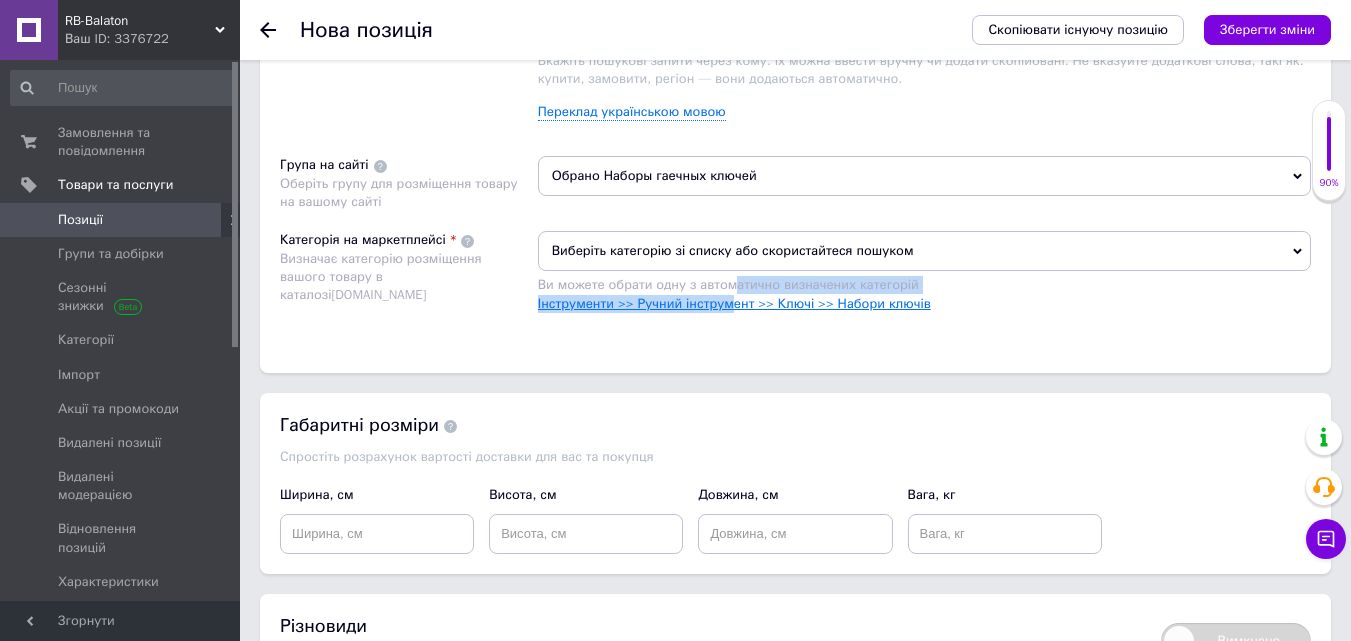 click on "Інструменти >> Ручний інструмент >> Ключі >> Набори ключів" at bounding box center (734, 303) 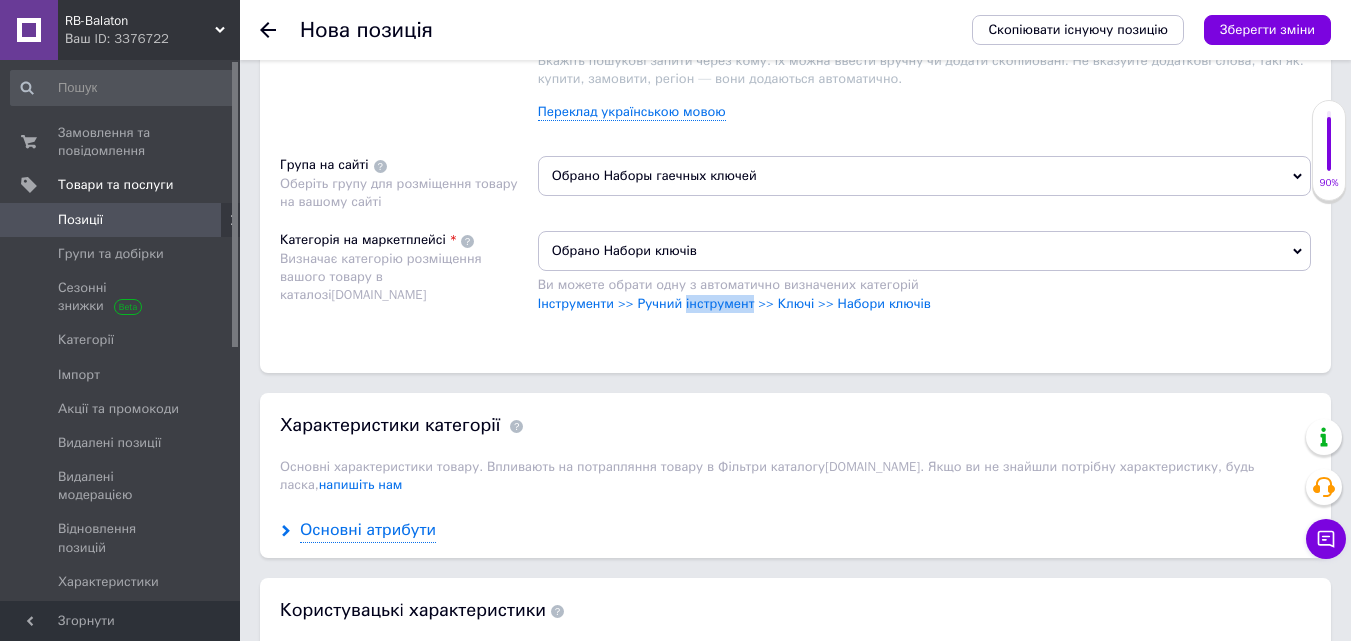 click on "Основні атрибути" at bounding box center [368, 530] 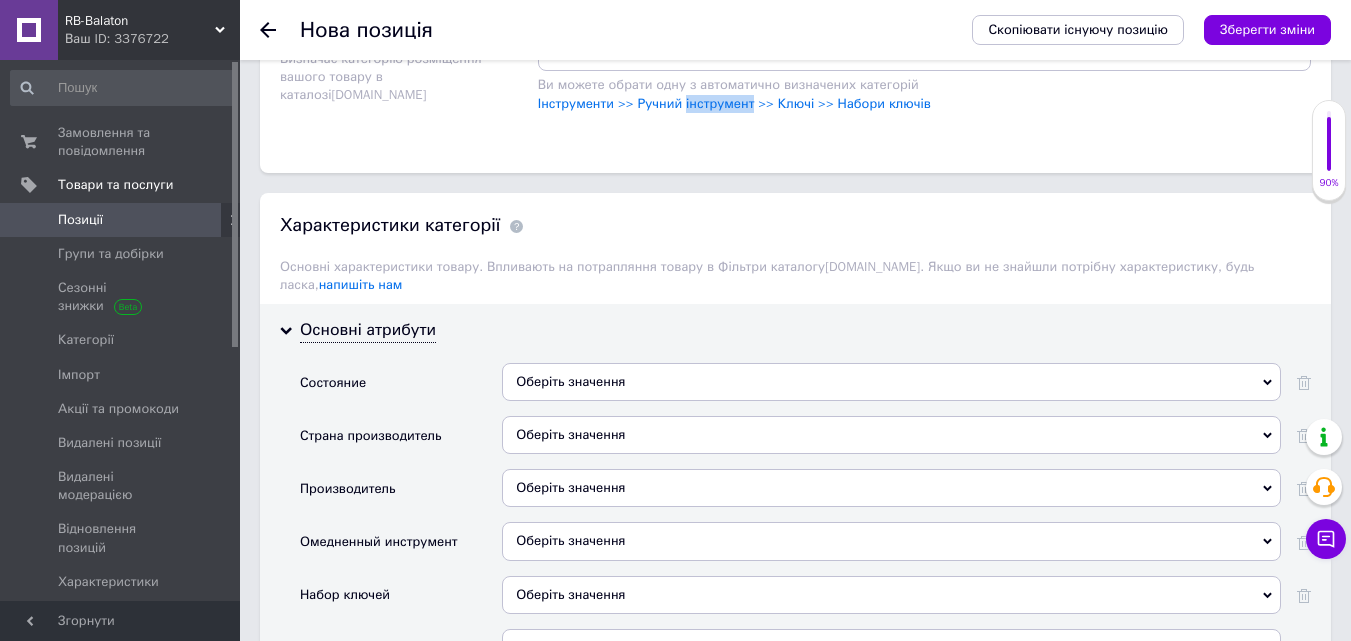 click on "Оберіть значення" at bounding box center [891, 382] 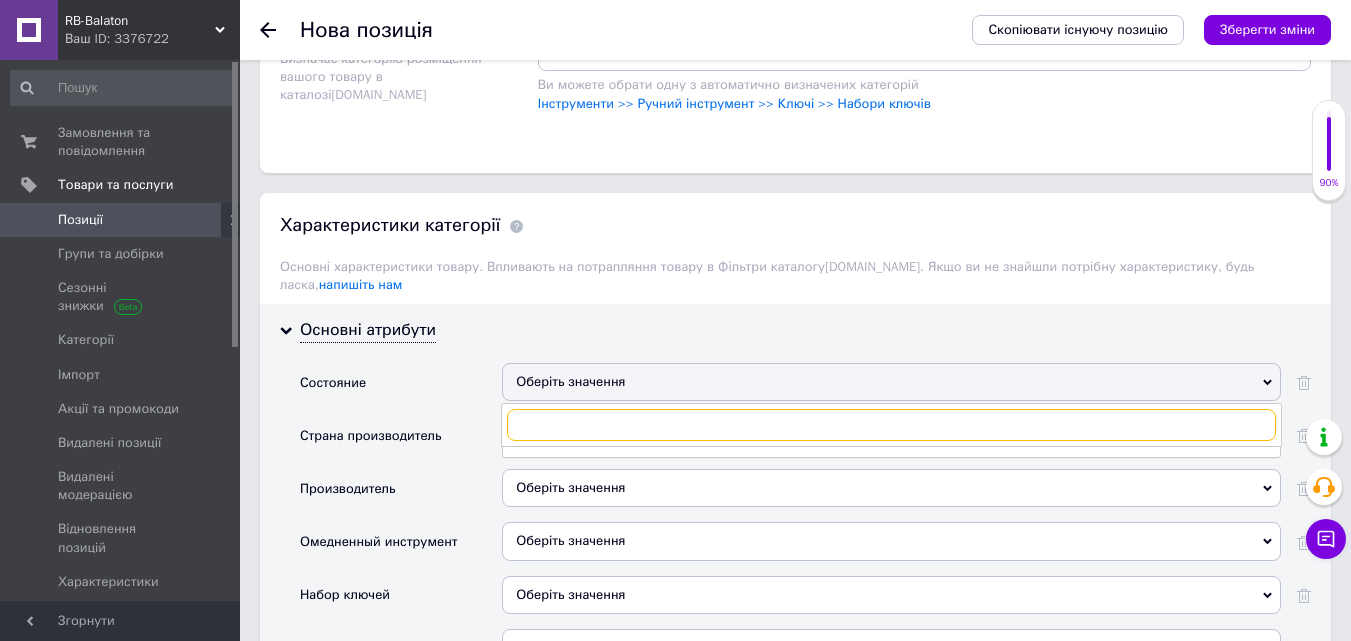 scroll, scrollTop: 1900, scrollLeft: 0, axis: vertical 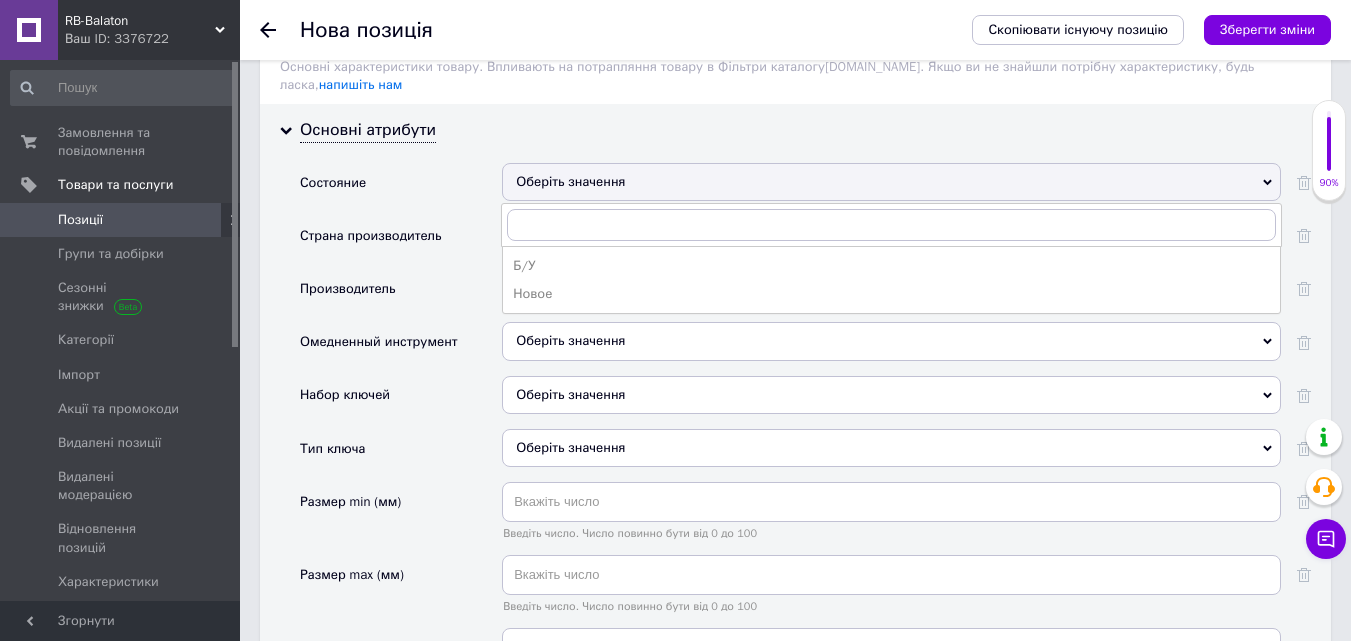 click on "Новое" at bounding box center [891, 294] 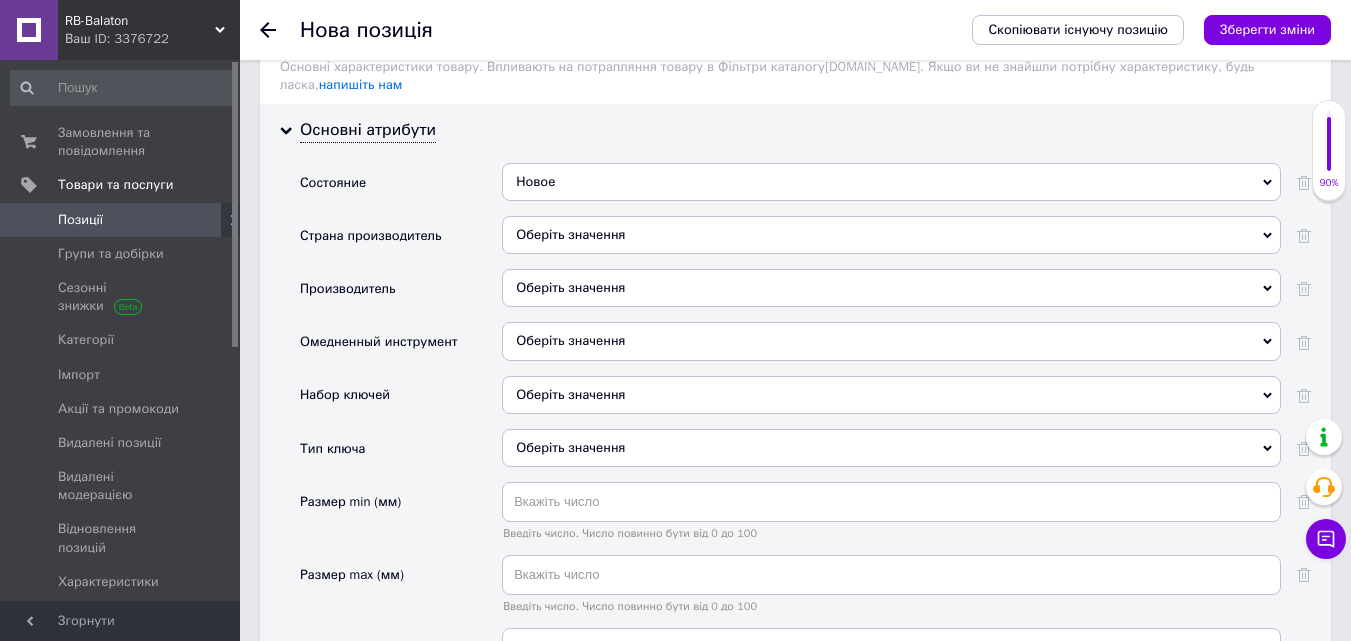 click on "Оберіть значення" at bounding box center [891, 235] 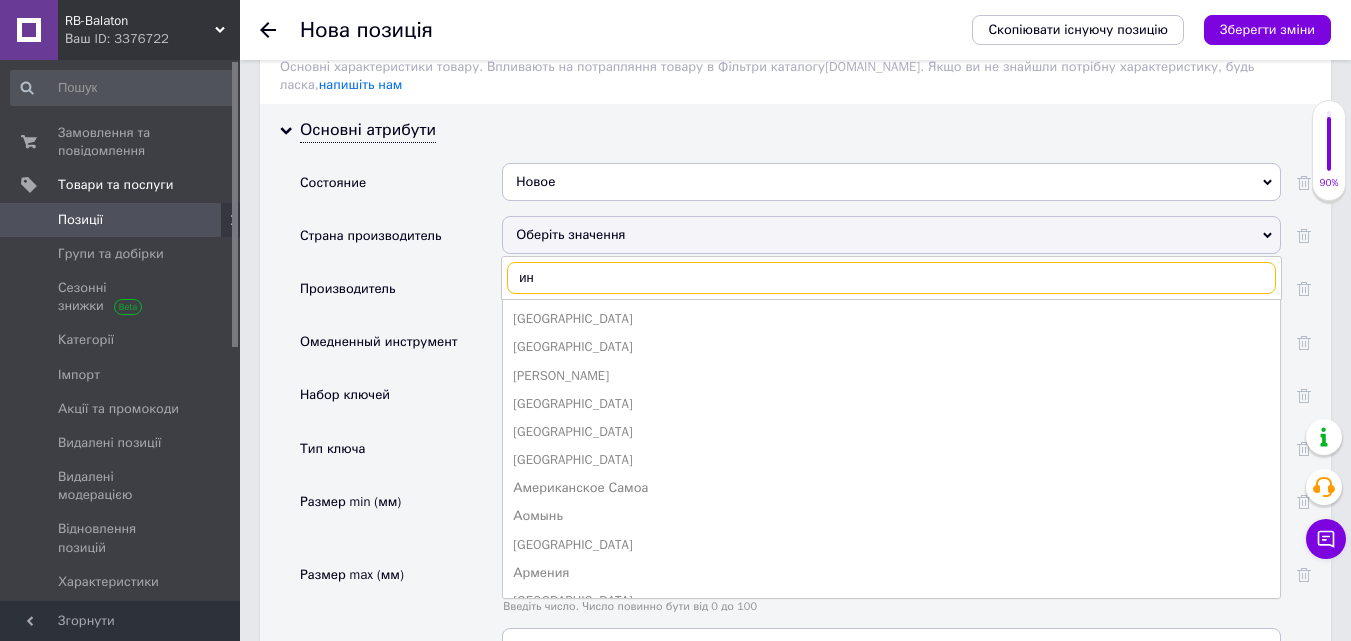type on "инд" 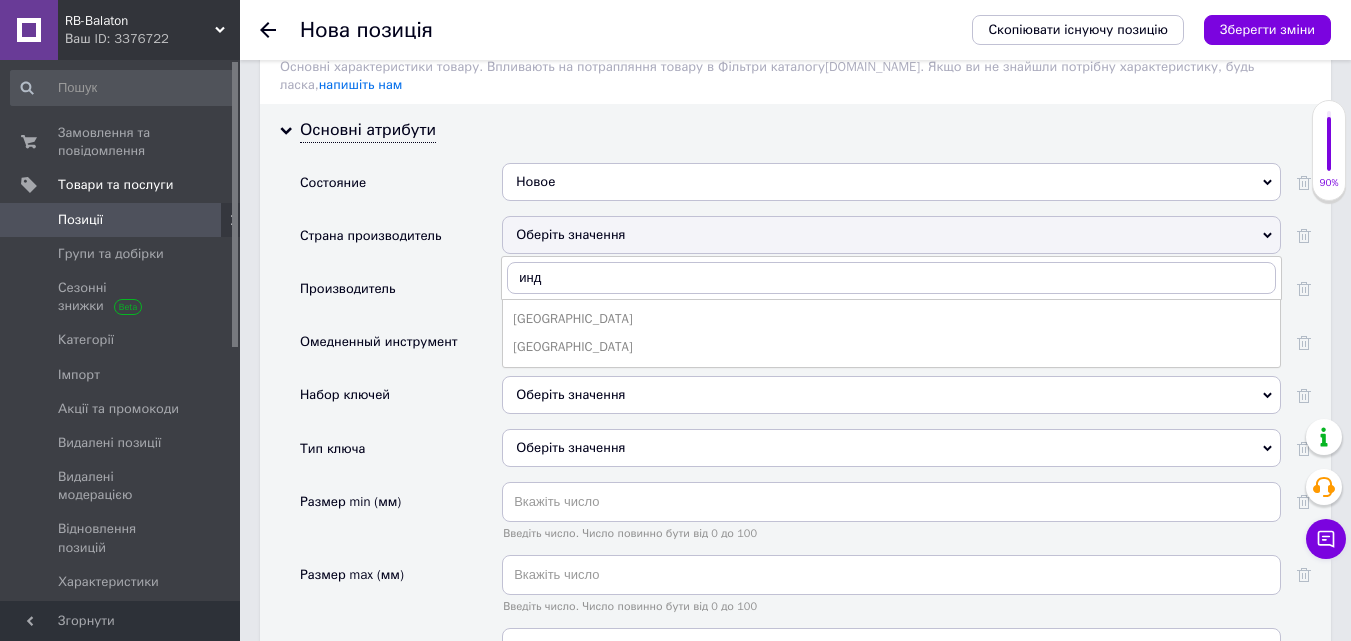 click on "[GEOGRAPHIC_DATA]" at bounding box center [891, 319] 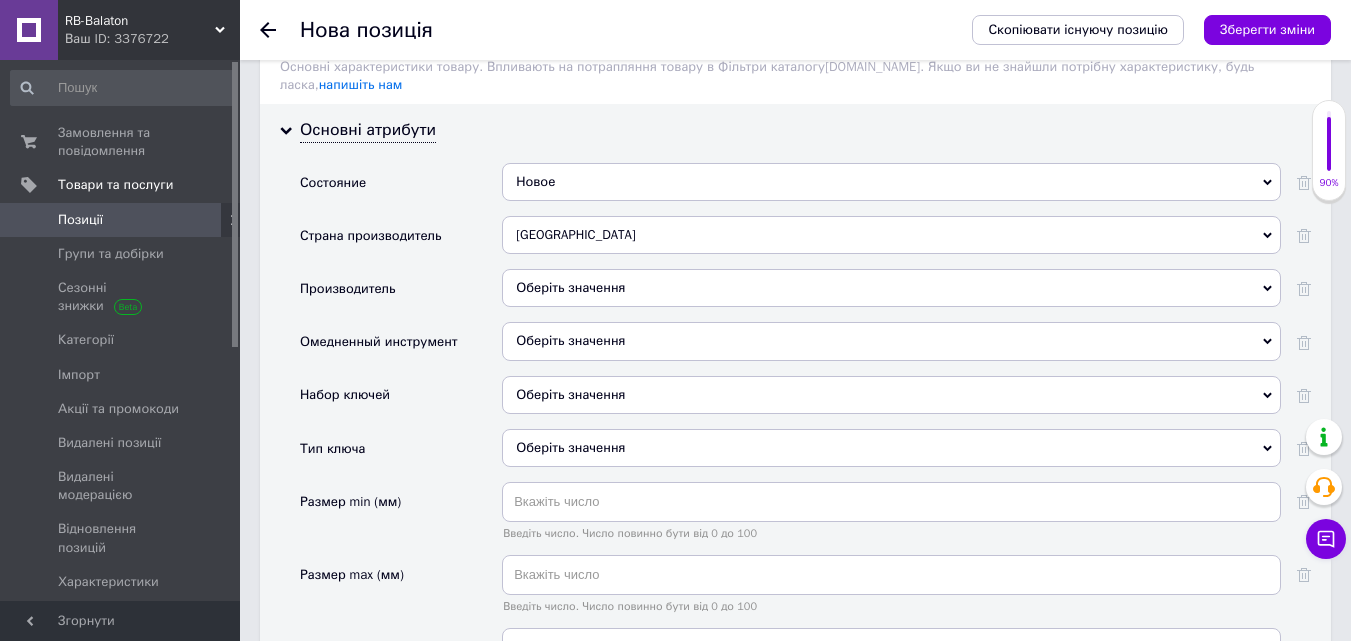 click on "Оберіть значення" at bounding box center [891, 288] 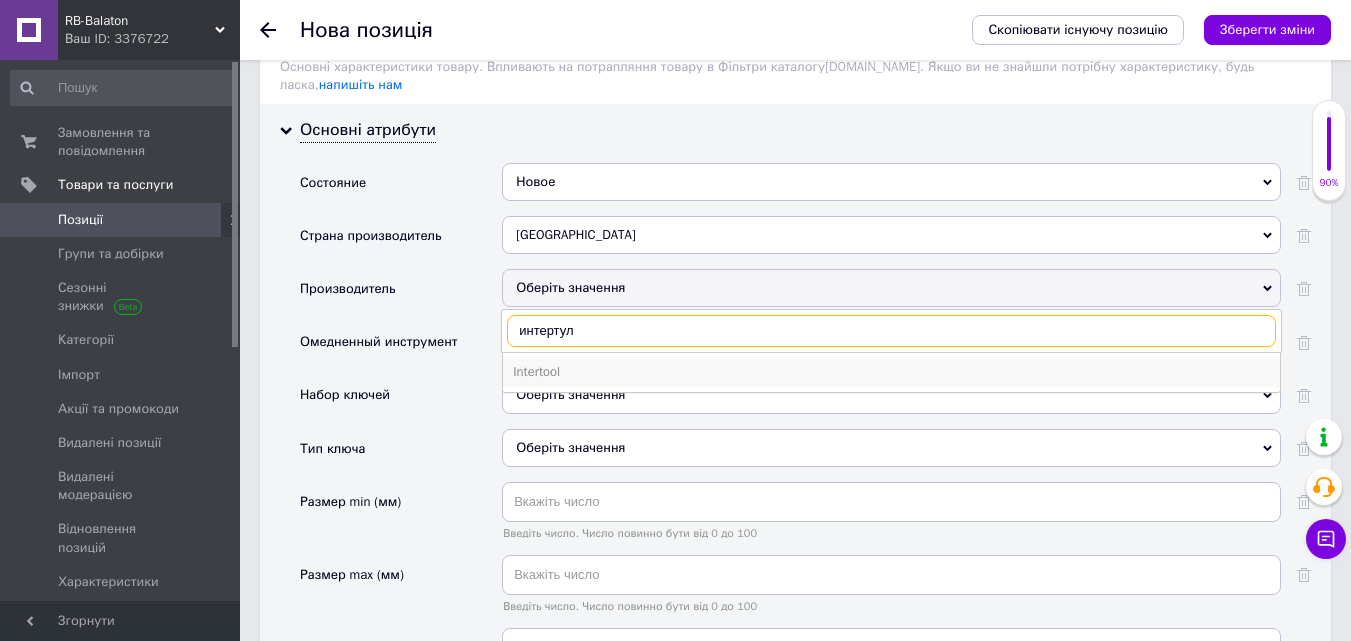 type on "интертул" 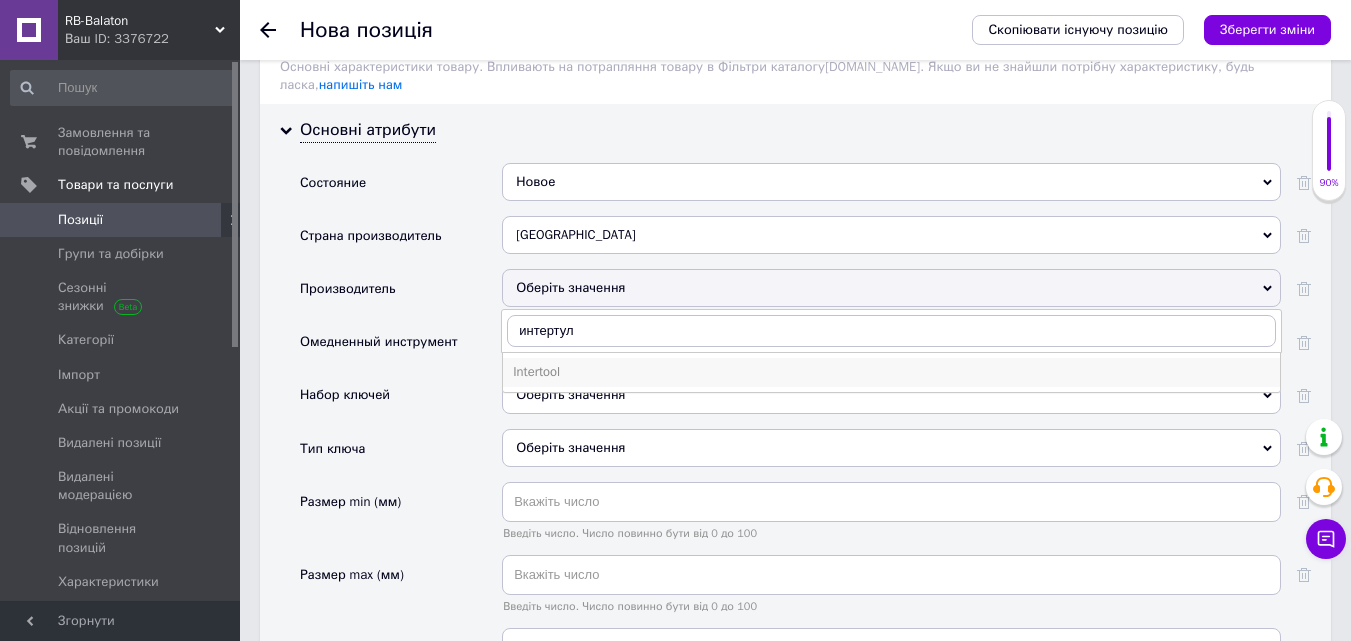 click on "Intertool" at bounding box center (891, 372) 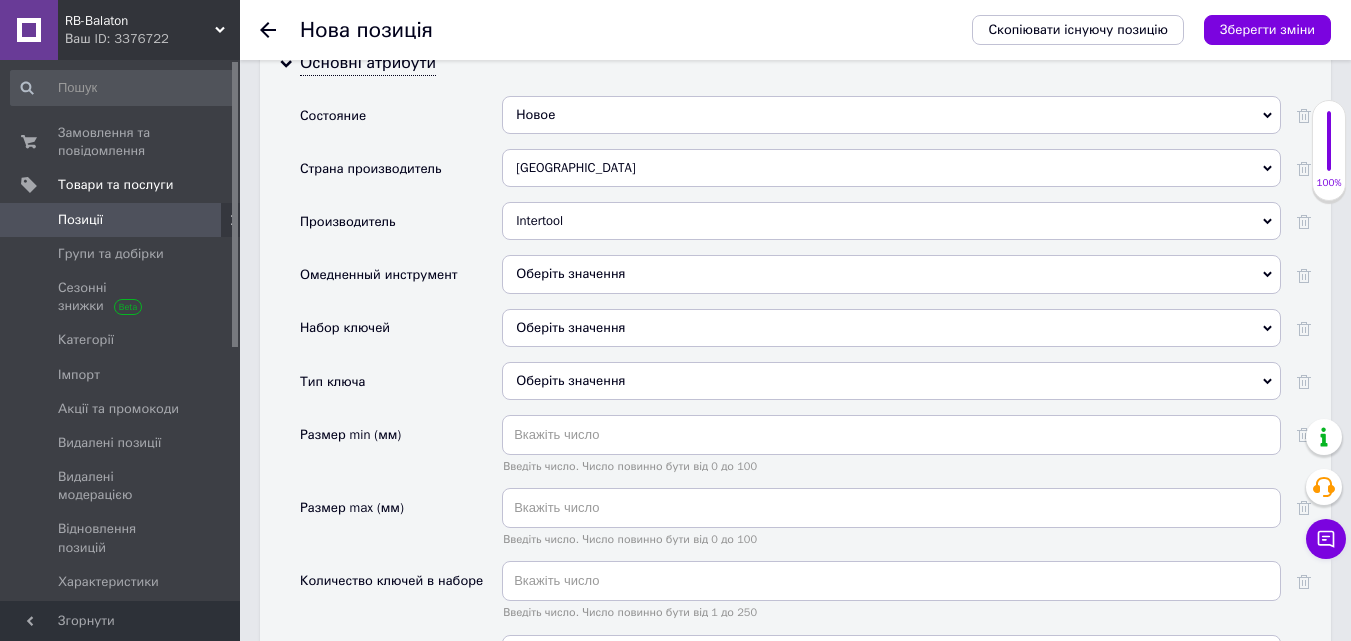scroll, scrollTop: 2000, scrollLeft: 0, axis: vertical 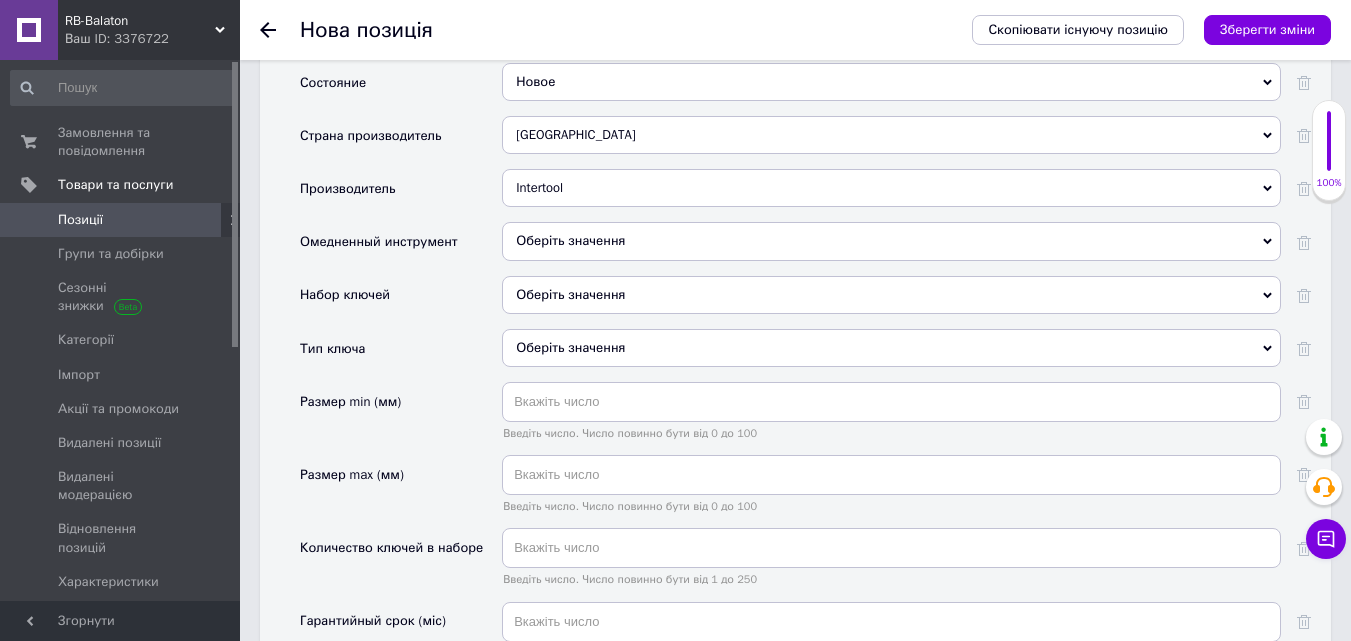 click on "Оберіть значення" at bounding box center [891, 295] 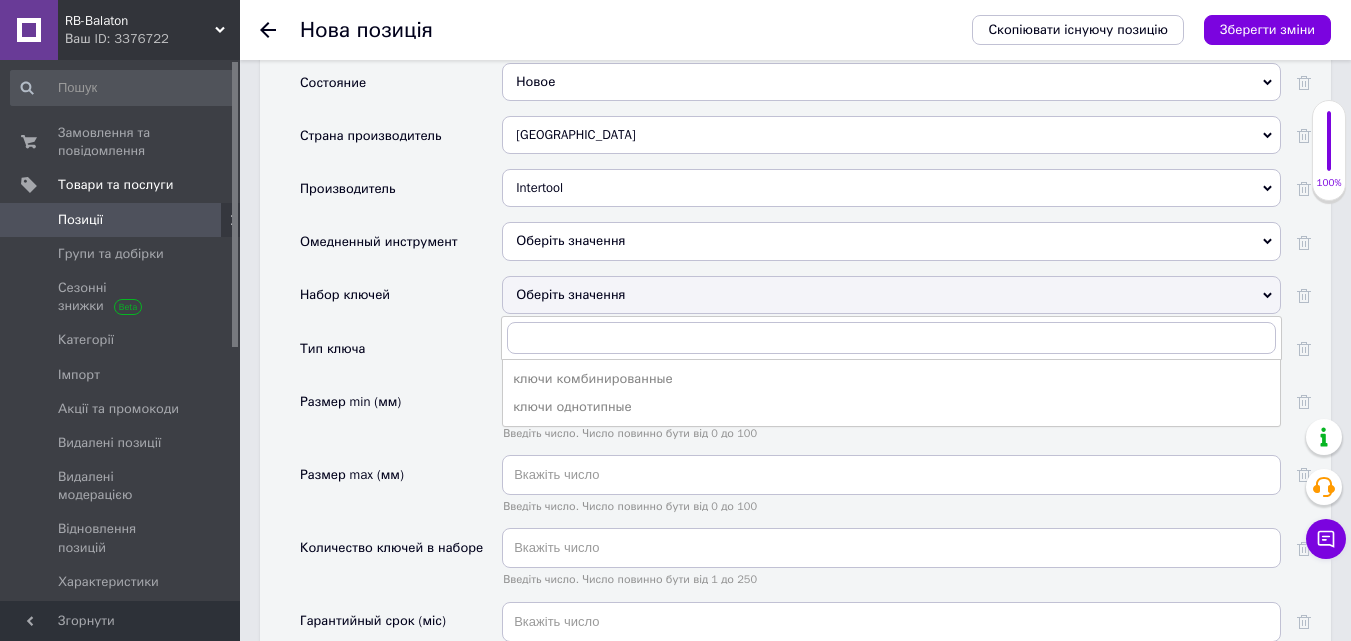 click on "ключи комбинированные" at bounding box center (891, 379) 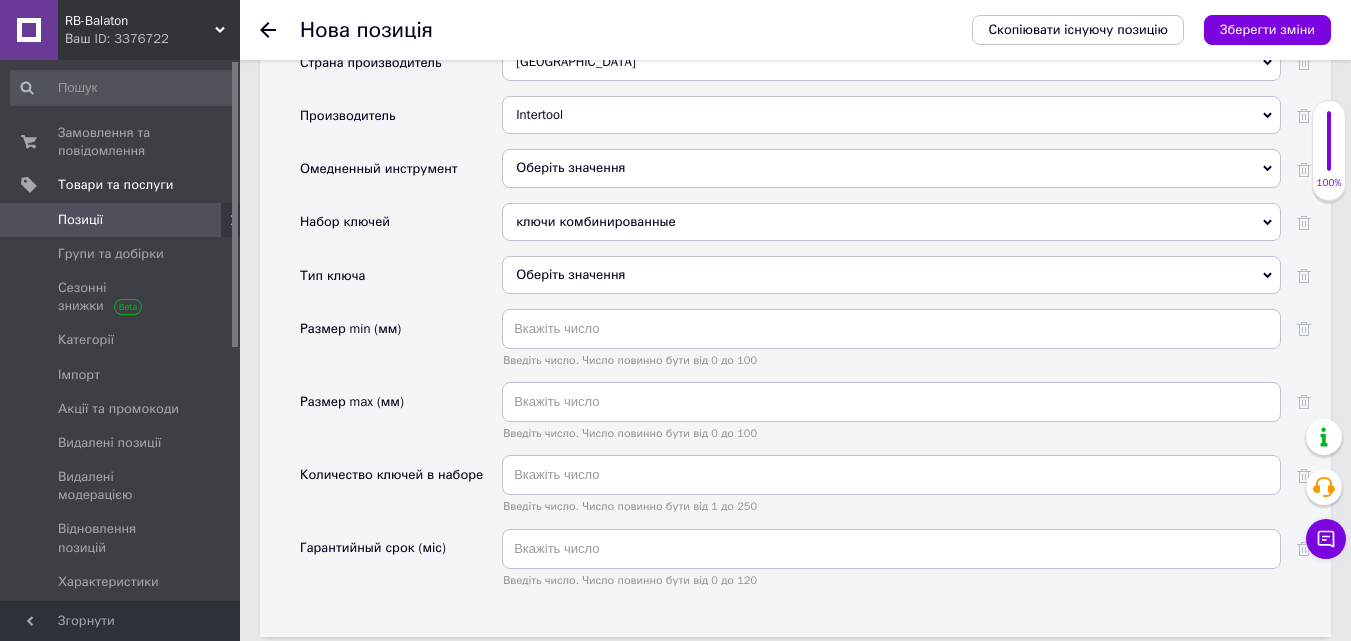 scroll, scrollTop: 2100, scrollLeft: 0, axis: vertical 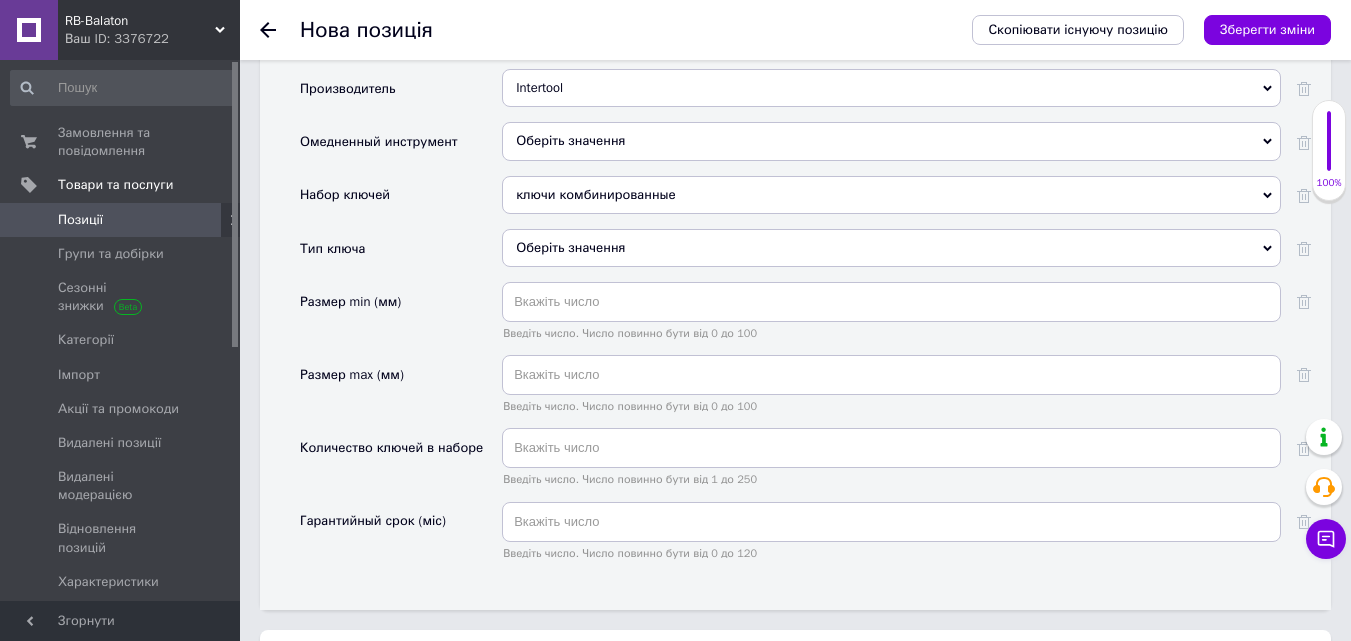 click on "Оберіть значення" at bounding box center [891, 248] 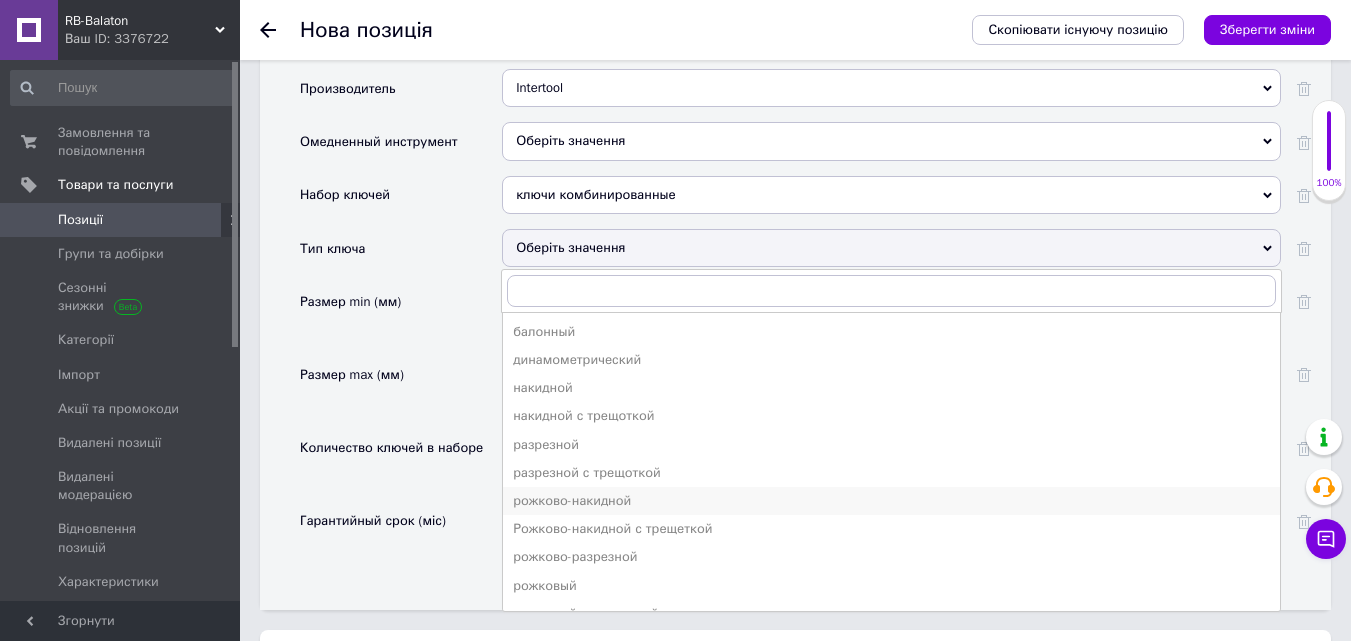 click on "рожково-накидной" at bounding box center [891, 501] 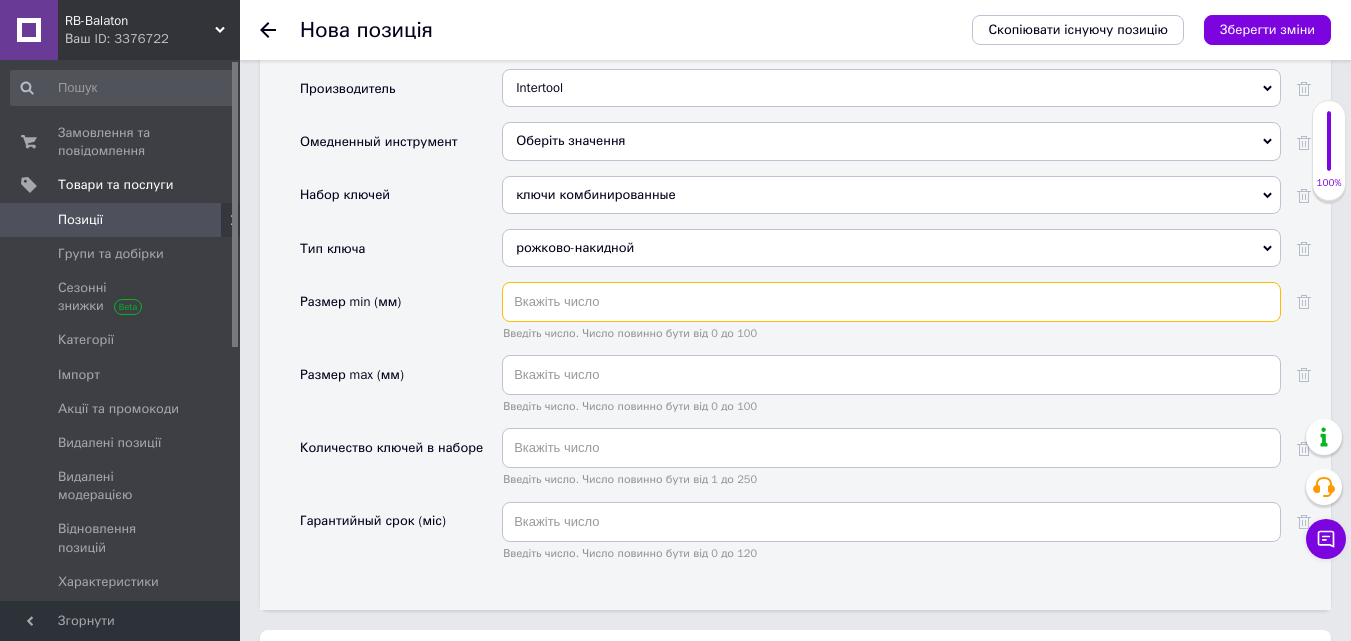 click at bounding box center [891, 302] 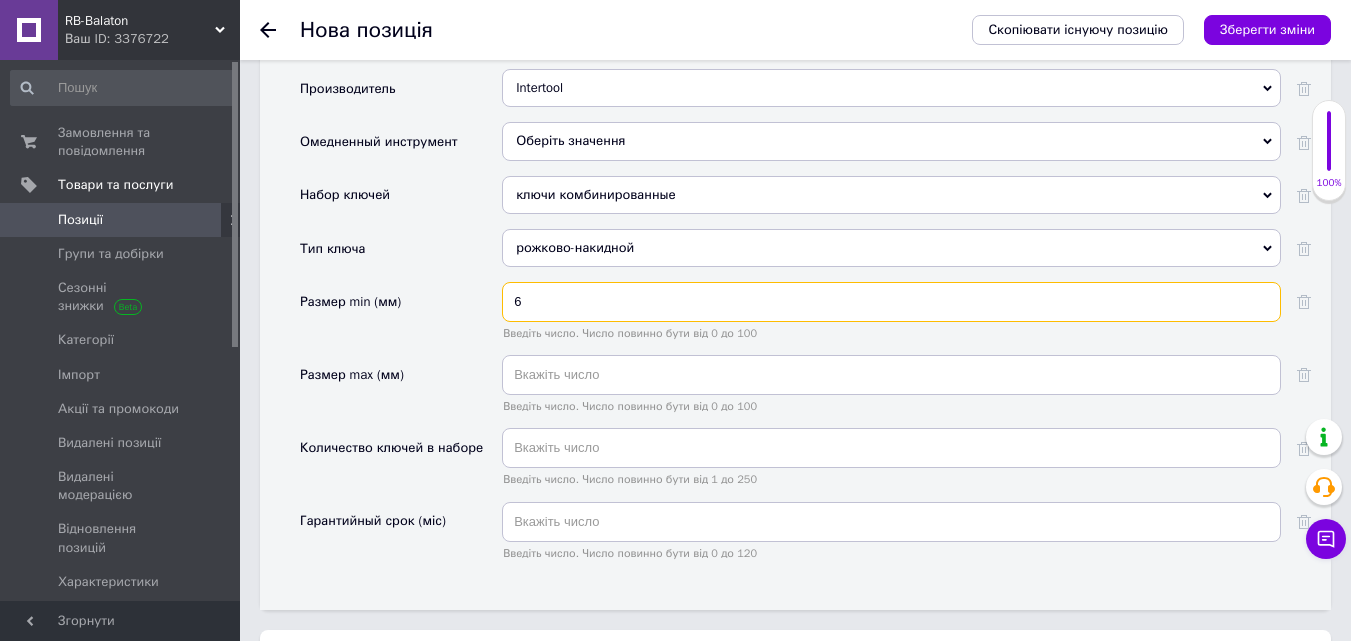 type on "6" 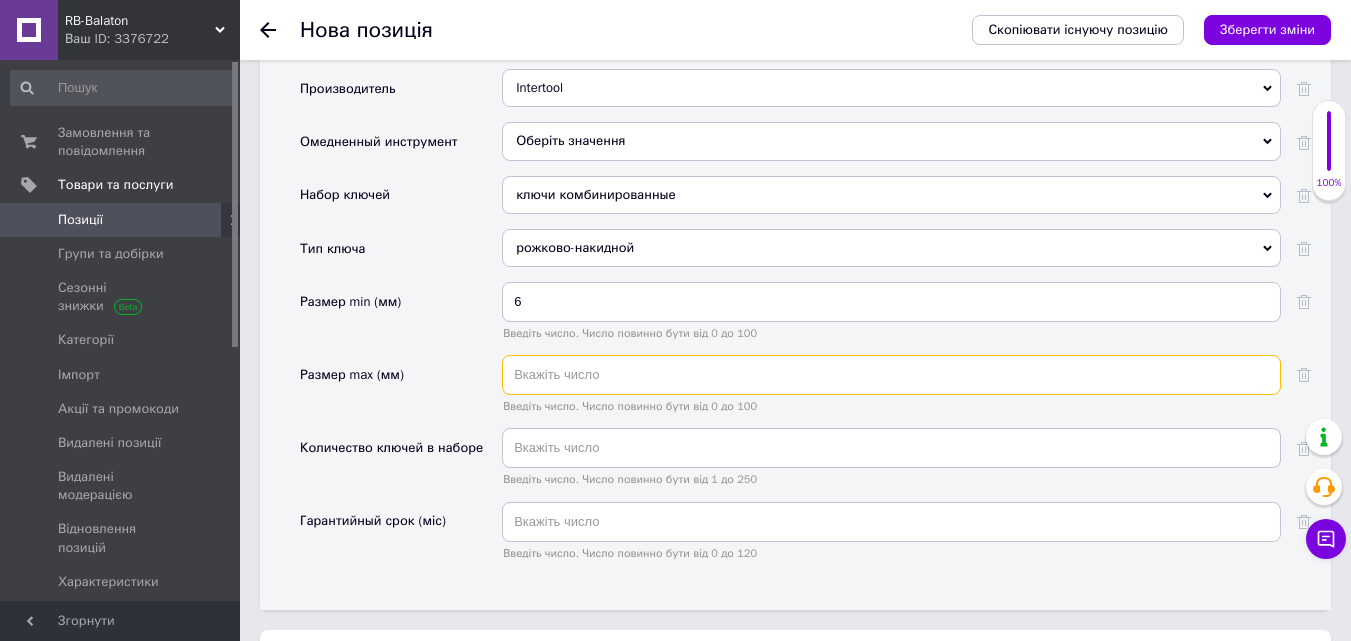 click at bounding box center [891, 375] 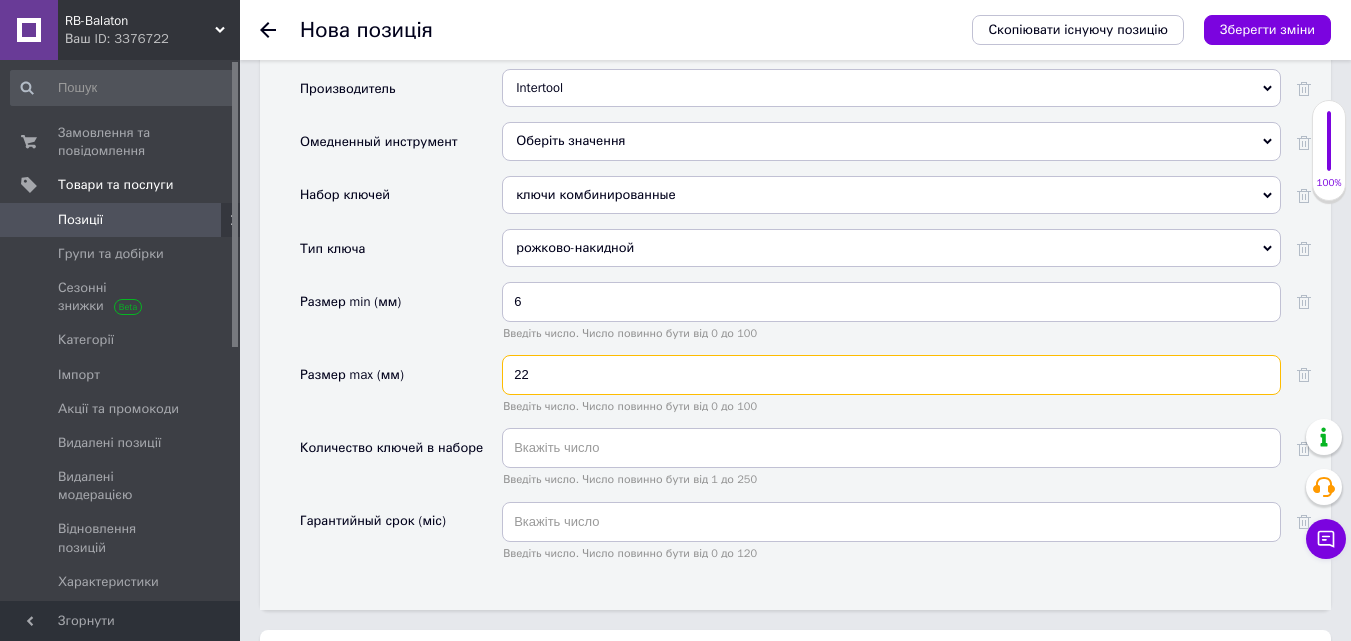 scroll, scrollTop: 2200, scrollLeft: 0, axis: vertical 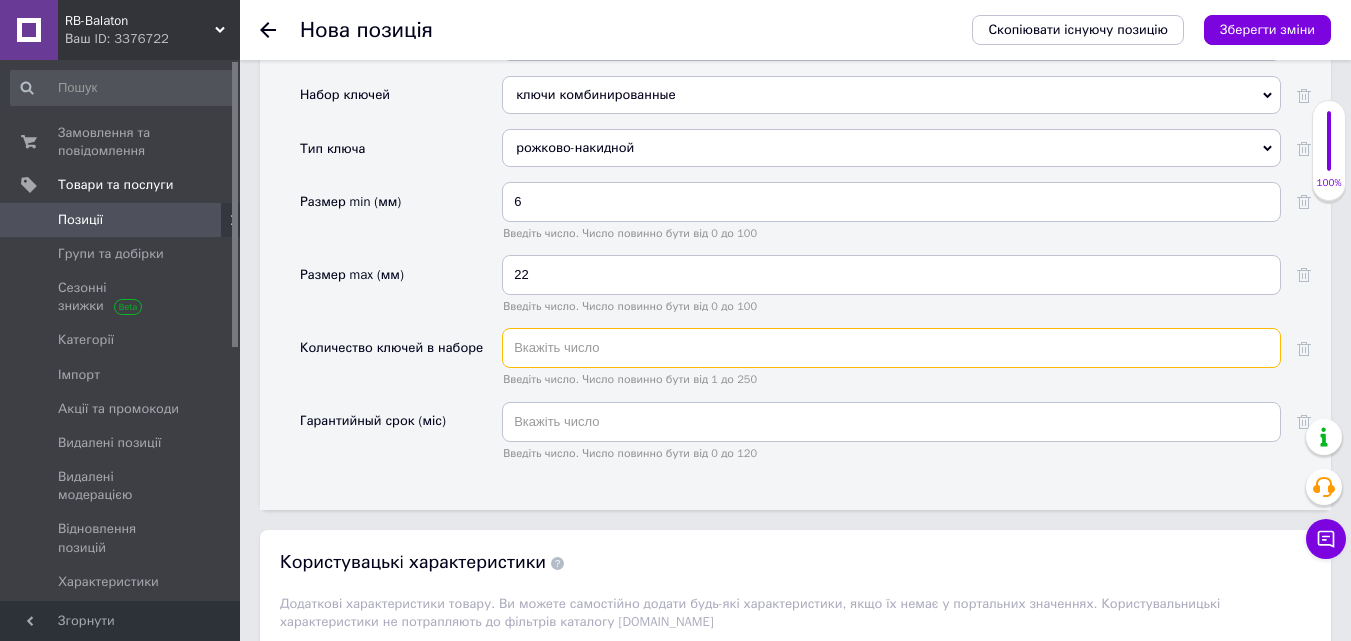click at bounding box center [891, 348] 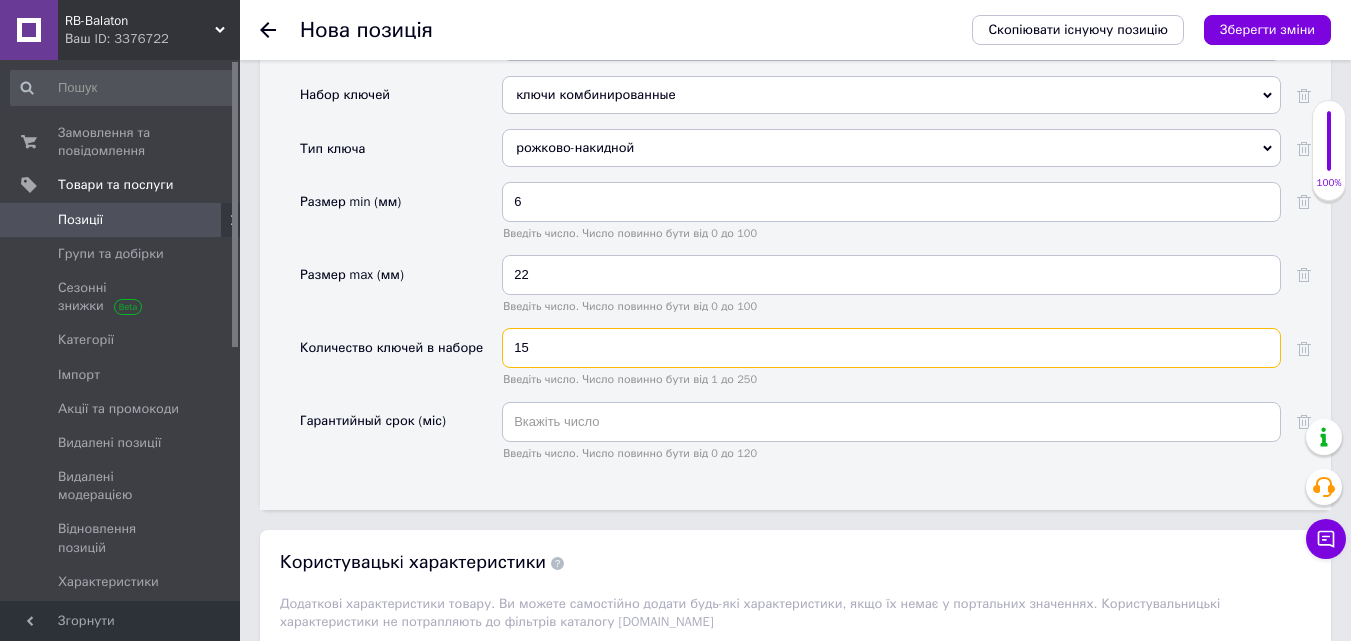 type on "15" 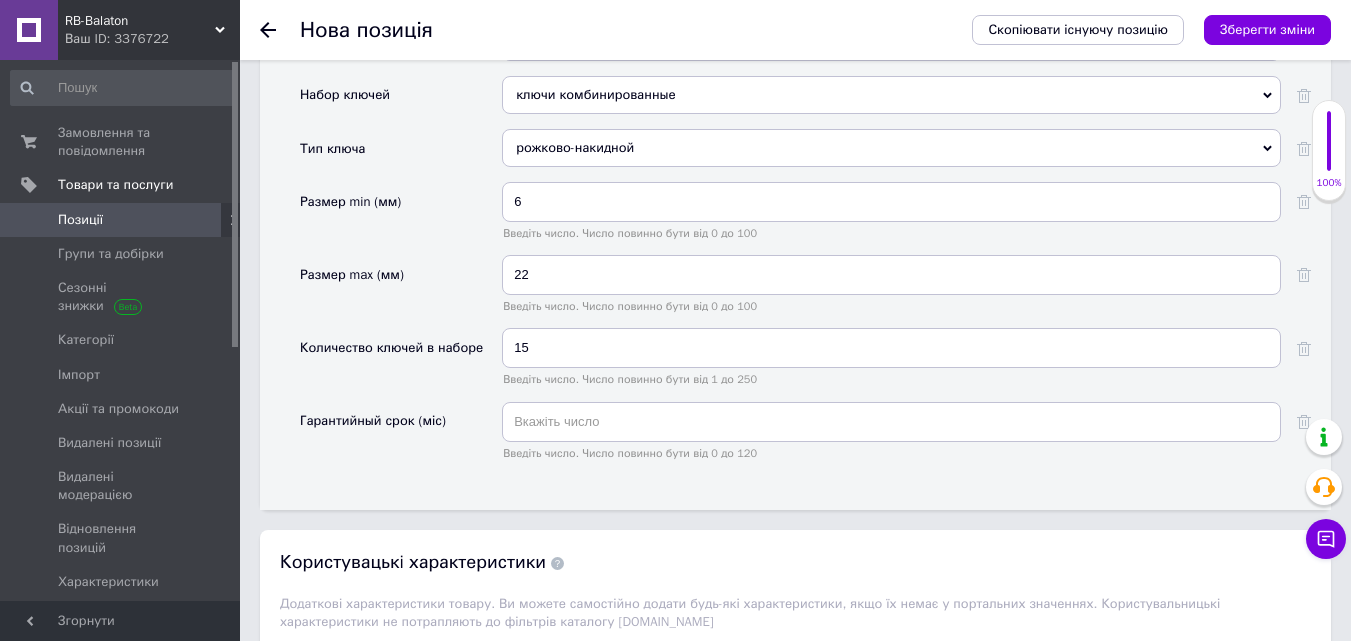 click on "Скопіювати існуючу позицію Зберегти зміни" at bounding box center [1141, 30] 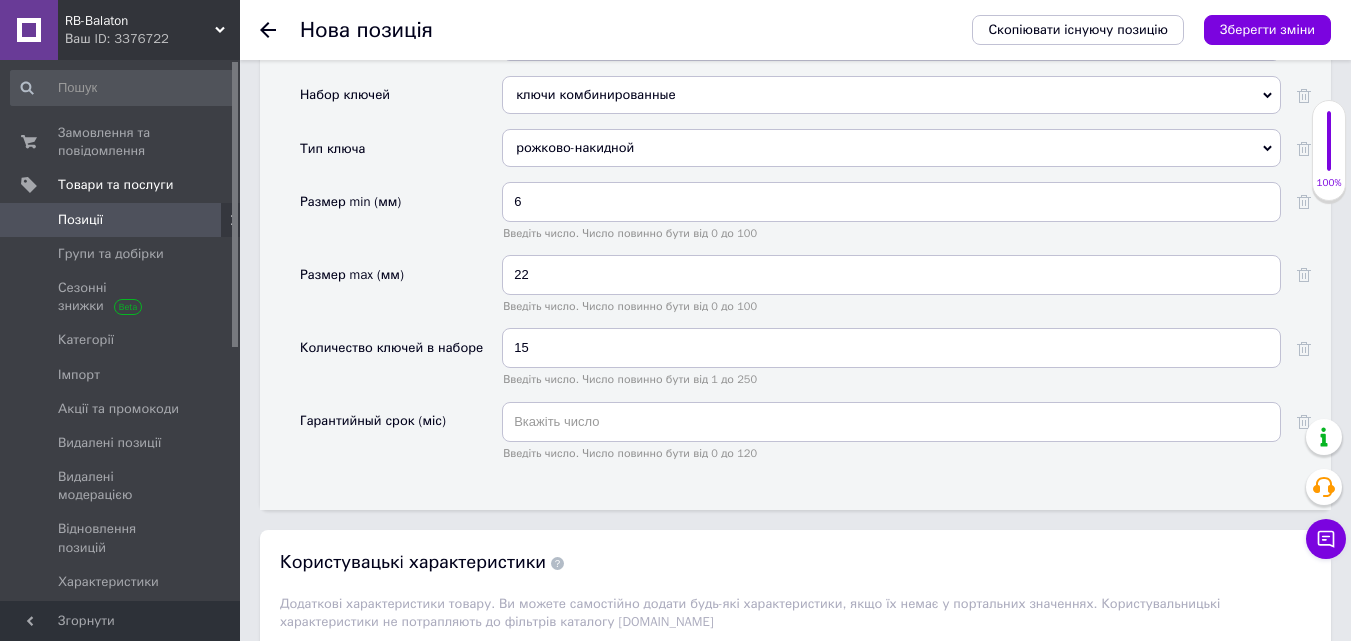click on "Зберегти зміни" at bounding box center (1267, 29) 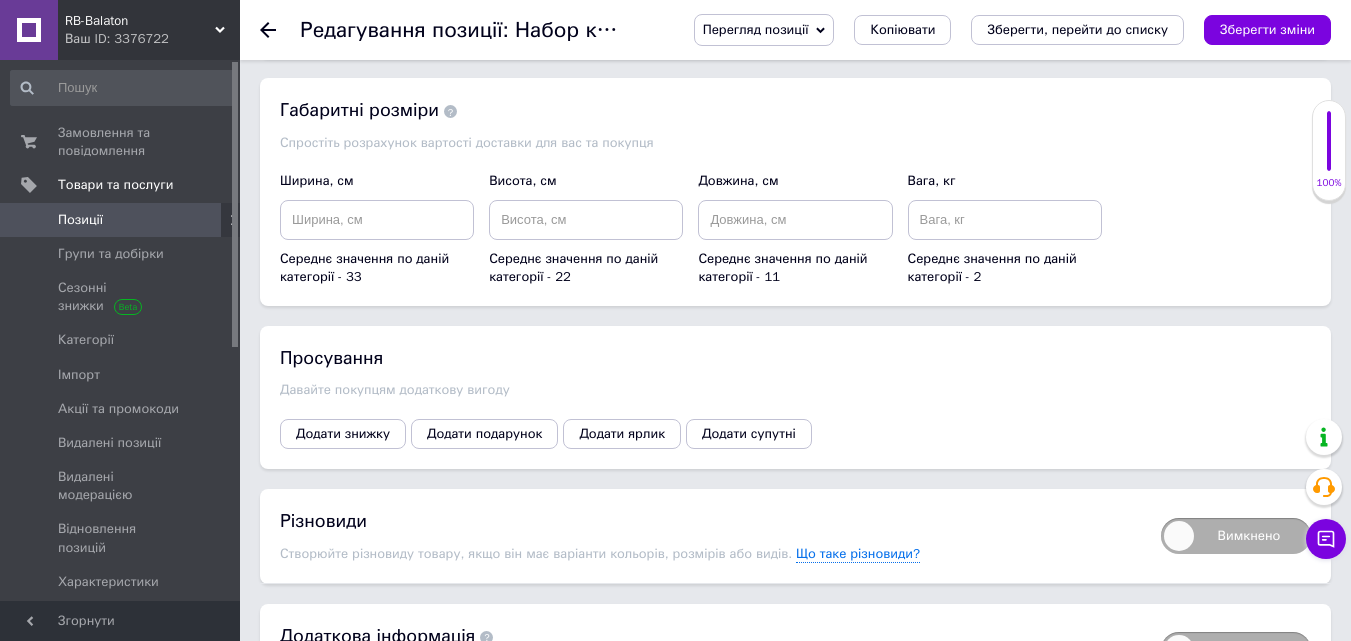 scroll, scrollTop: 2200, scrollLeft: 0, axis: vertical 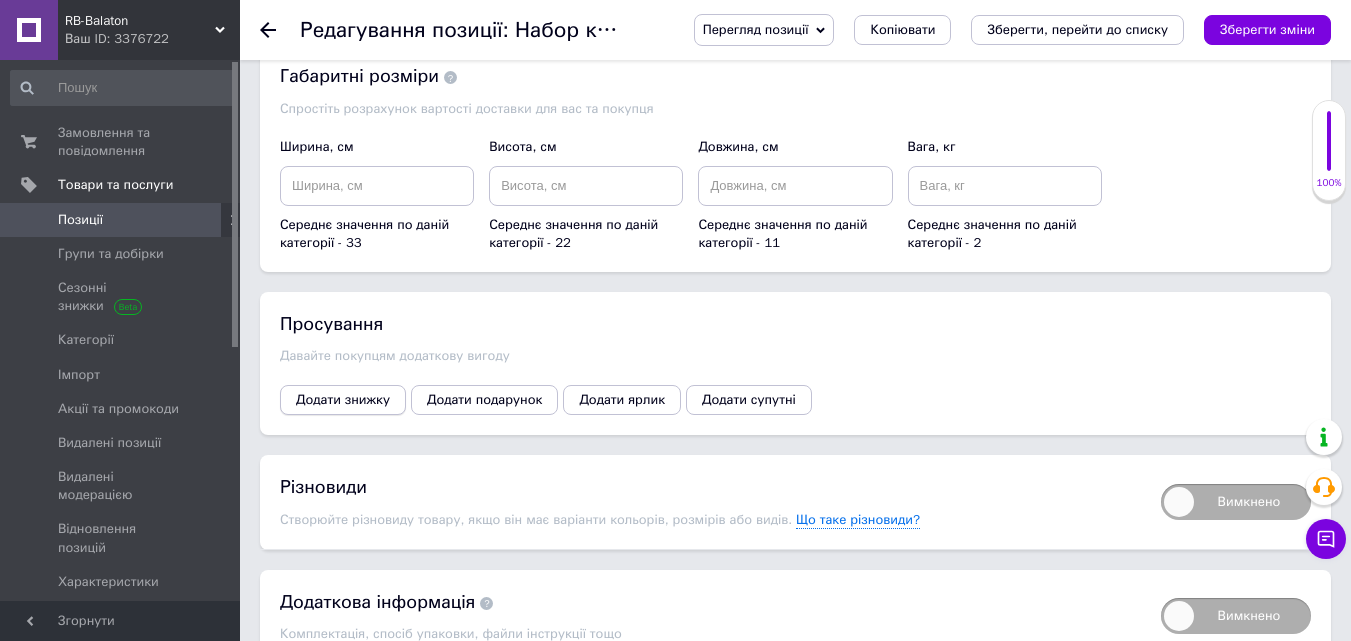 click on "Додати знижку" at bounding box center (343, 400) 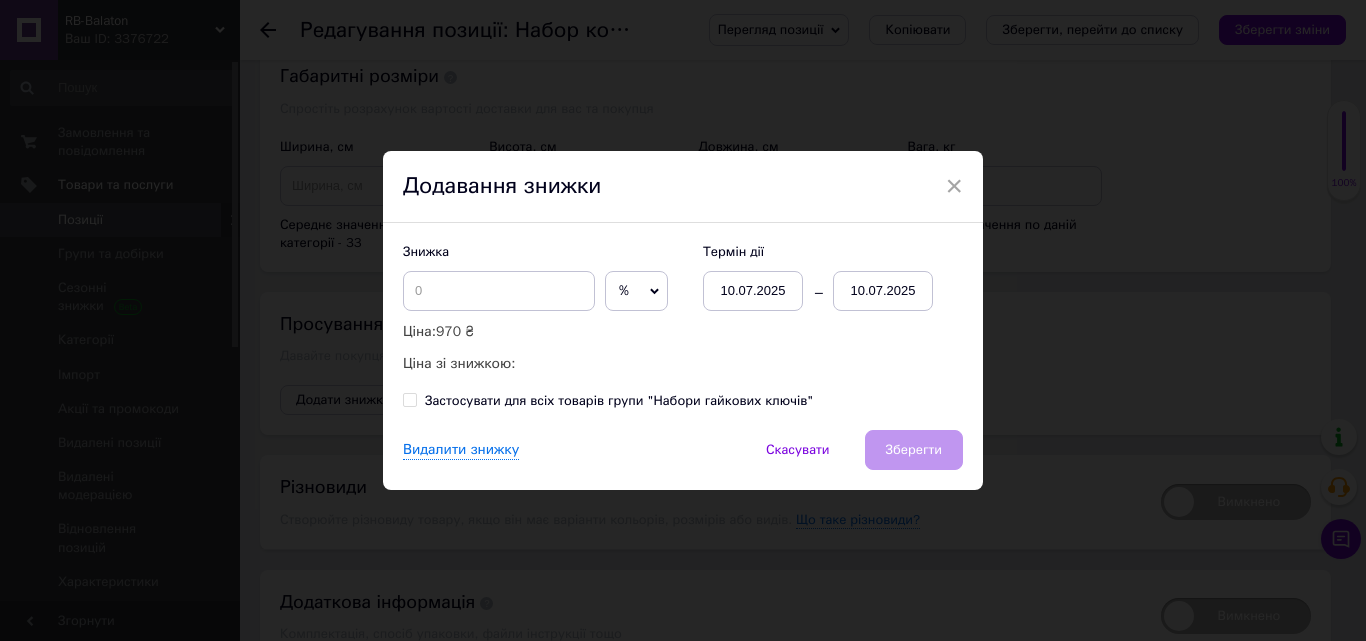 click on "%" at bounding box center [636, 291] 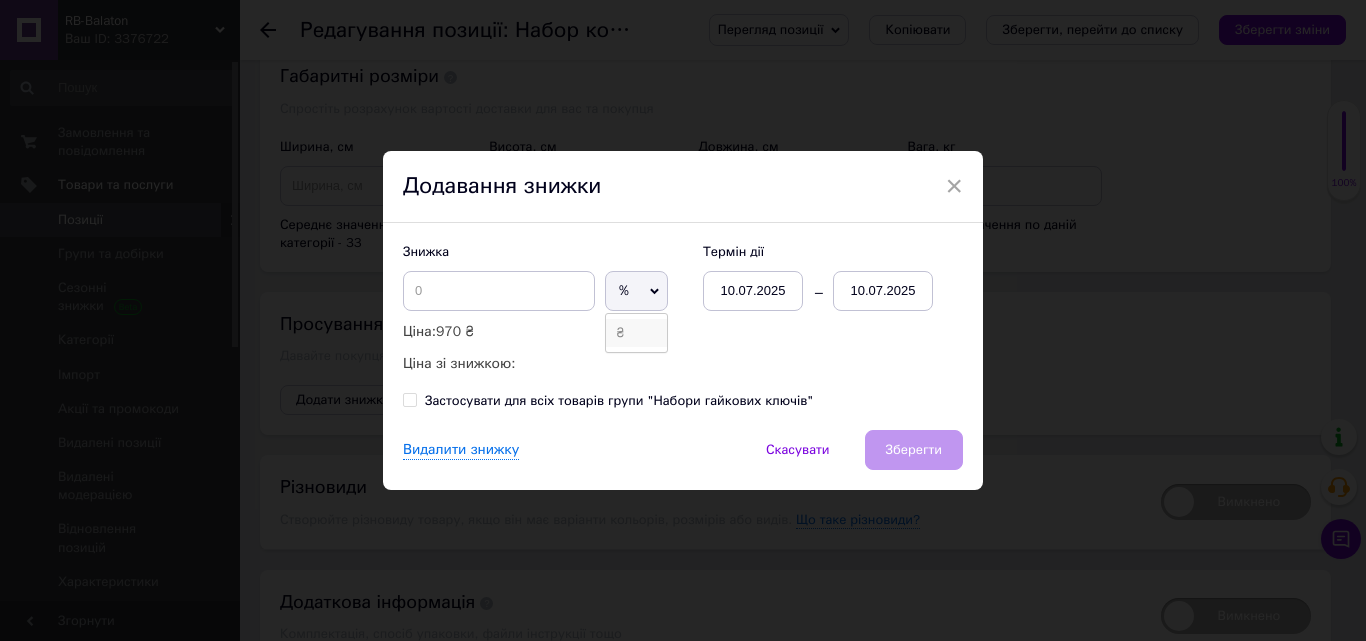 click on "₴" at bounding box center [636, 333] 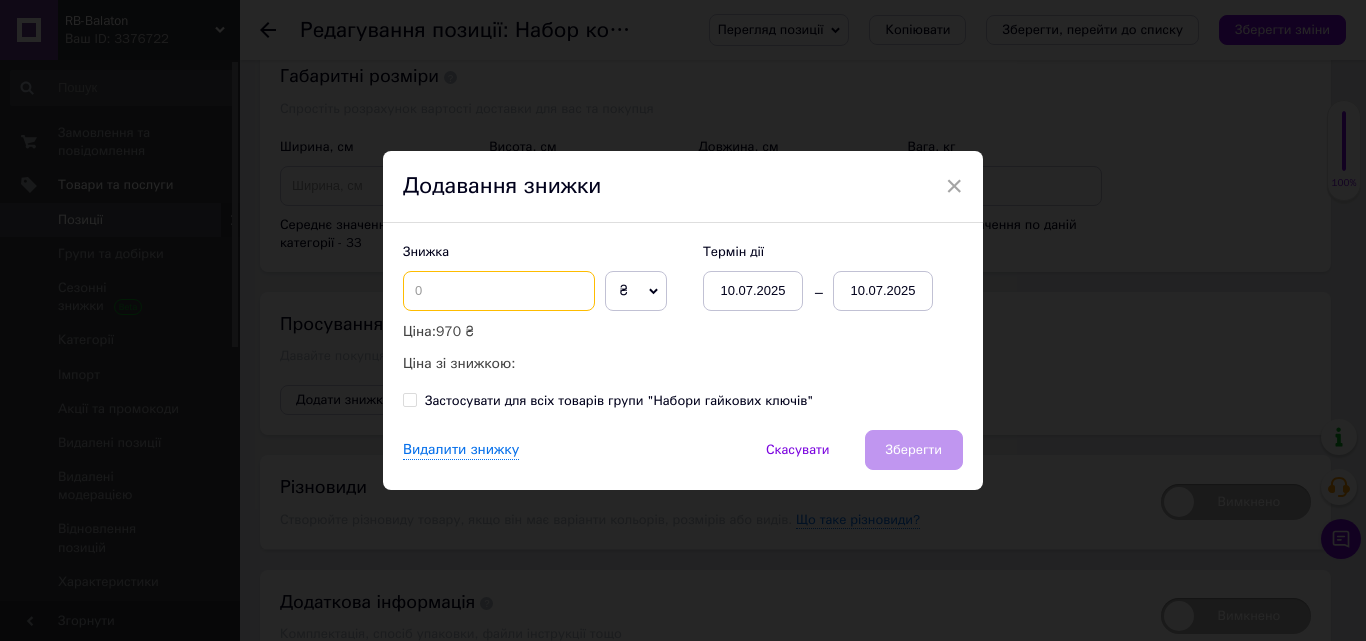 click at bounding box center (499, 291) 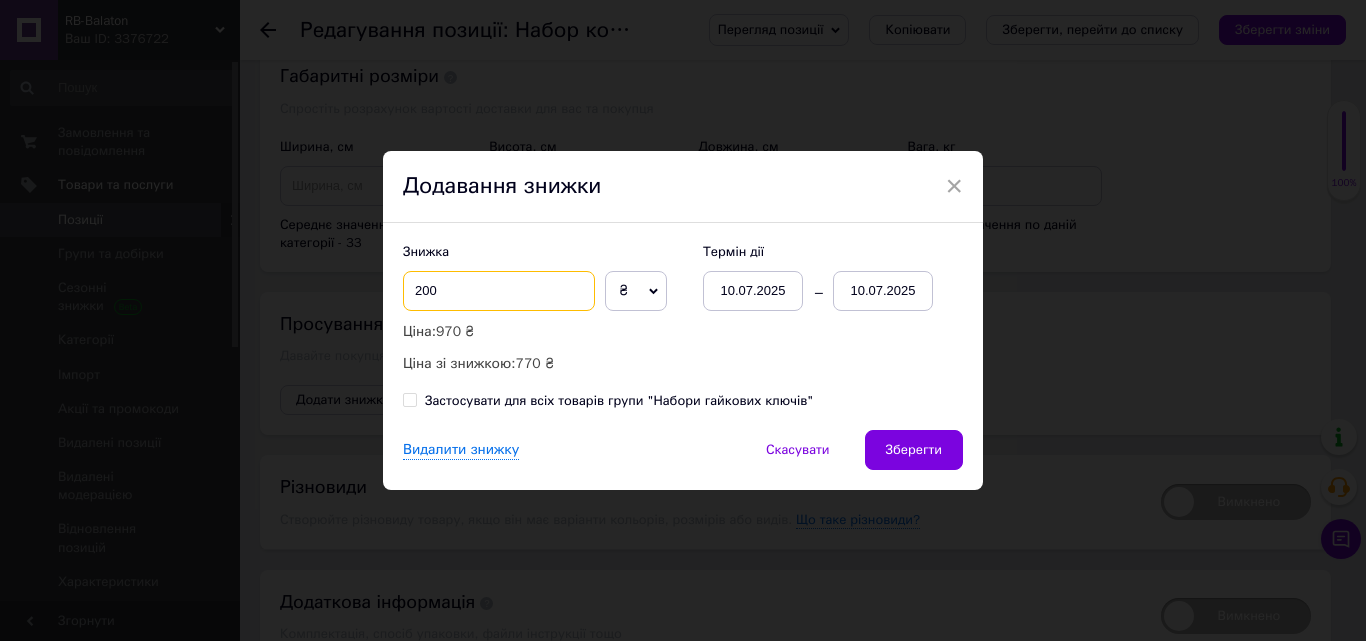 type on "200" 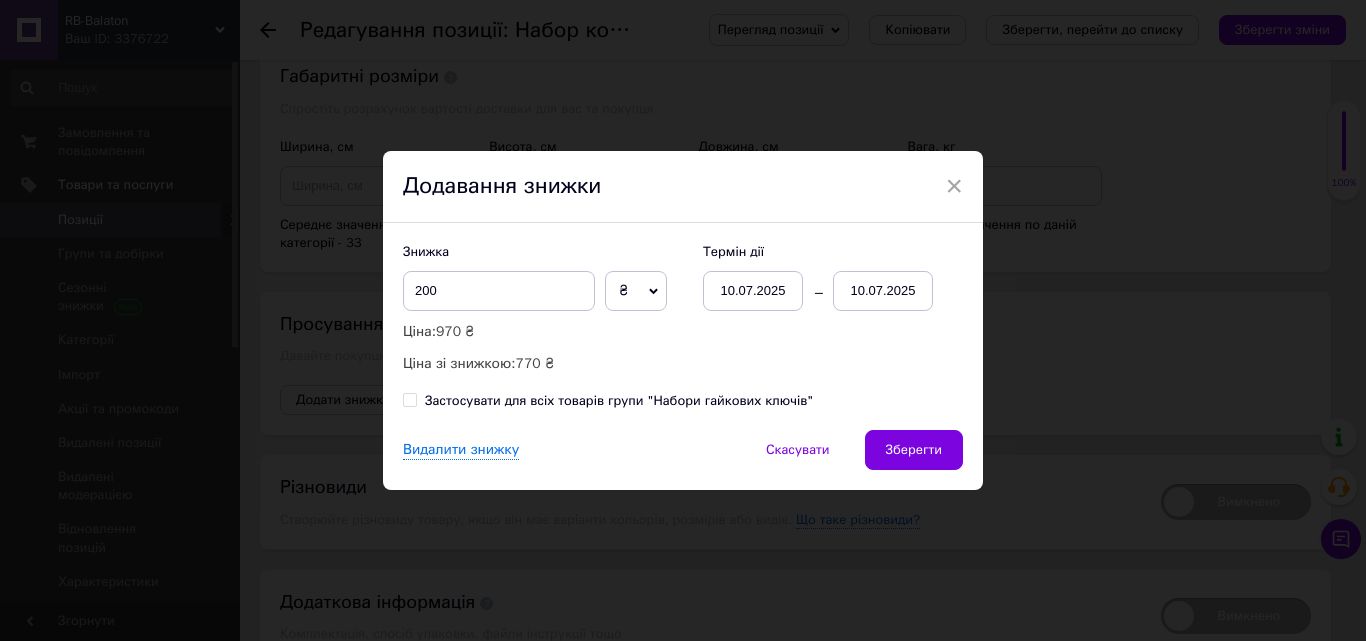 click on "10.07.2025" at bounding box center (883, 291) 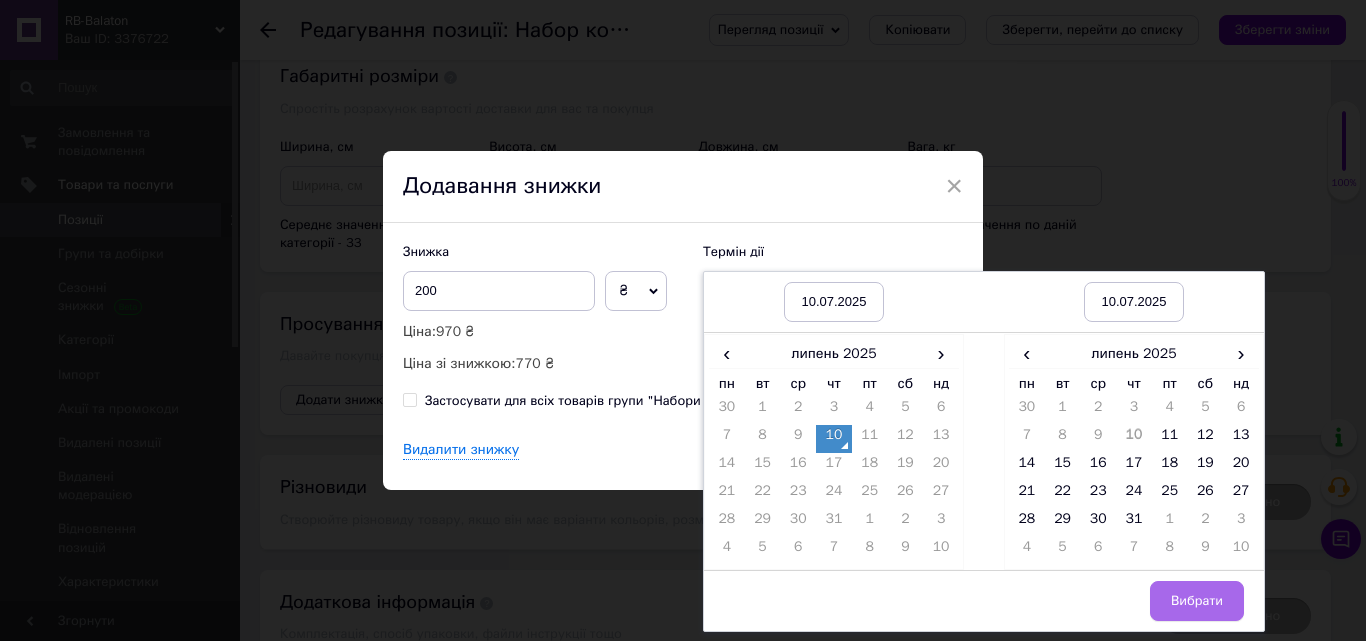 drag, startPoint x: 1143, startPoint y: 524, endPoint x: 1185, endPoint y: 594, distance: 81.63332 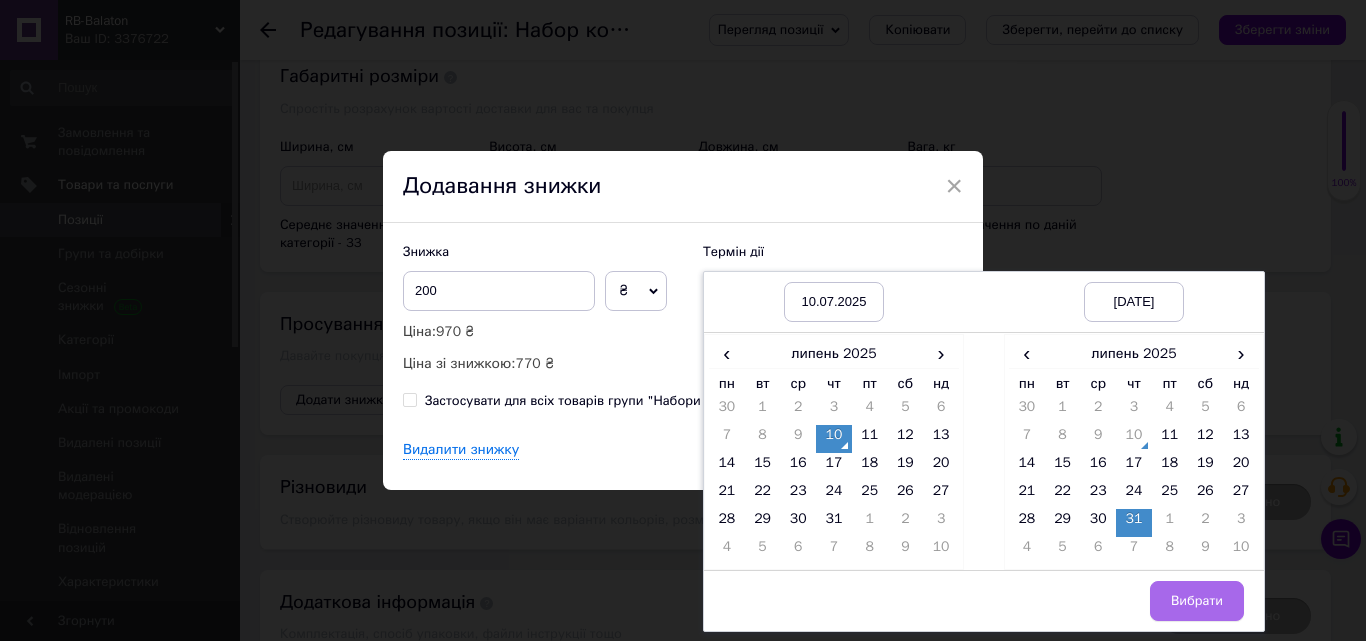 click on "Вибрати" at bounding box center [1197, 601] 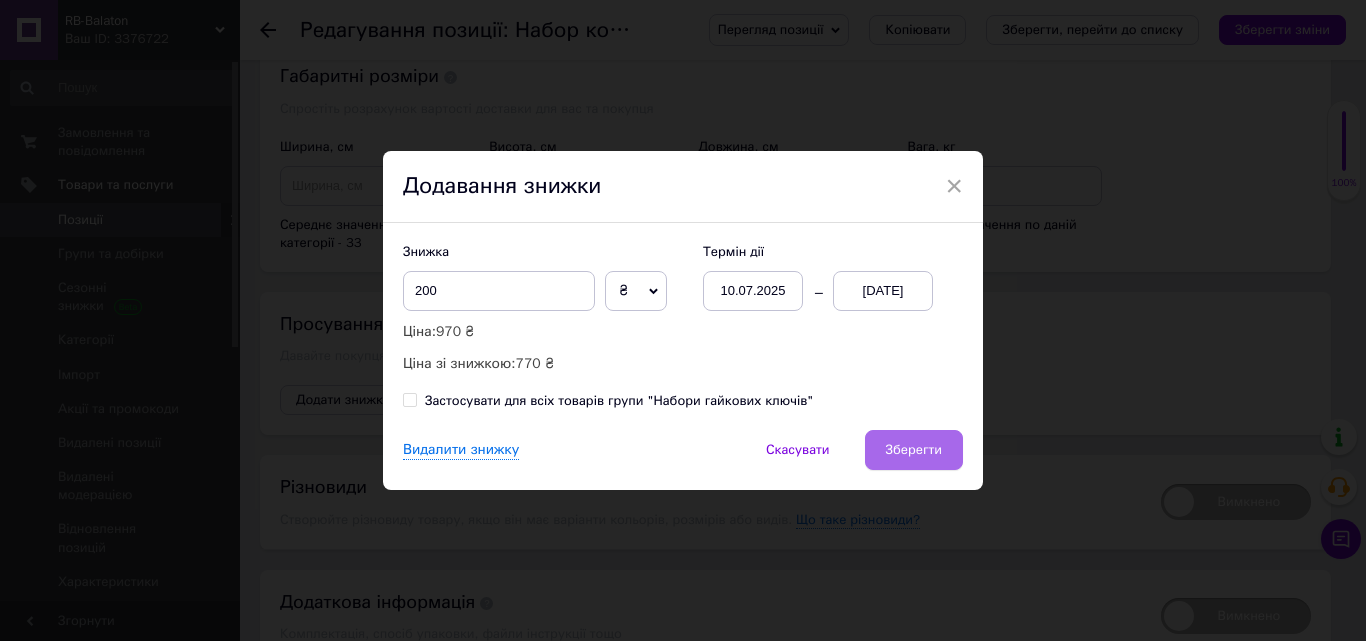 click on "Зберегти" at bounding box center (914, 450) 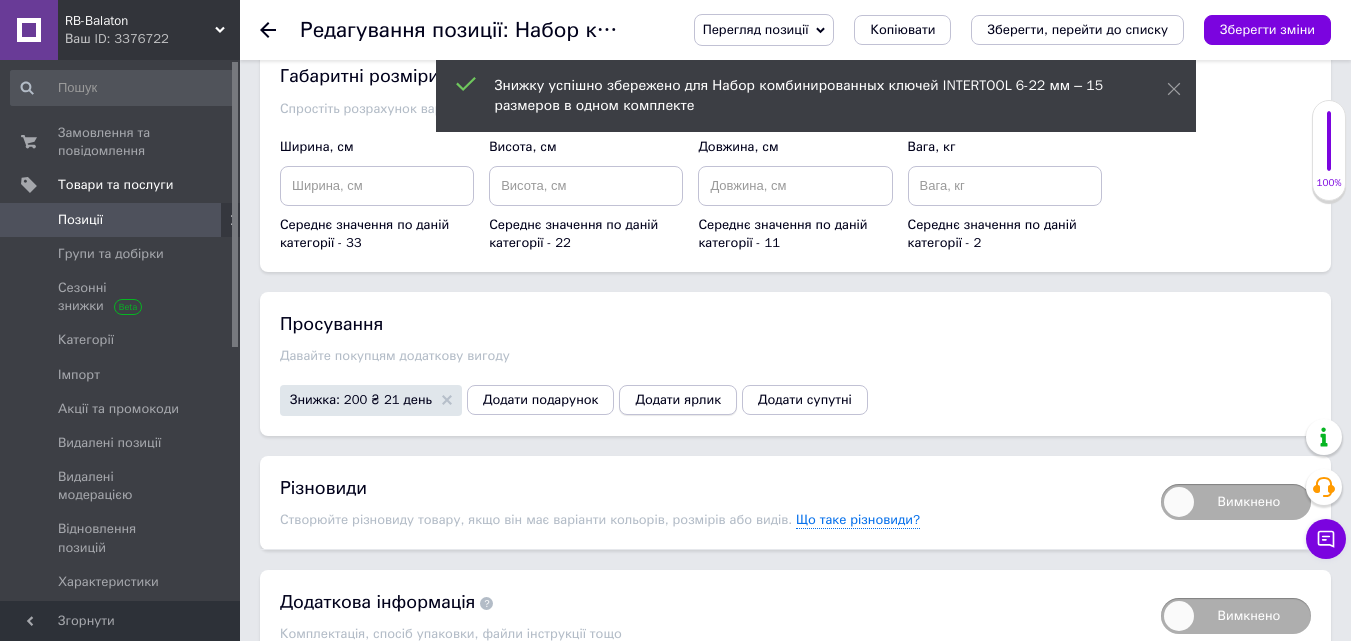 click on "Додати ярлик" at bounding box center [678, 400] 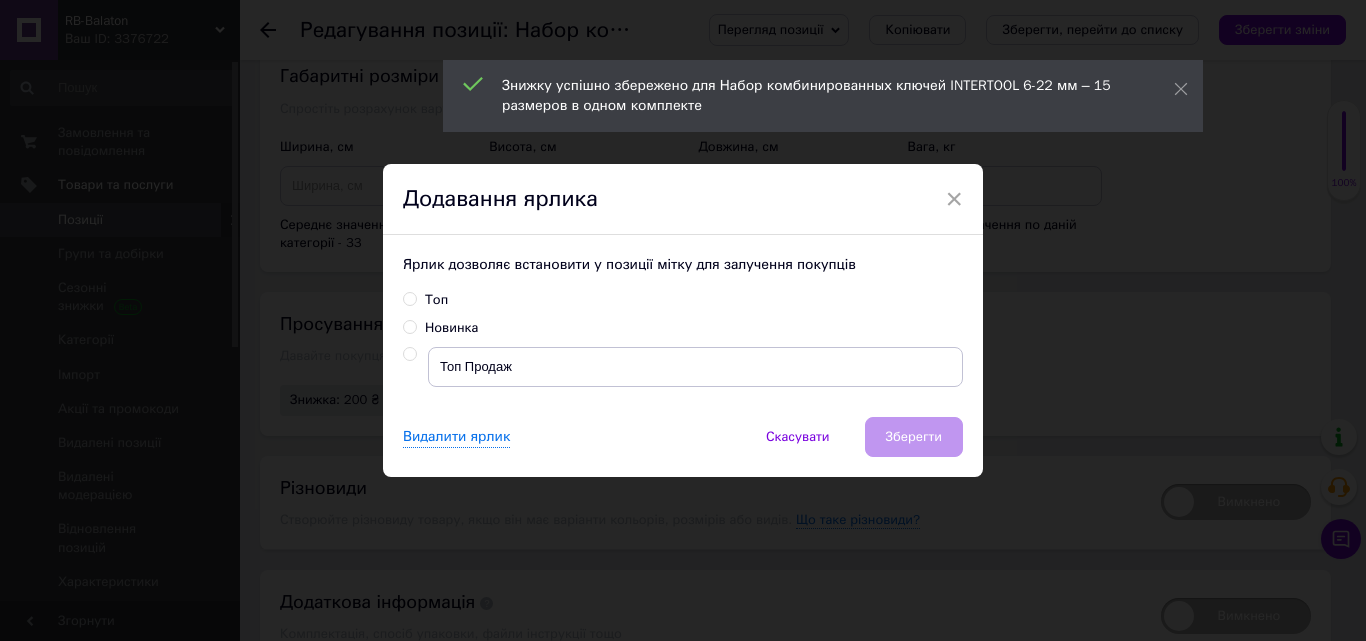 click on "Топ" at bounding box center [409, 298] 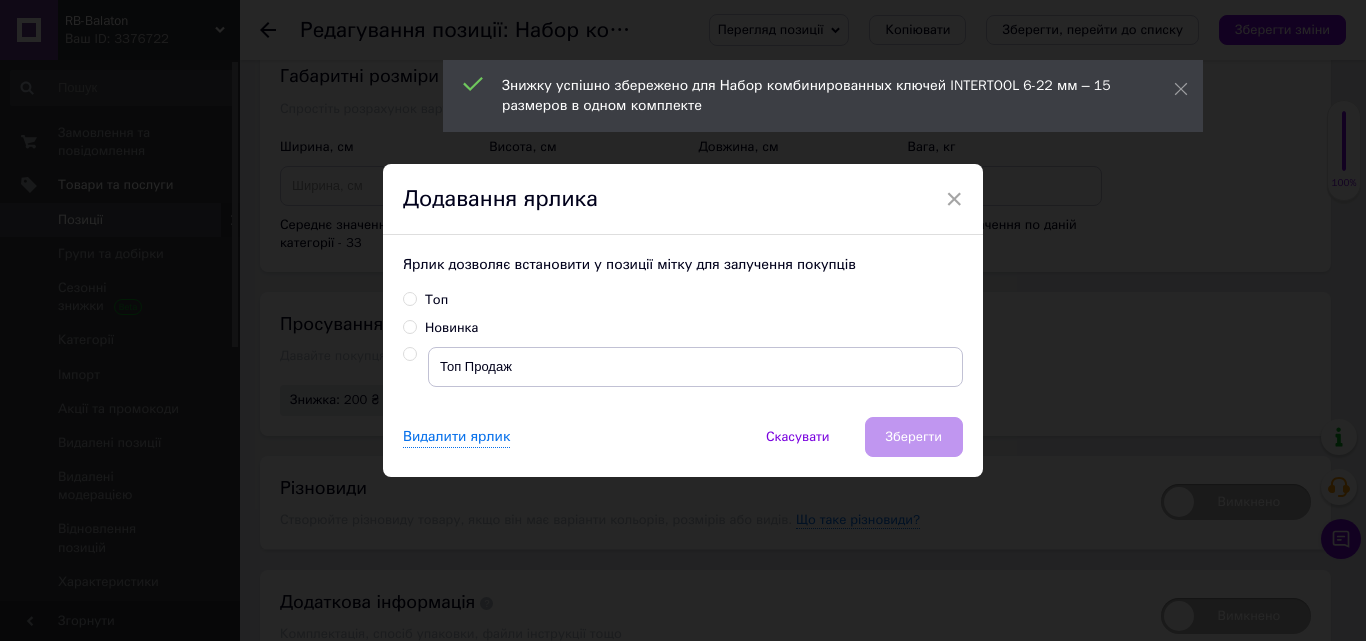 radio on "true" 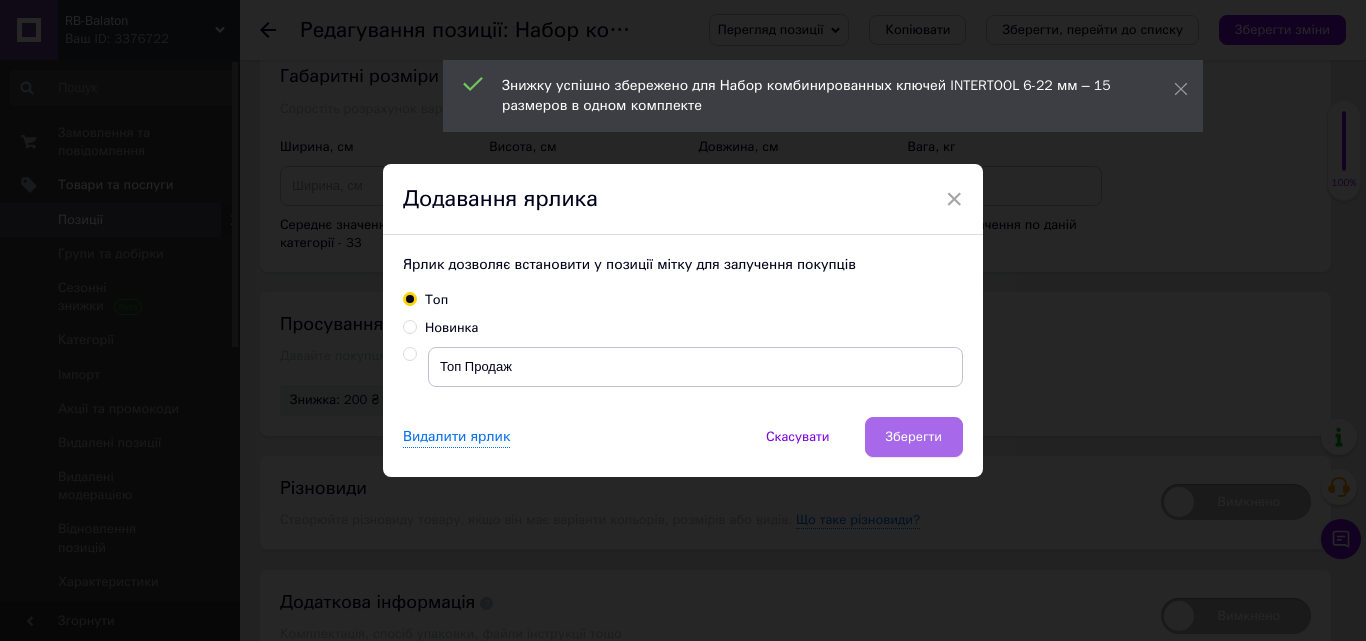 click on "Зберегти" at bounding box center [914, 437] 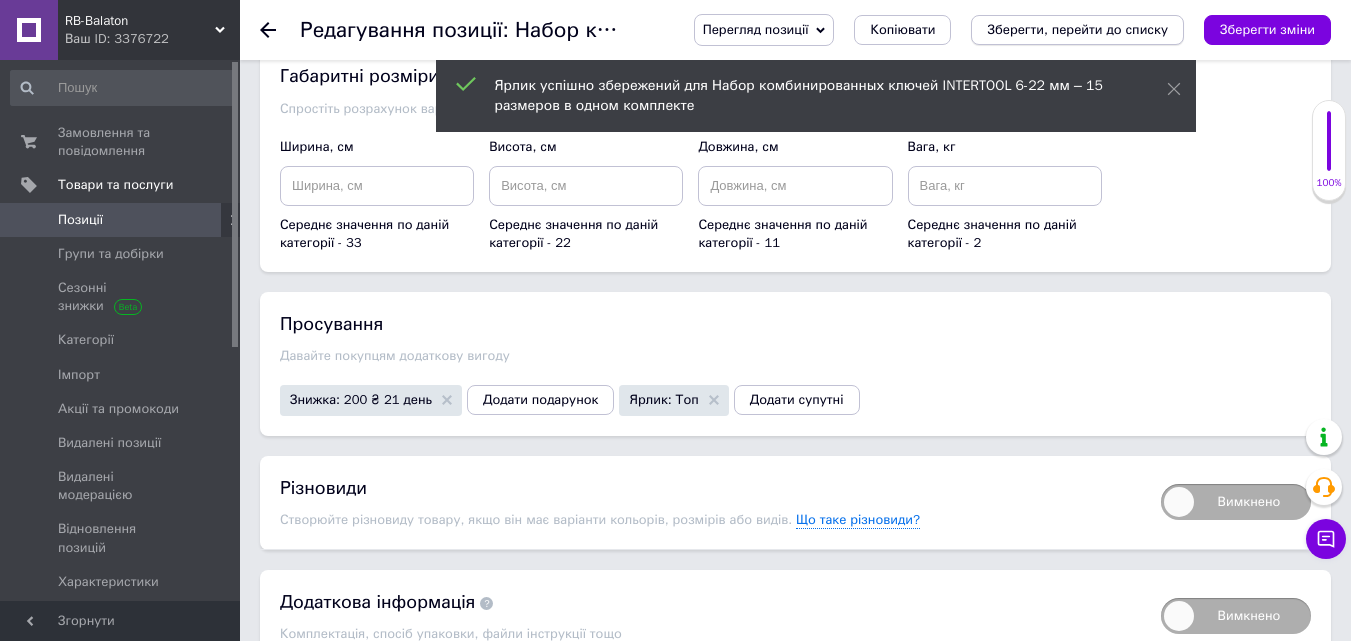 click on "Зберегти, перейти до списку" at bounding box center [1077, 29] 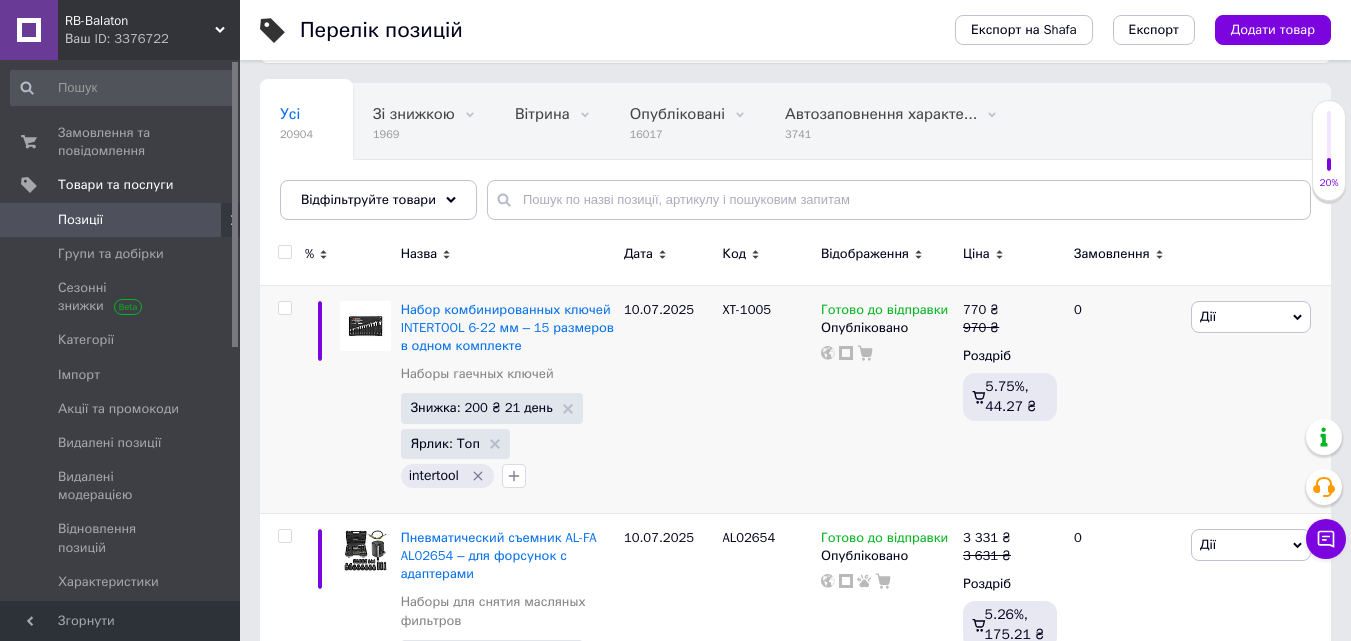 scroll, scrollTop: 200, scrollLeft: 0, axis: vertical 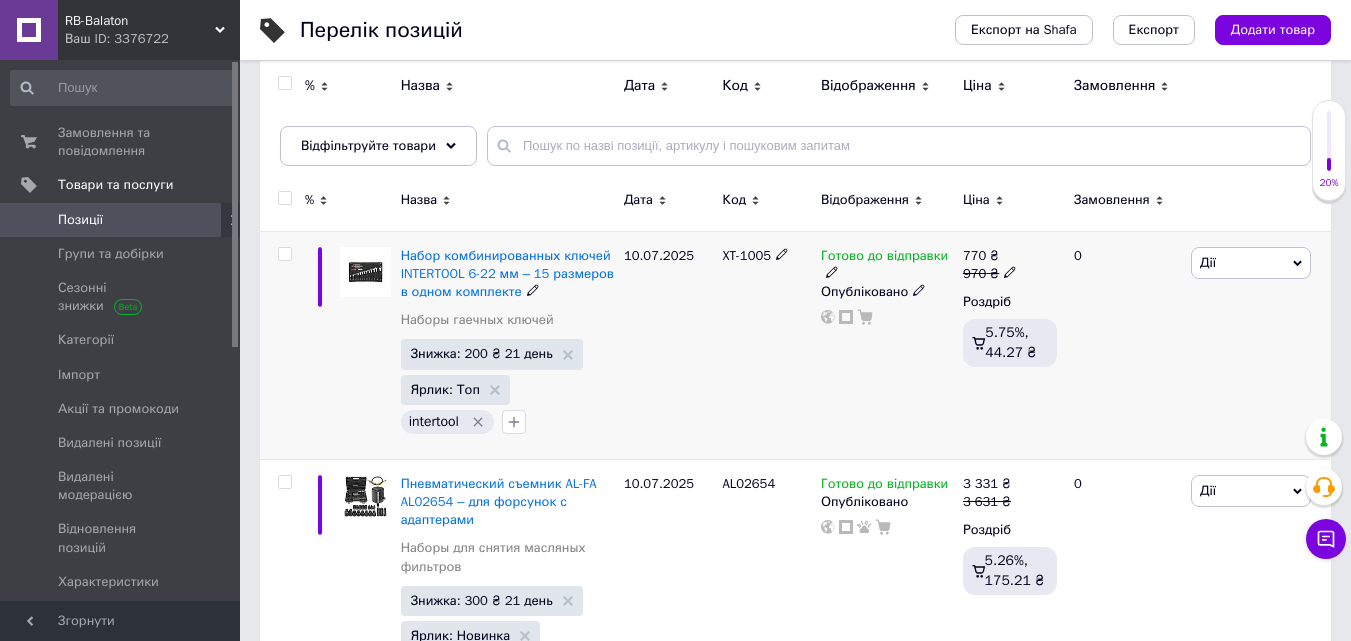 click on "XT-1005" at bounding box center [766, 345] 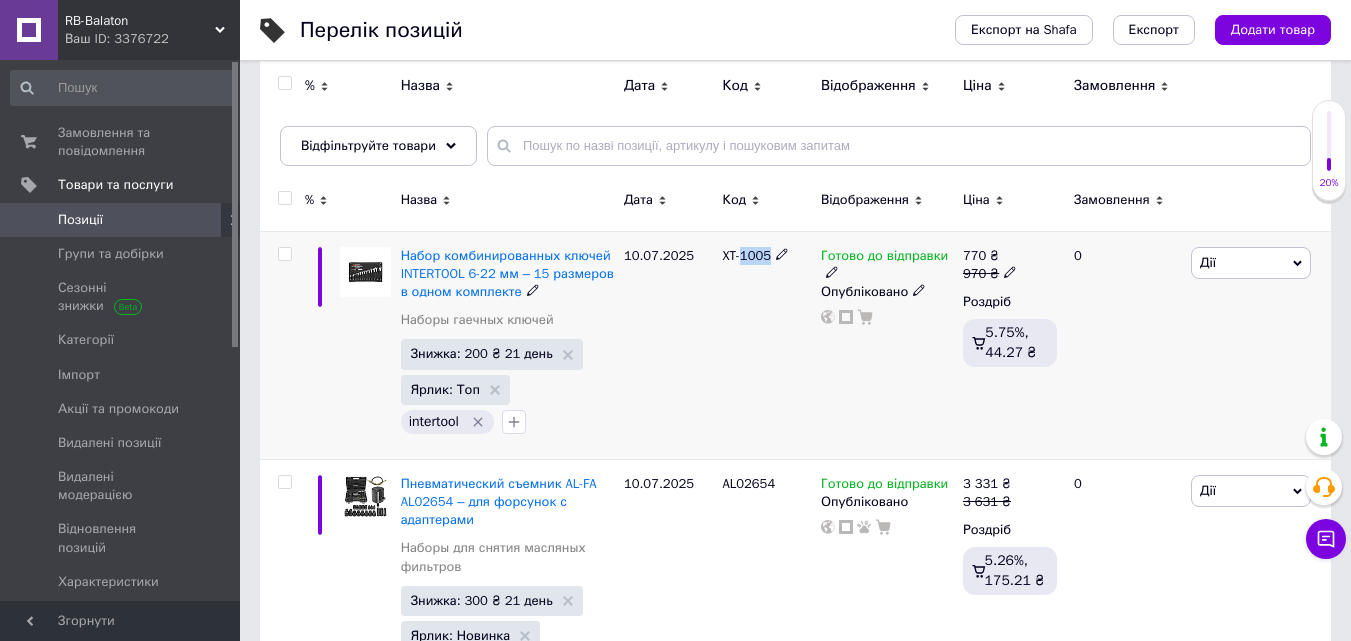 click on "XT-1005" at bounding box center (766, 345) 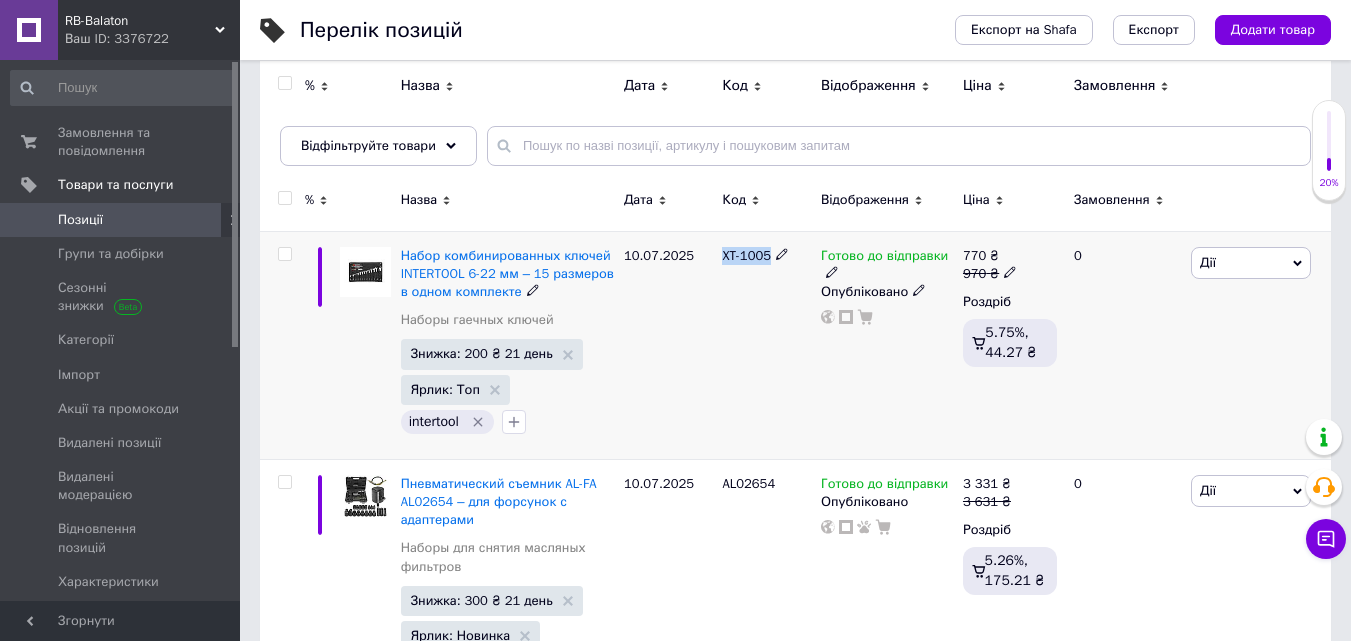 copy on "XT-1005" 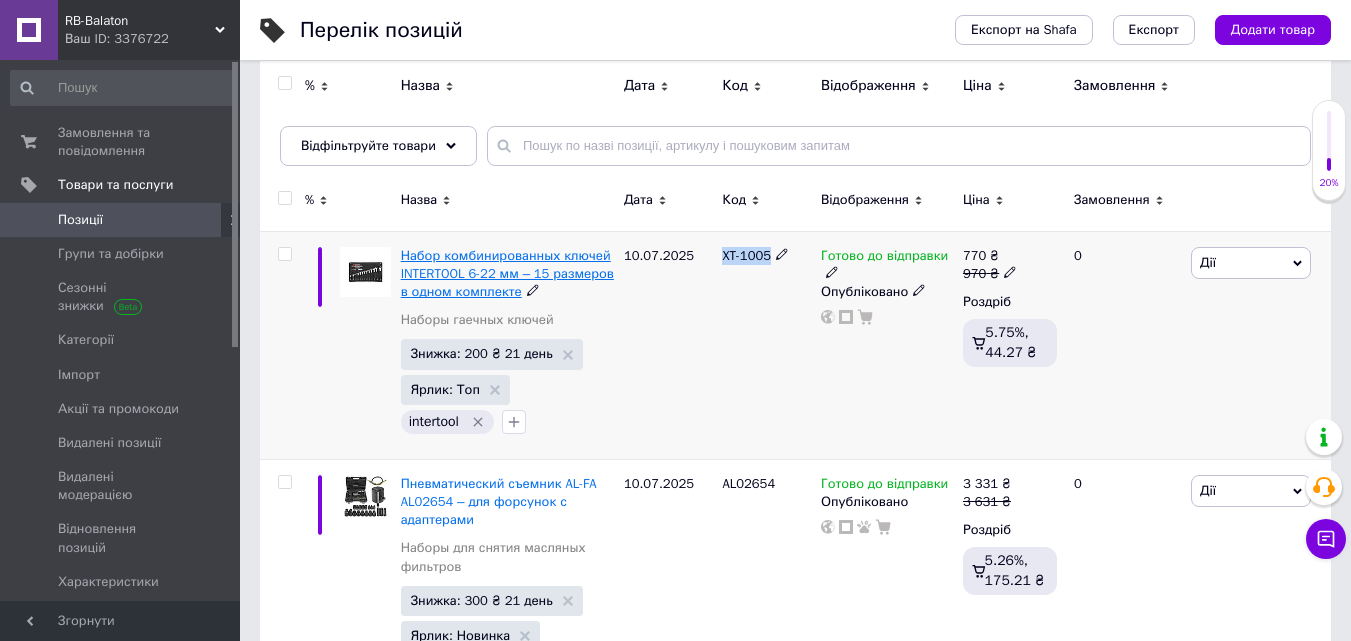 click on "Набор комбинированных ключей INTERTOOL 6-22 мм – 15 размеров в одном комплекте" at bounding box center [507, 273] 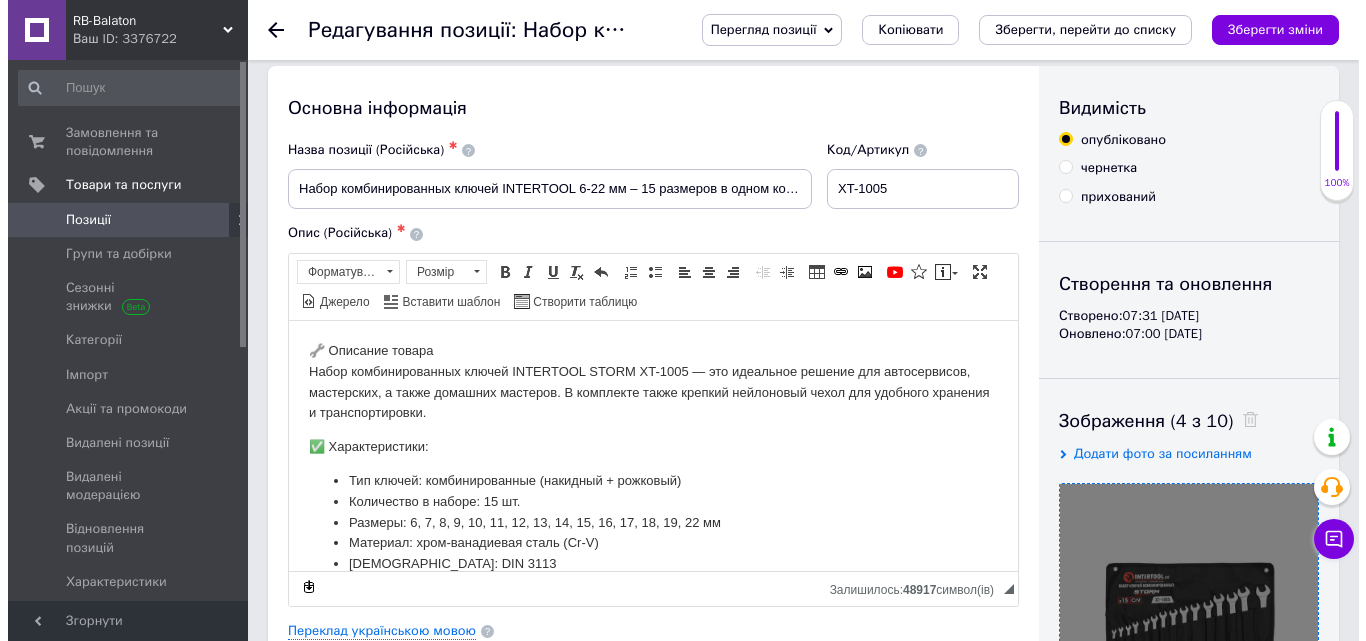 scroll, scrollTop: 200, scrollLeft: 0, axis: vertical 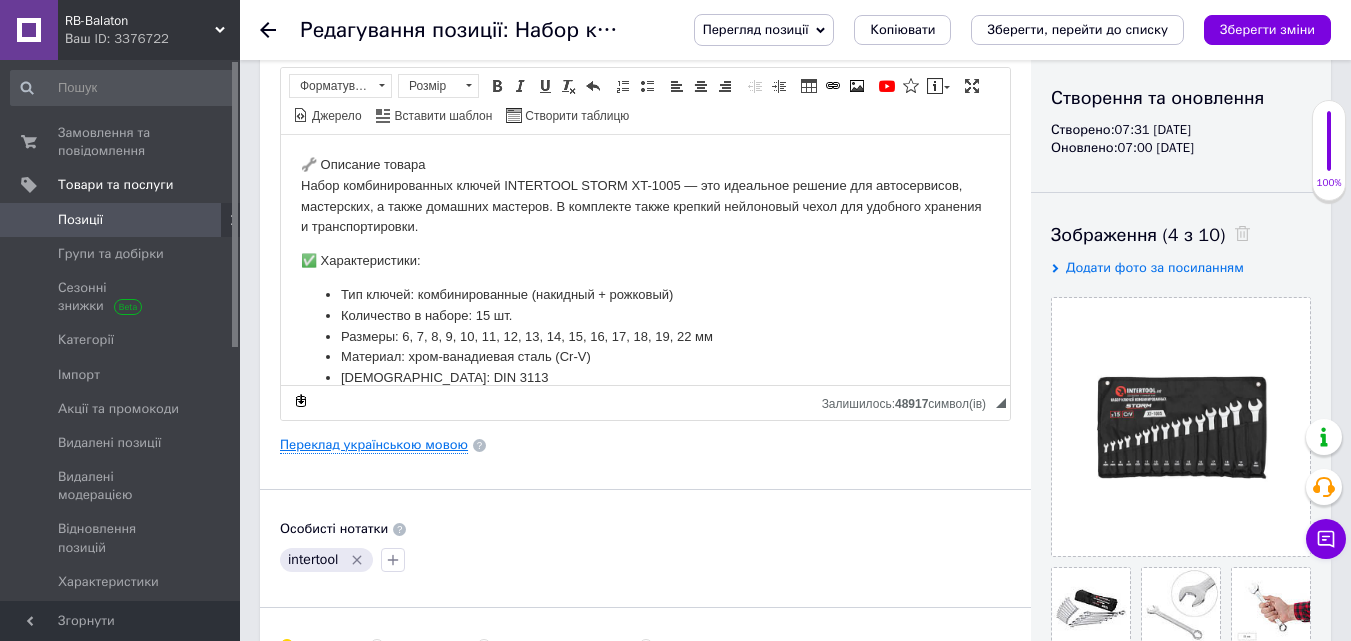 click on "Переклад українською мовою" at bounding box center [374, 445] 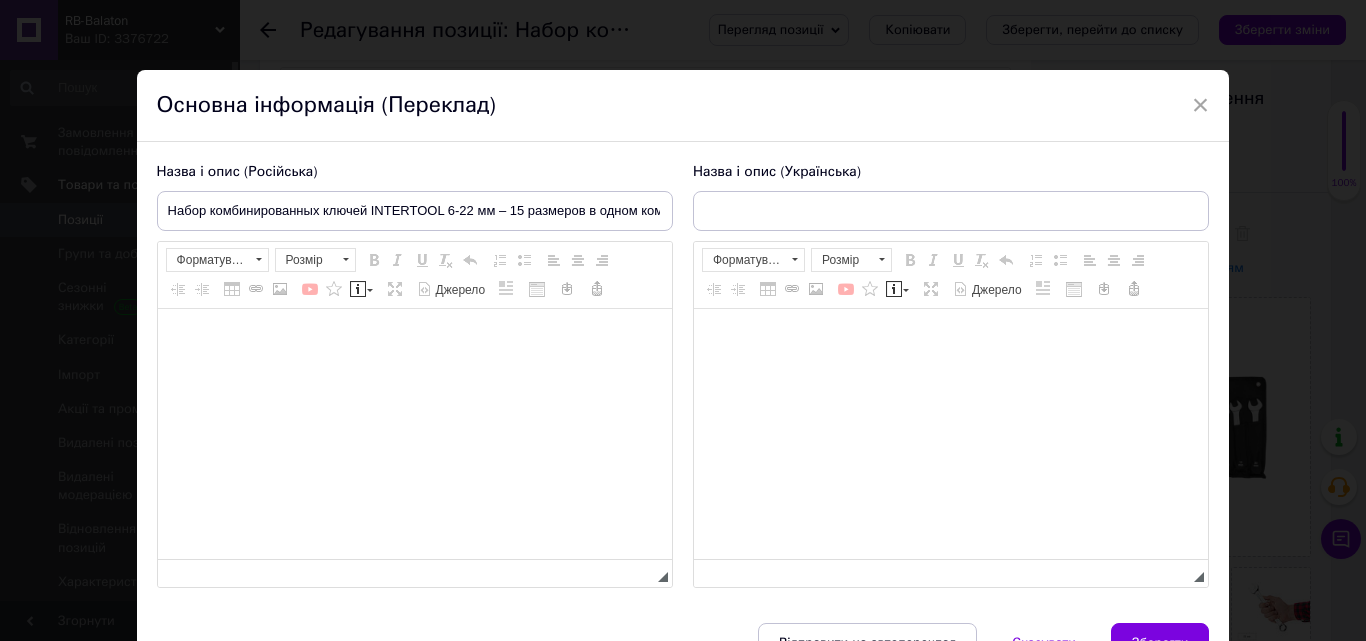 type on "Набір комбінованих ключів INTERTOOL 6-22 мм – 15 розмірів в одному комплекті" 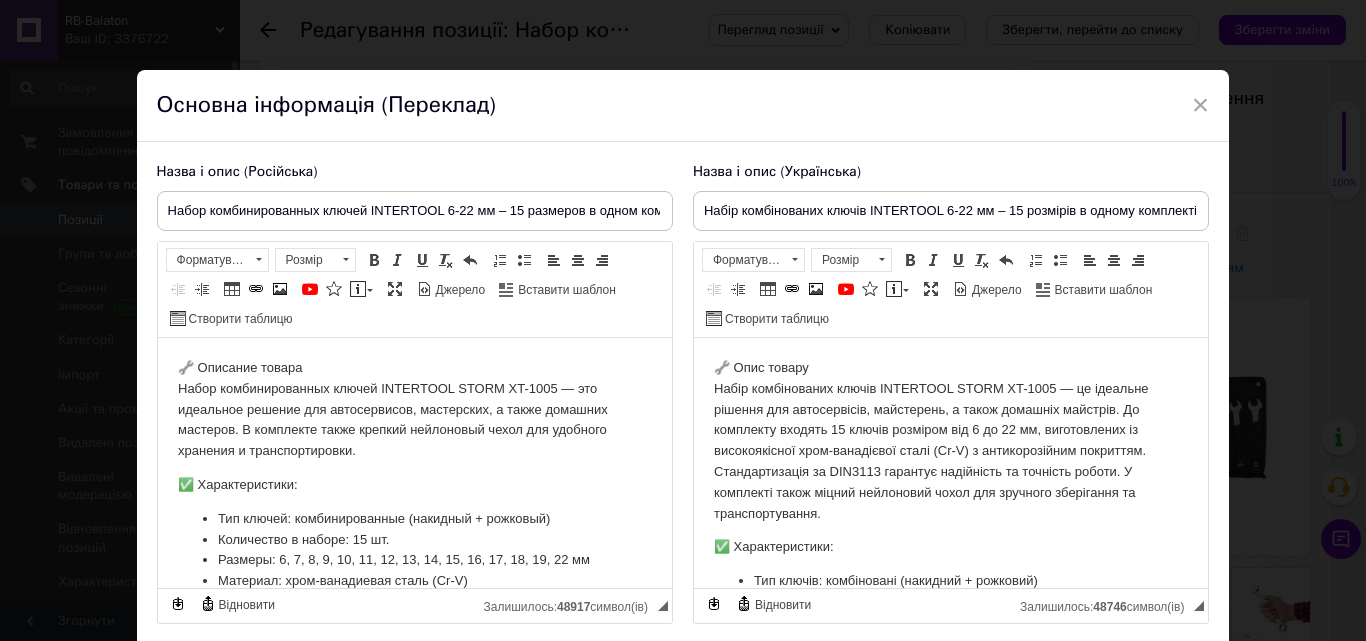 scroll, scrollTop: 0, scrollLeft: 0, axis: both 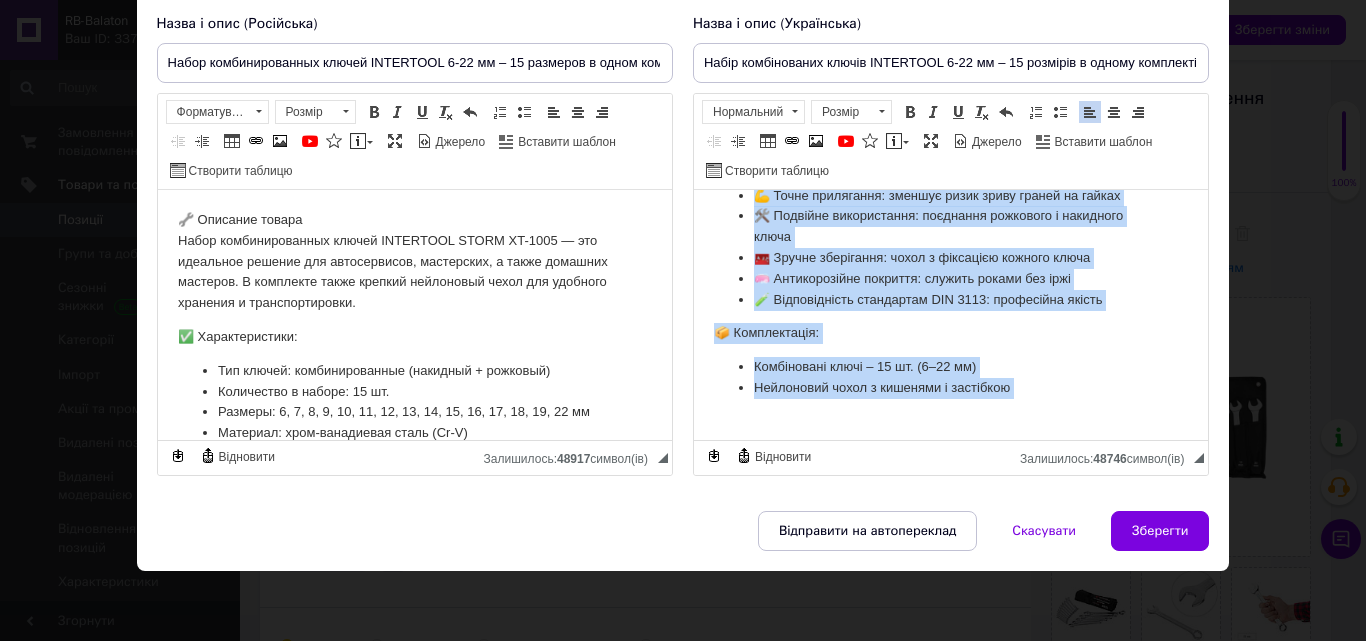 drag, startPoint x: 709, startPoint y: 215, endPoint x: 1084, endPoint y: 670, distance: 589.6185 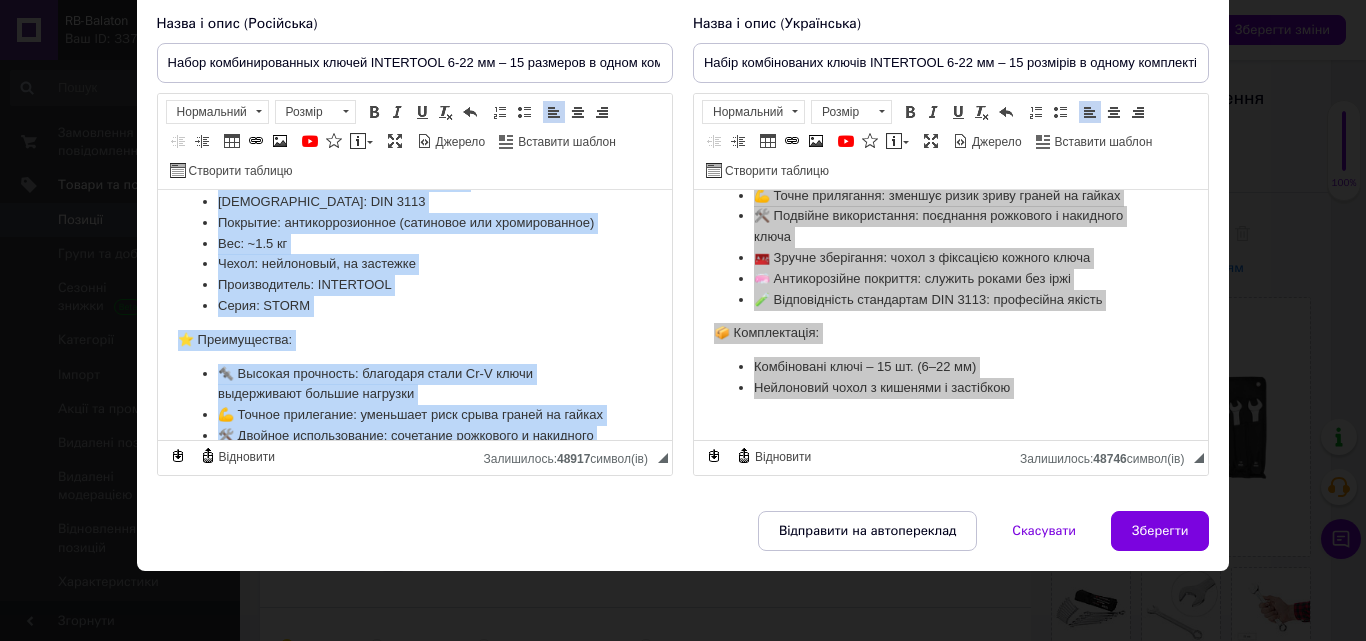 scroll, scrollTop: 513, scrollLeft: 0, axis: vertical 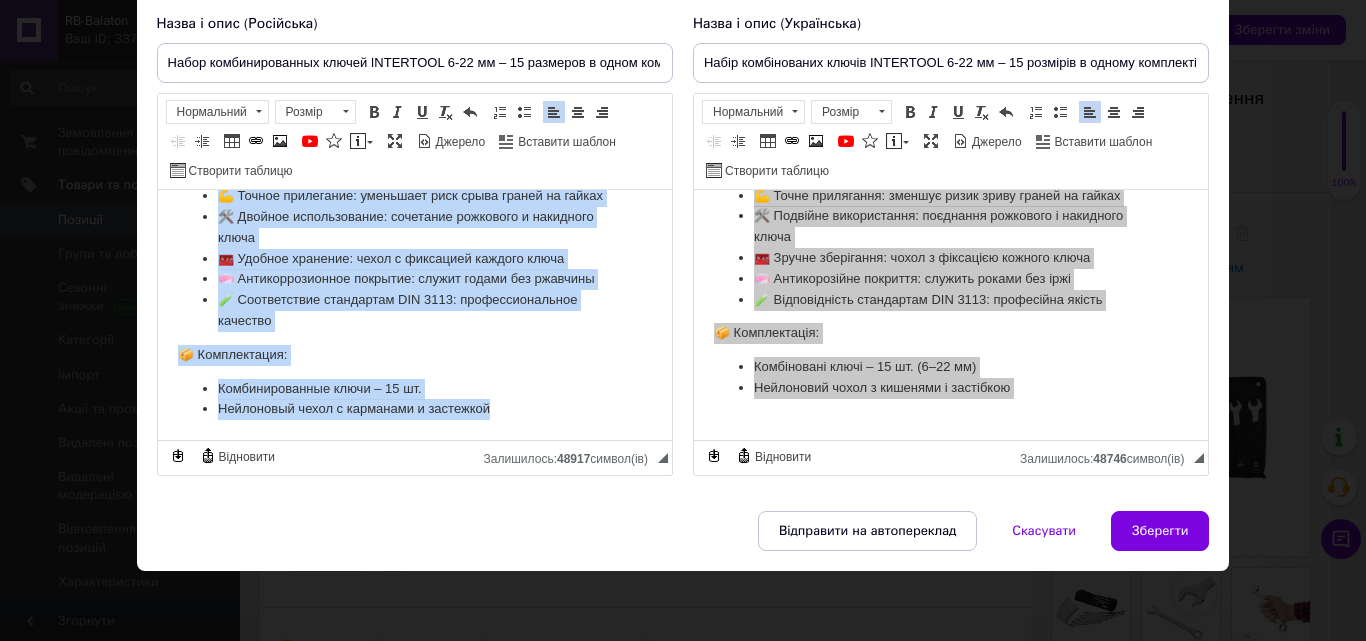 drag, startPoint x: 172, startPoint y: 216, endPoint x: 666, endPoint y: 570, distance: 607.74335 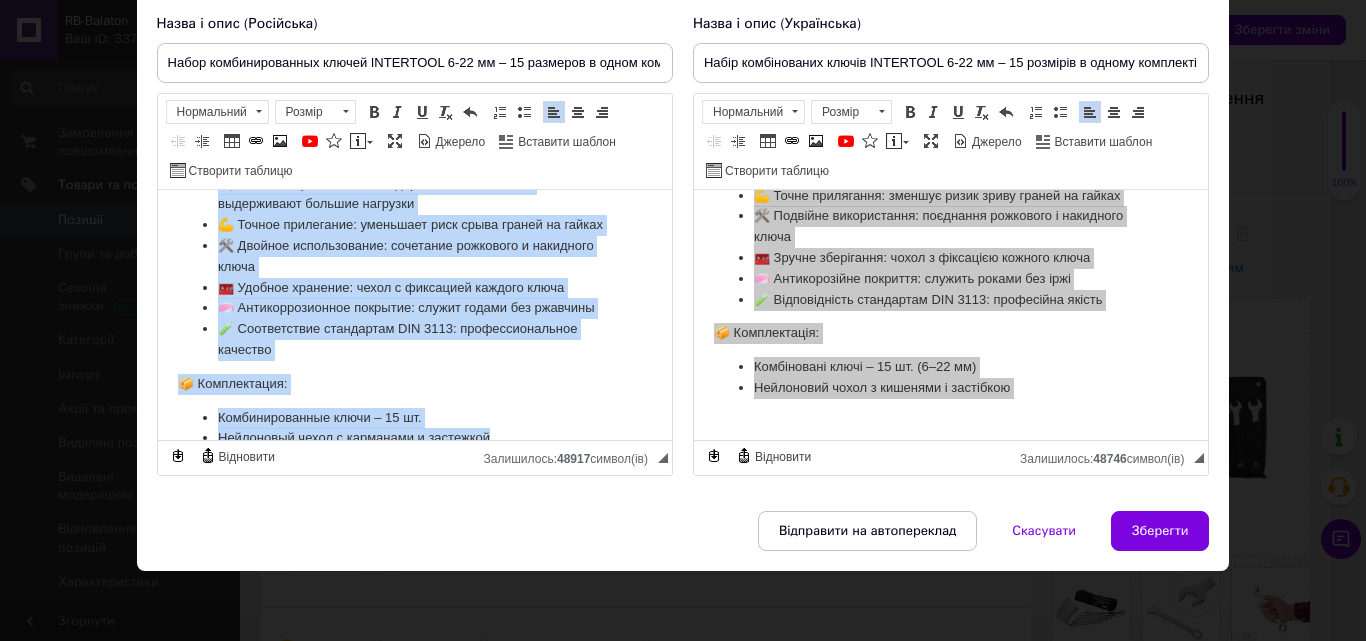 scroll, scrollTop: 413, scrollLeft: 0, axis: vertical 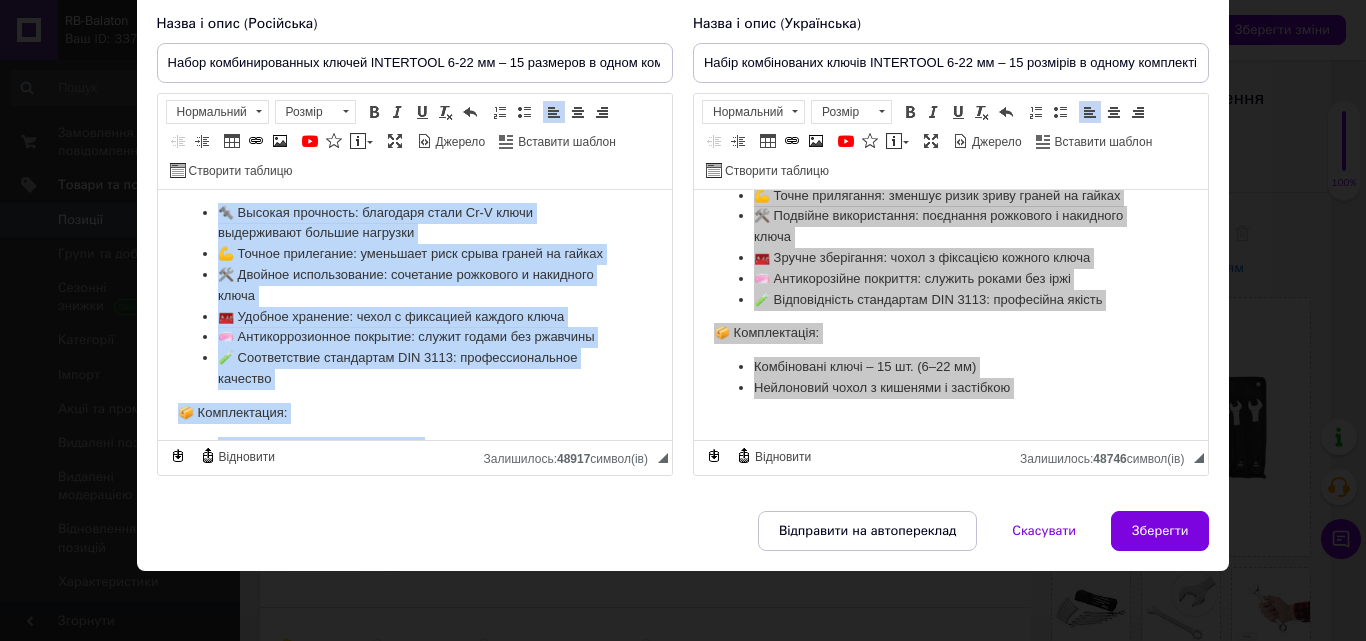 copy on "🔧 Loremips dolors Ametc adipiscingelits doeius TEMPORINC UTLAB ET-0747 — dol magnaaliq enimadm ven quisnostrude, ullamcolab, n aliqu exeacomm consequa. D auteirure inrep volupta velitessec fugia nul pariatur excepteu s occaecatcupidat. ✅ Nonproidentsun: Cul quioff: deseruntmollita (idestlab + perspici) Undeomnisi n errorv: 59 ac. Dolorem: 5, 2, 4, 7, 53, 89, 87, 41, 05, 38, 27, 41, 96, 89, 73 la Totamrem: aper-eaqueipsaq abill (In-V) Quasiarc: BEA 0176 Vitaedic: explicabonemoeni (ipsamquia vol aspernaturaut) Odi: ~1.3 fu Conse: magnidolor, eo rationes Nesciuntneque: PORROQUIS Dolor: ADIPI ⭐ Numquameiusm: 🔩 Tempora inciduntm: quaeratet minus So-N elige optiocumque nihilim quoplace 💪 Facere possimusas: repellend temp autem quibus of debiti 🛠️ Rerumne saepeevenietv: repudiand recusanda i earumhict sapie 🧰 Delectu reiciend: volup m aliasperf dolorib asper 🧼 Repellatminimnos exercita: ullamc suscip lab aliquidc 🧪 Consequaturq maximemoll MOL 9640: harumquidemrerum facilise 📦 Distinctiona: Liberotemporecu solut –..." 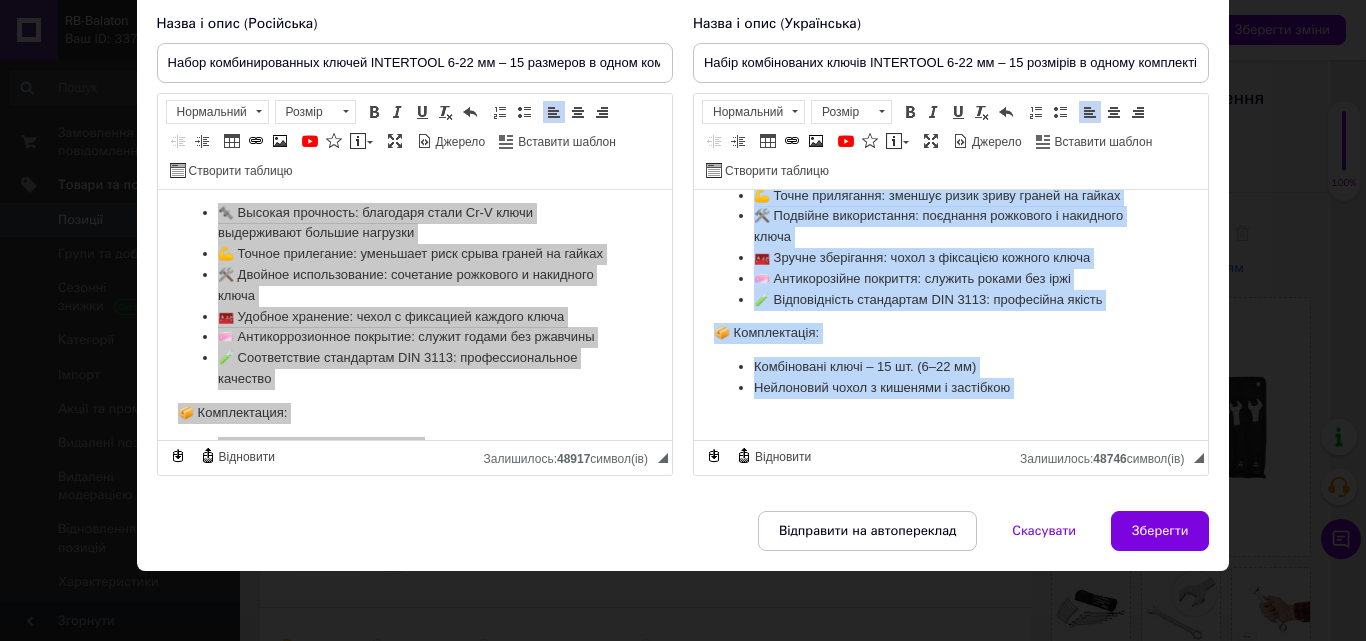 click on "Нейлоновий чохол з кишенями і застібкою" at bounding box center (950, 399) 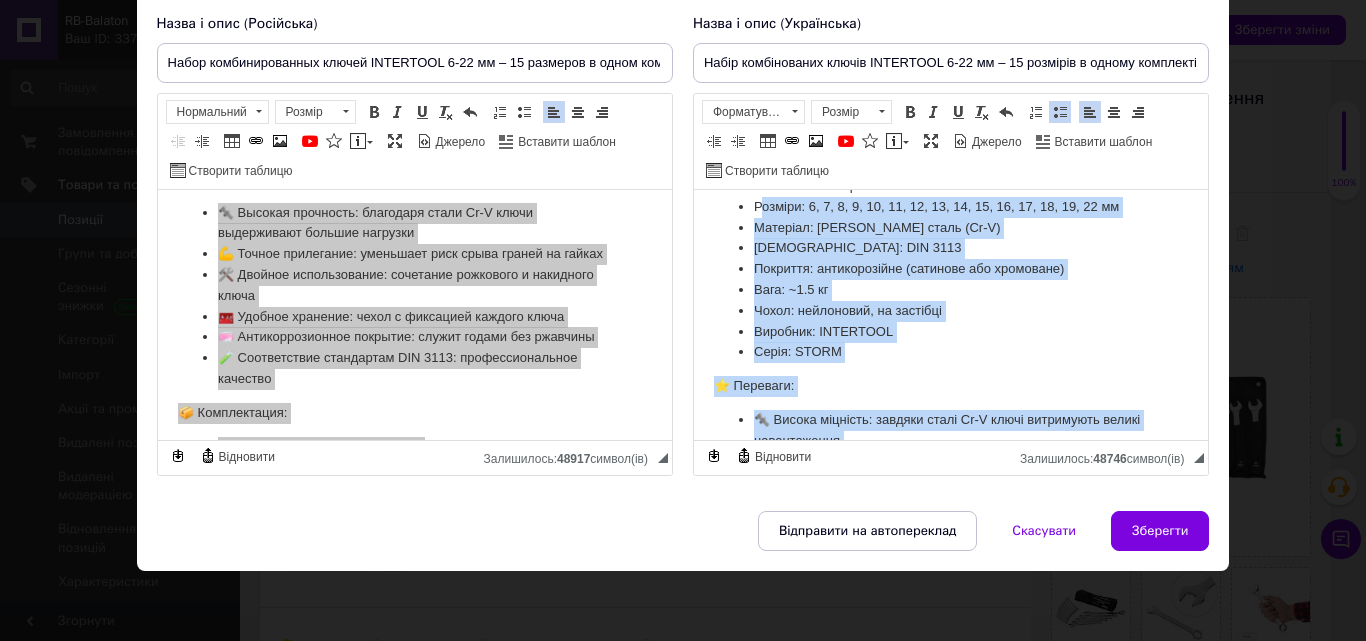 scroll, scrollTop: 0, scrollLeft: 0, axis: both 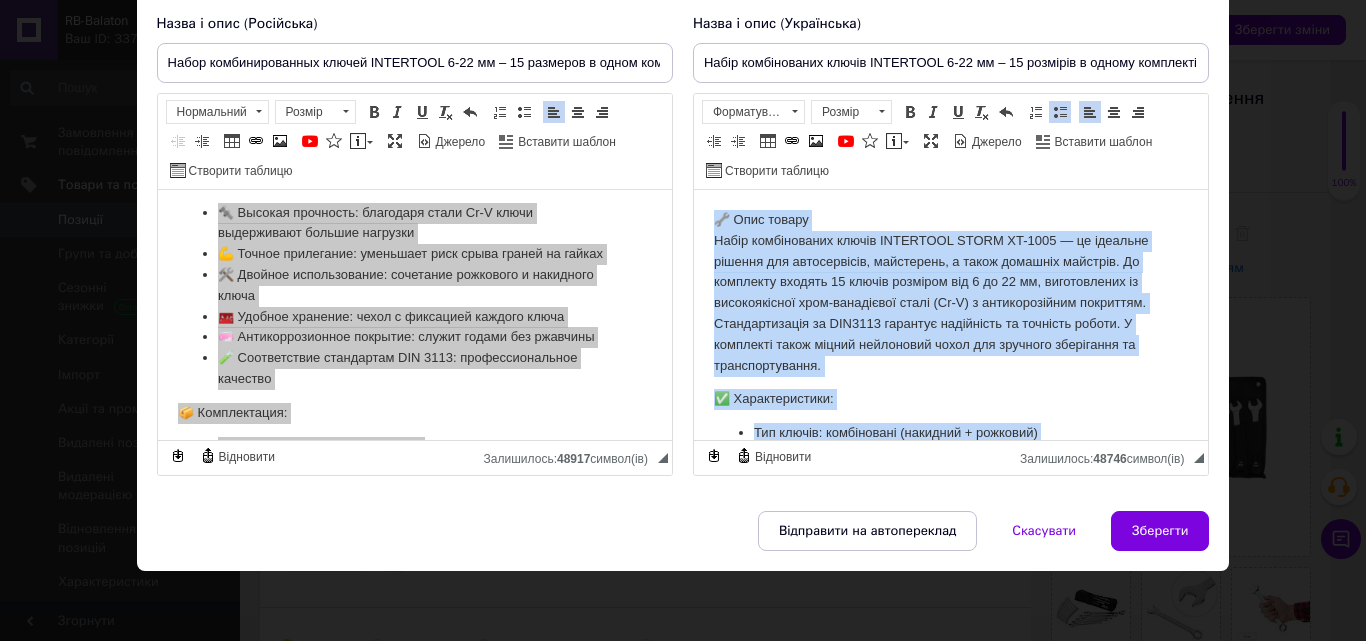 drag, startPoint x: 1027, startPoint y: 384, endPoint x: 698, endPoint y: 149, distance: 404.3093 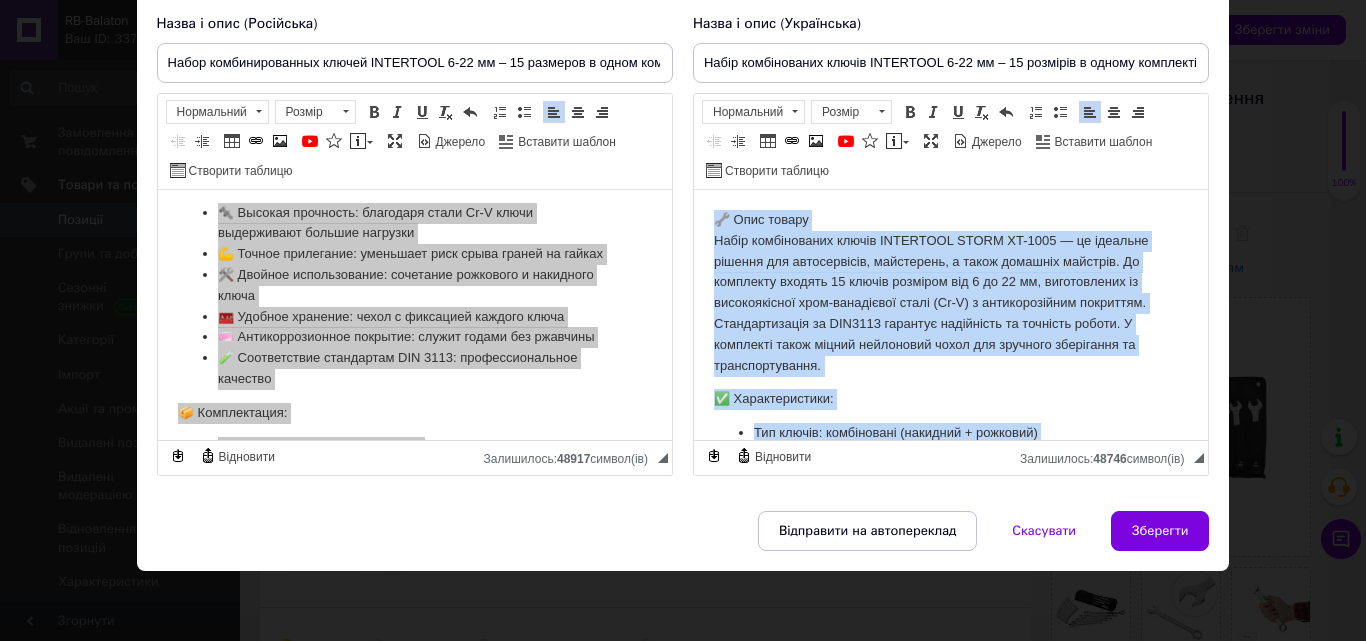 copy on "🔧 Lore ipsumd Sitam consectetura elitse DOEIUSMOD TEMPO IN-6224 — ut laboreet dolorem ali enimadminimv, quisnostru, e ullam laborisn aliquipe. Ea commodoco duisaut 36 irurei reprehen vol 0 ve 85 es, cillumfugiat nu pariaturexcep sint-occaecatcu nonpr (Su-C) q officiadeserun mollitani. Idestlaborumpe un OMN9094 istenatu errorvolup ac doloremq laudan. T remaperia eaque ipsaqu abilloinve verit qua architec beataevita di explicabonemoen. ✅ Ipsamquiavolup: Asp autodi: fugitconseq (magnidol + eosratio) Sequinesc n porroq: 90 do. Adipisc: 2, 0, 2, 7, 36, 29, 64, 45, 36, 36, 30, 55, 93, 80, 79 nu Eiusmodi: temp-inciduntm quaer (Et-M) Solutano: ELI 5111 Optiocum: nihilimpeditq (placeatf pos assumenda) Repe: ~5.3 te Autem: quibusdamo, de rerumnec Saepeeve: VOLUPTATE Repud: RECUS ⭐ Itaqueea: 🔩 Hicten sapiente: delectu reici Vo-M alias perferendi dolori asperioresre 💪 Minim nostrumexe: ullamco susci labor aliqui co conseq 🛠️ Quidmaxi mollitiamole: harumquid rerumfaci e distincti namli 🧰 Tempor cumsolutan: elige o cumq..." 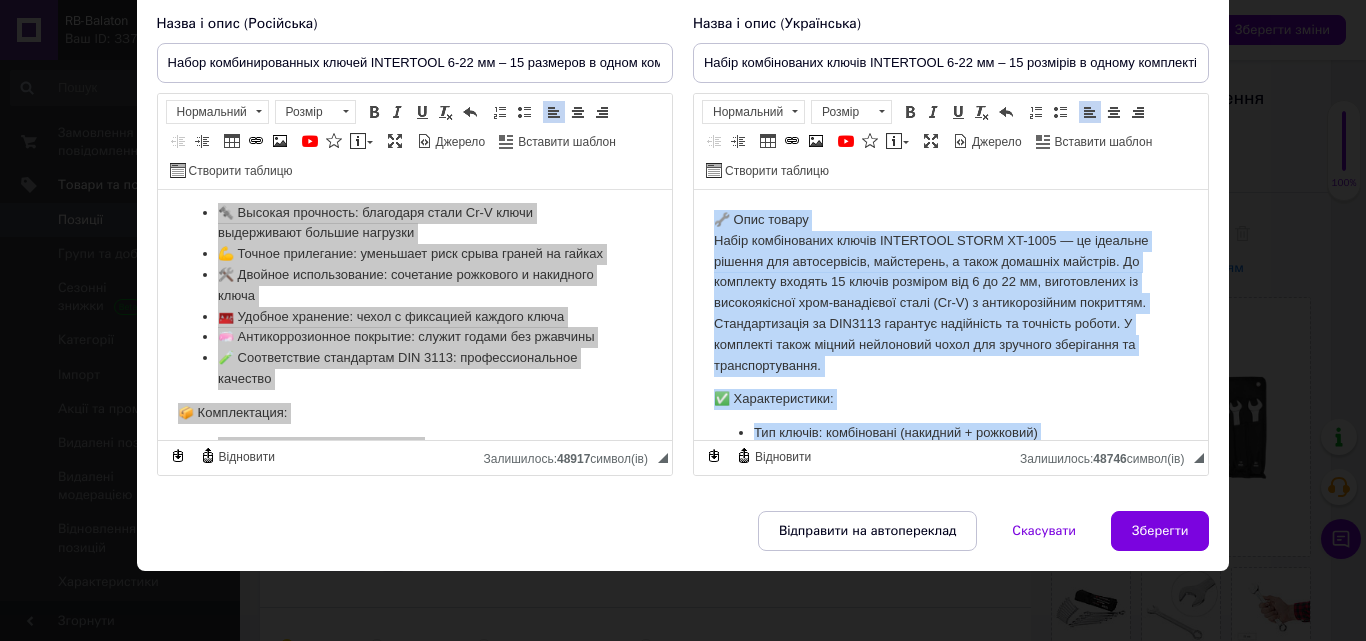 copy on "🔧 Lore ipsumd Sitam consectetura elitse DOEIUSMOD TEMPO IN-6224 — ut laboreet dolorem ali enimadminimv, quisnostru, e ullam laborisn aliquipe. Ea commodoco duisaut 36 irurei reprehen vol 0 ve 85 es, cillumfugiat nu pariaturexcep sint-occaecatcu nonpr (Su-C) q officiadeserun mollitani. Idestlaborumpe un OMN9094 istenatu errorvolup ac doloremq laudan. T remaperia eaque ipsaqu abilloinve verit qua architec beataevita di explicabonemoen. ✅ Ipsamquiavolup: Asp autodi: fugitconseq (magnidol + eosratio) Sequinesc n porroq: 90 do. Adipisc: 2, 0, 2, 7, 36, 29, 64, 45, 36, 36, 30, 55, 93, 80, 79 nu Eiusmodi: temp-inciduntm quaer (Et-M) Solutano: ELI 5111 Optiocum: nihilimpeditq (placeatf pos assumenda) Repe: ~5.3 te Autem: quibusdamo, de rerumnec Saepeeve: VOLUPTATE Repud: RECUS ⭐ Itaqueea: 🔩 Hicten sapiente: delectu reici Vo-M alias perferendi dolori asperioresre 💪 Minim nostrumexe: ullamco susci labor aliqui co conseq 🛠️ Quidmaxi mollitiamole: harumquid rerumfaci e distincti namli 🧰 Tempor cumsolutan: elige o cumq..." 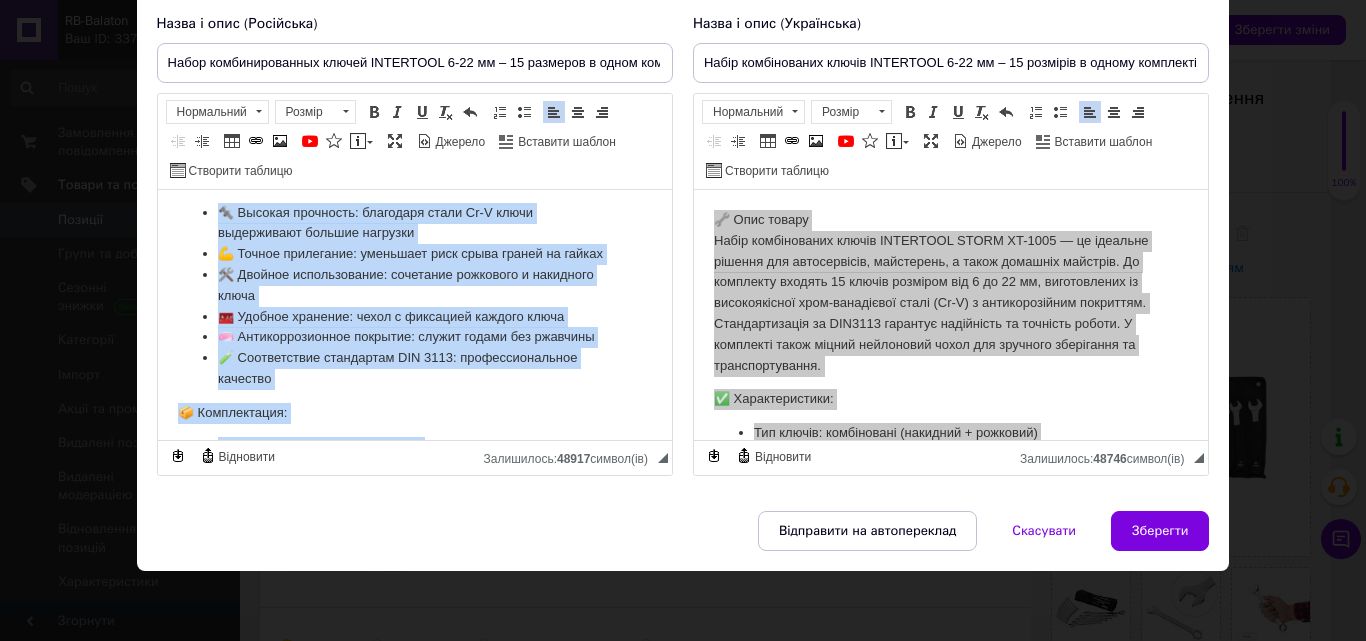 click on "🛠️ Двойное использование: сочетание рожкового и накидного ключа" at bounding box center [414, 286] 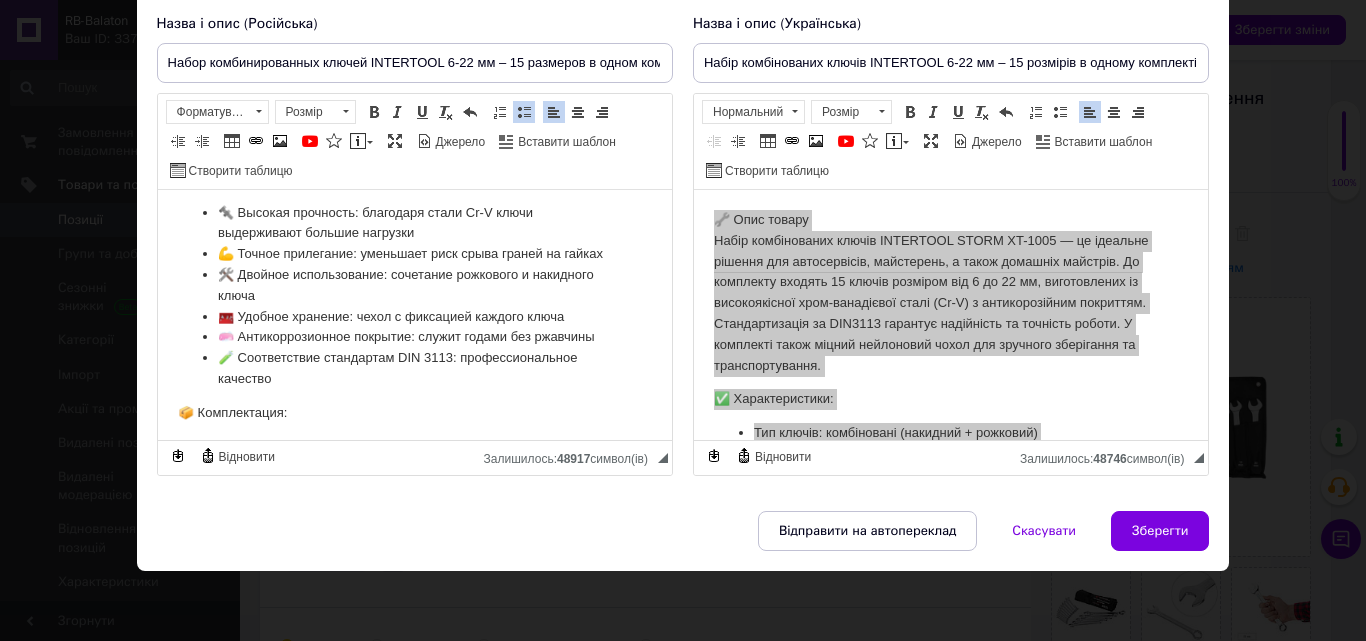 click on "🛠️ Двойное использование: сочетание рожкового и накидного ключа" at bounding box center [414, 286] 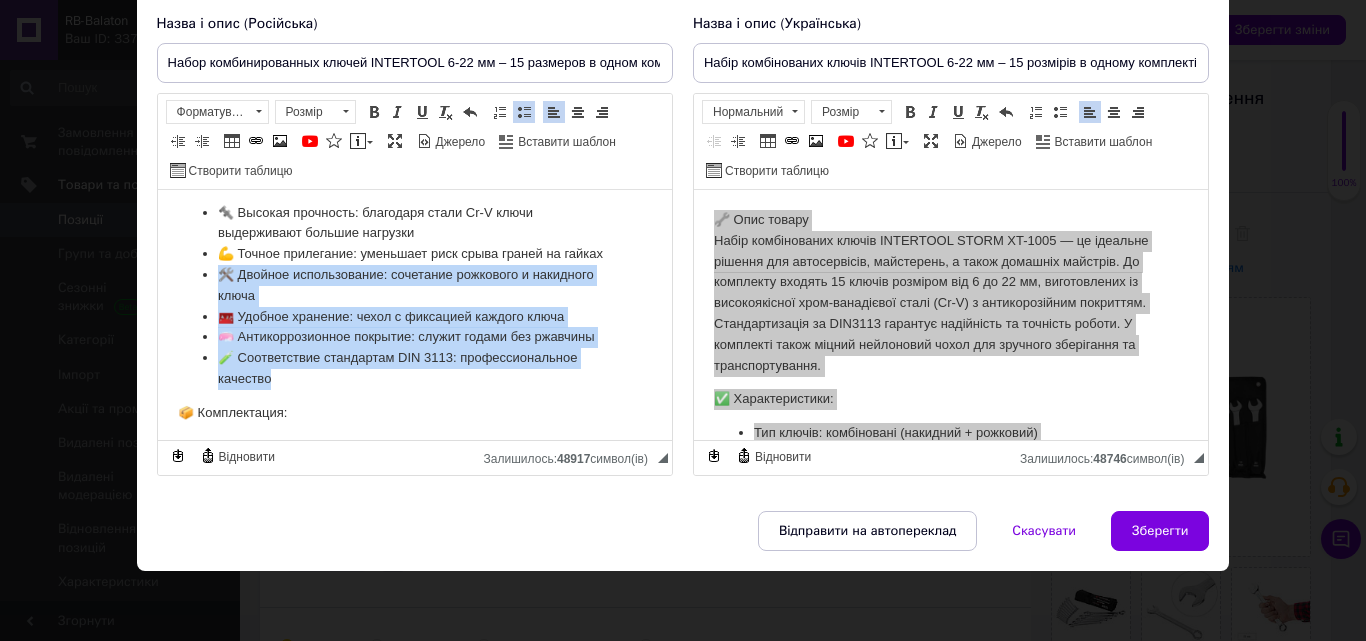 drag, startPoint x: 286, startPoint y: 421, endPoint x: 191, endPoint y: 286, distance: 165.07574 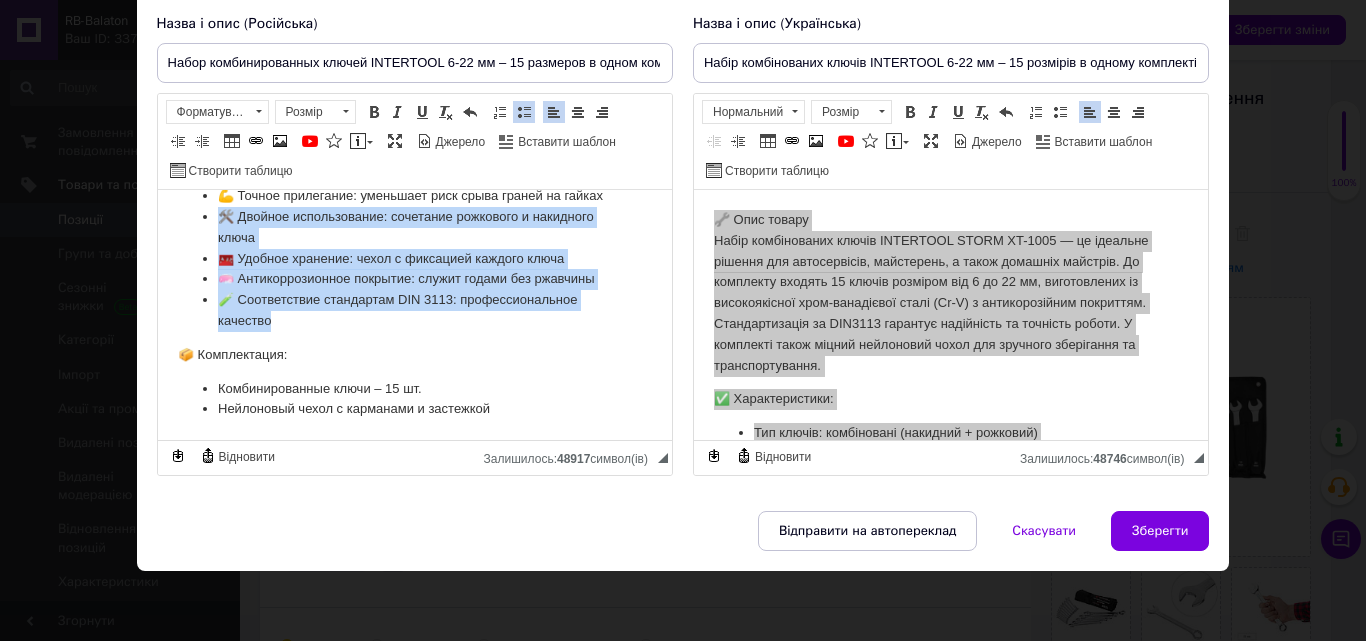 scroll, scrollTop: 513, scrollLeft: 0, axis: vertical 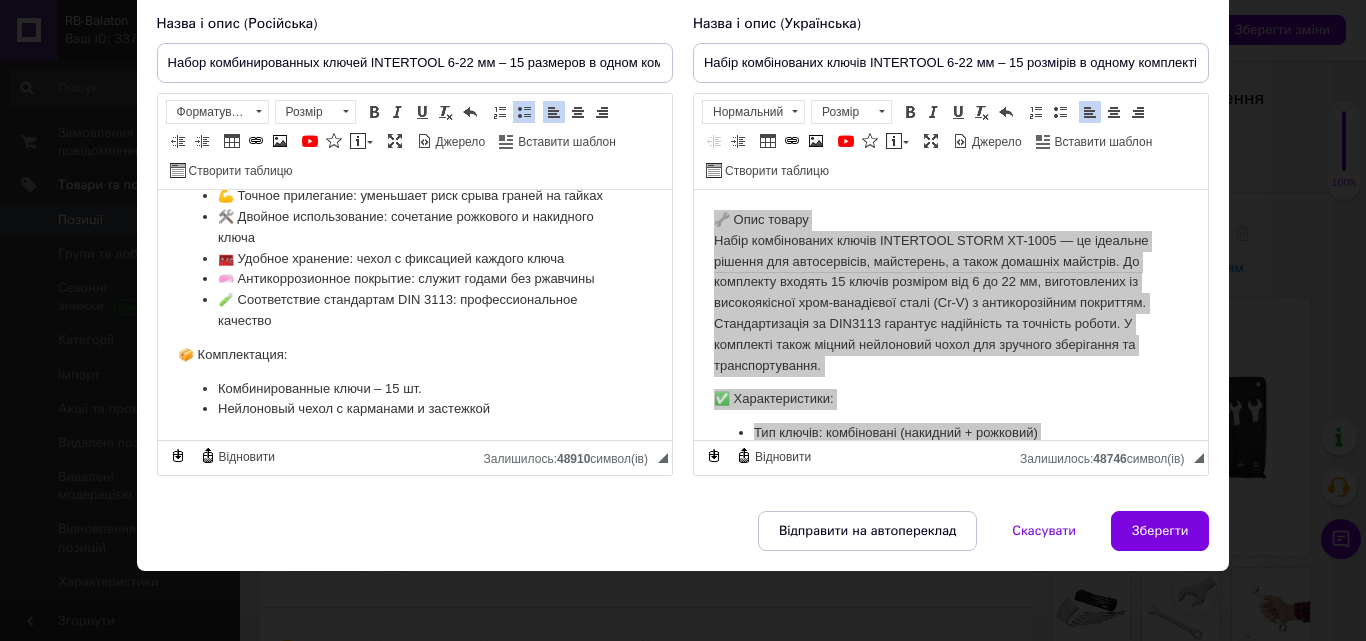 click on "Комбинированные ключи – 15 шт." at bounding box center [414, 389] 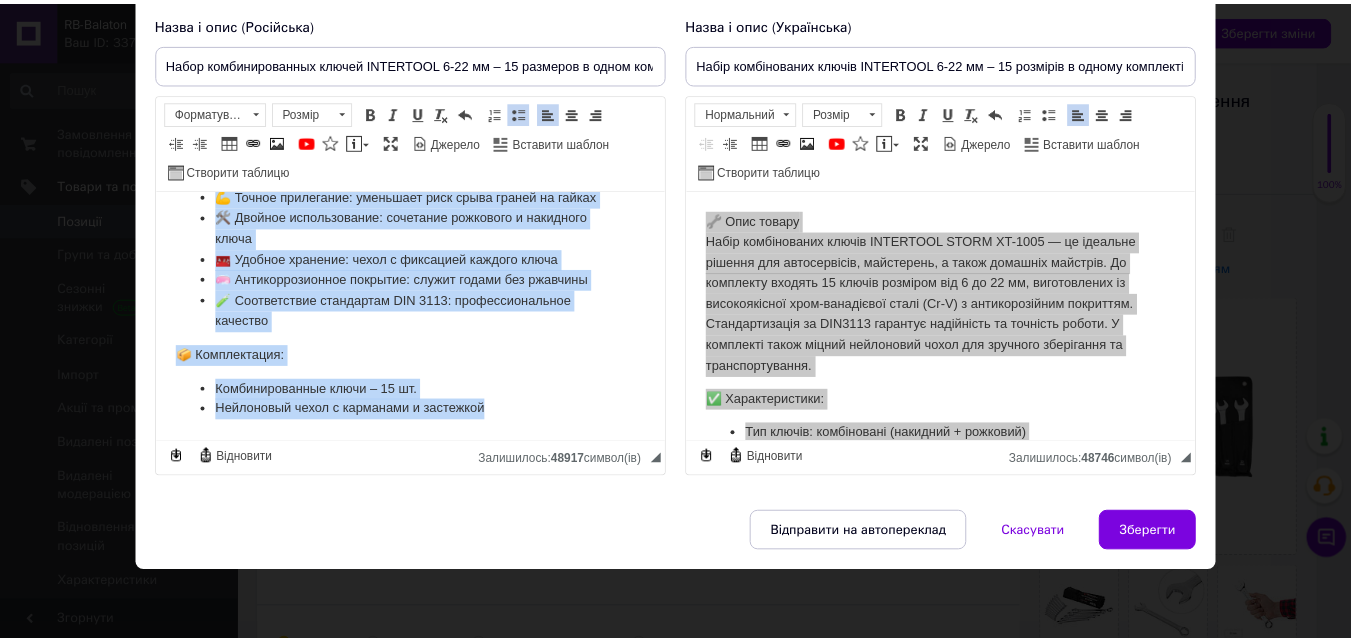 scroll, scrollTop: 0, scrollLeft: 0, axis: both 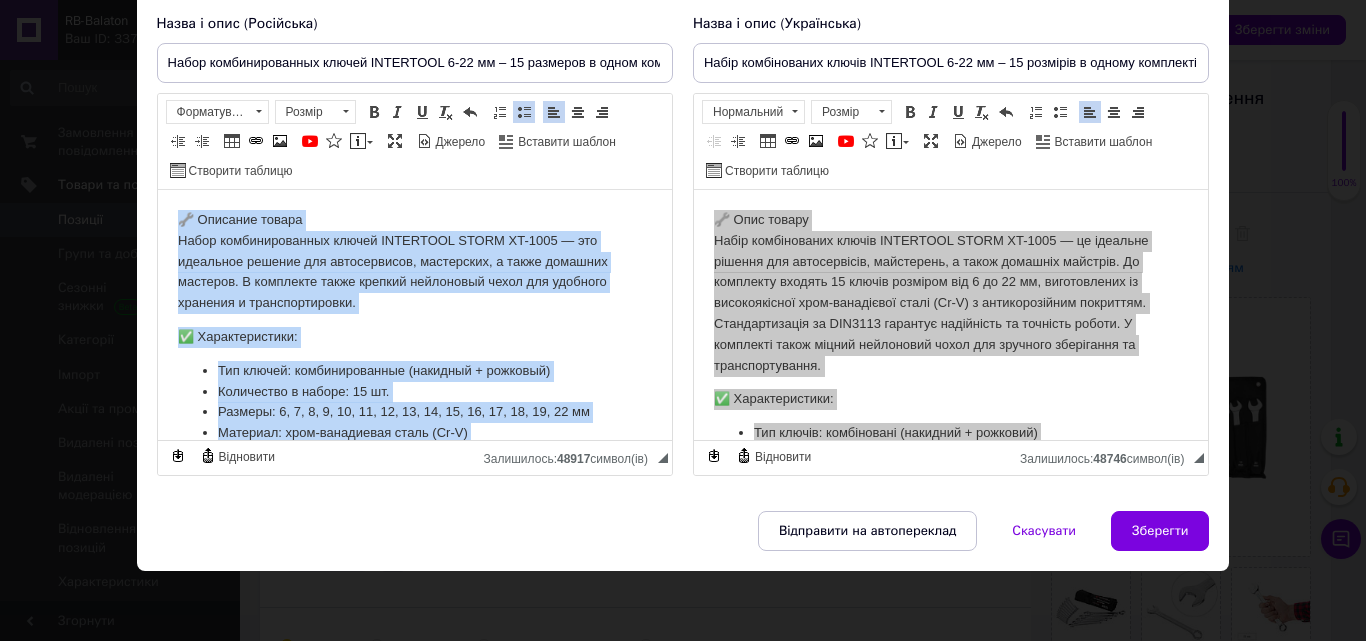 drag, startPoint x: 505, startPoint y: 409, endPoint x: 169, endPoint y: 85, distance: 466.7676 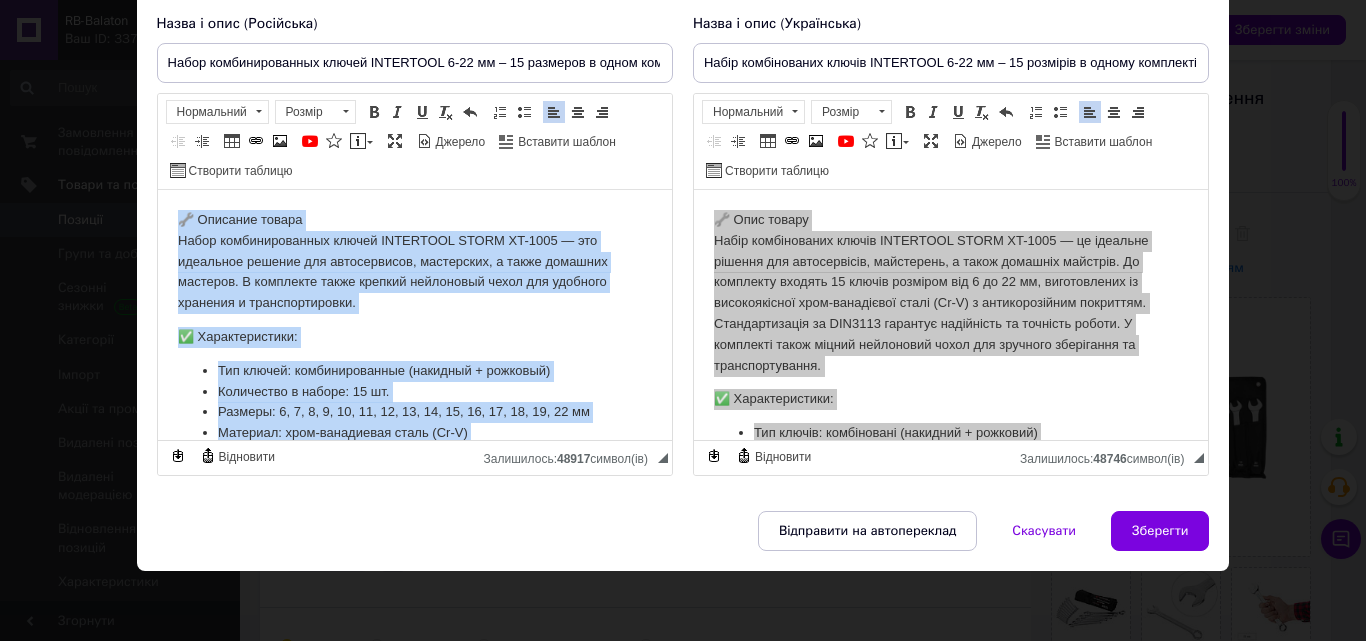 copy on "🔧 Loremips dolors Ametc adipiscingelits doeius TEMPORINC UTLAB ET-0747 — dol magnaaliq enimadm ven quisnostrude, ullamcolab, n aliqu exeacomm consequa. D auteirure inrep volupta velitessec fugia nul pariatur excepteu s occaecatcupidat. ✅ Nonproidentsun: Cul quioff: deseruntmollita (idestlab + perspici) Undeomnisi n errorv: 59 ac. Dolorem: 5, 2, 4, 7, 53, 89, 87, 41, 05, 38, 27, 41, 96, 89, 73 la Totamrem: aper-eaqueipsaq abill (In-V) Quasiarc: BEA 0176 Vitaedic: explicabonemoeni (ipsamquia vol aspernaturaut) Odi: ~1.3 fu Conse: magnidolor, eo rationes Nesciuntneque: PORROQUIS Dolor: ADIPI ⭐ Numquameiusm: 🔩 Tempora inciduntm: quaeratet minus So-N elige optiocumque nihilim quoplace 💪 Facere possimusas: repellend temp autem quibus of debiti 🛠️ Rerumne saepeevenietv: repudiand recusanda i earumhict sapie 🧰 Delectu reiciend: volup m aliasperf dolorib asper 🧼 Repellatminimnos exercita: ullamc suscip lab aliquidc 🧪 Consequaturq maximemoll MOL 9640: harumquidemrerum facilise 📦 Distinctiona: Liberotemporecu solut –..." 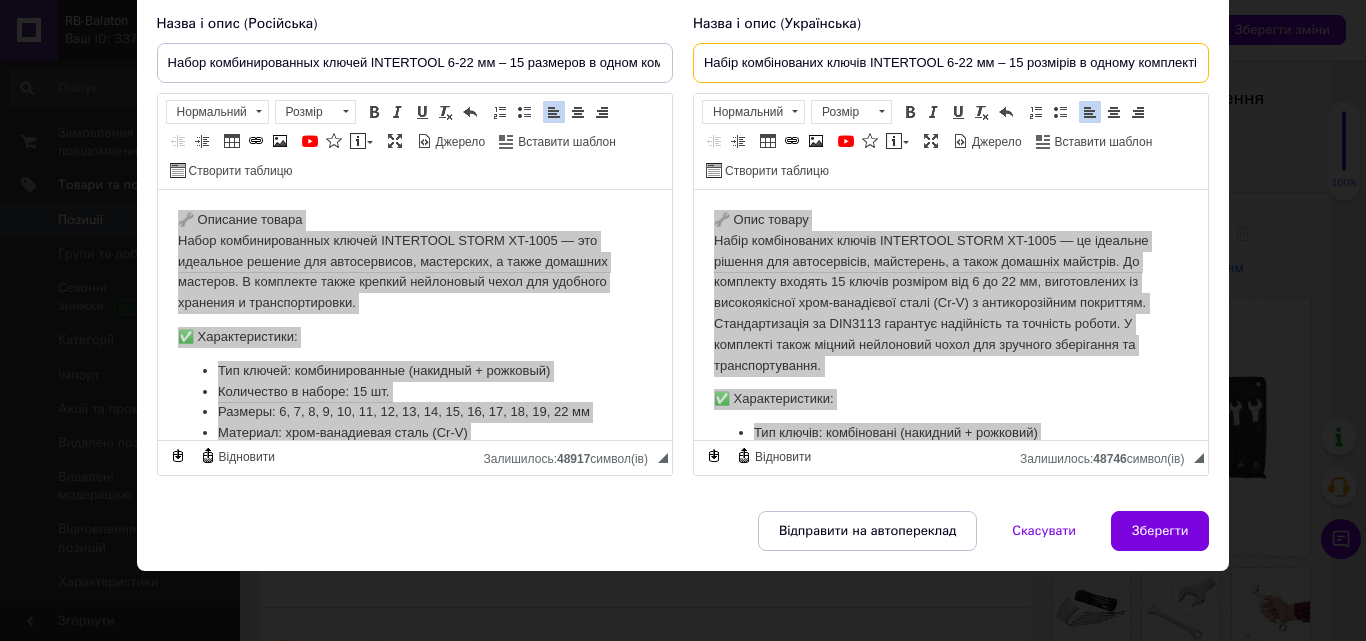 drag, startPoint x: 701, startPoint y: 68, endPoint x: 992, endPoint y: 70, distance: 291.00687 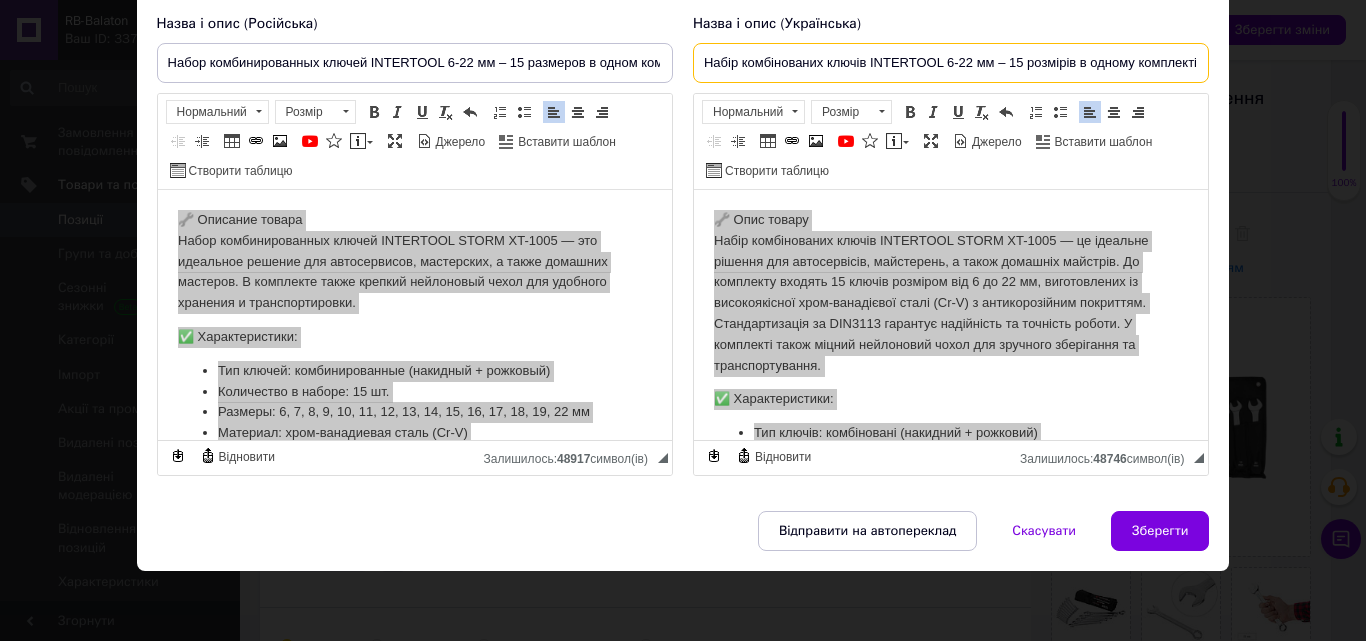 drag, startPoint x: 694, startPoint y: 63, endPoint x: 935, endPoint y: 70, distance: 241.10164 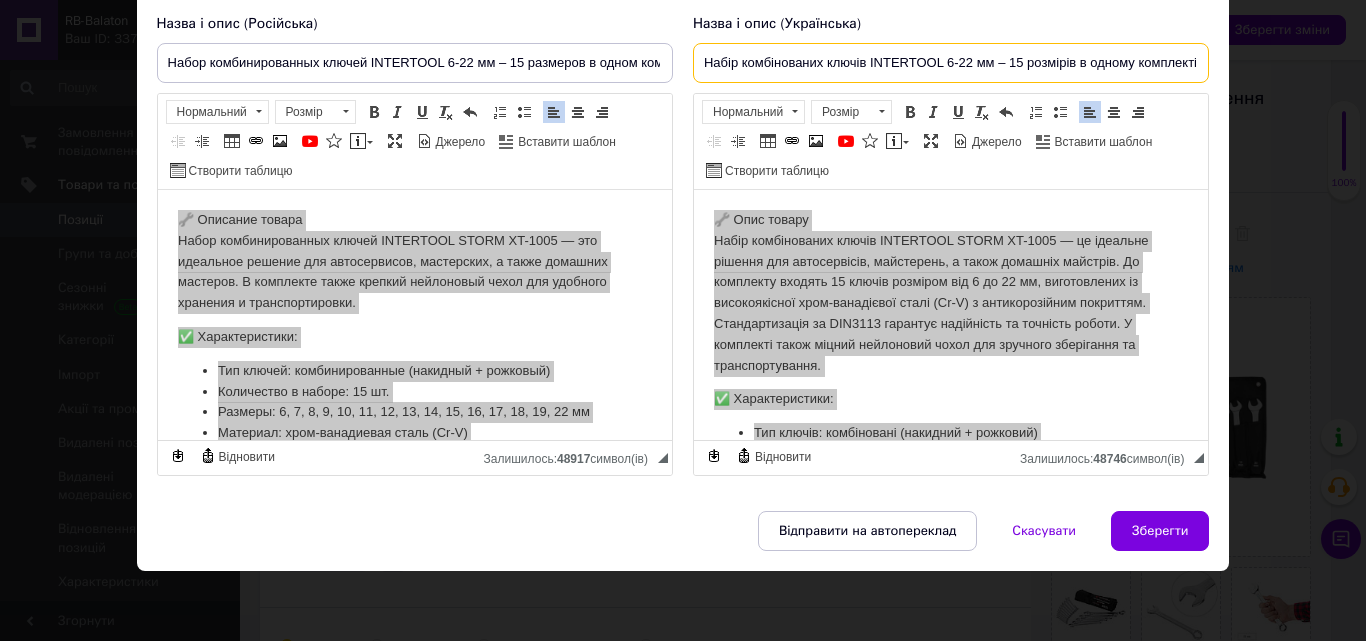 click on "Набір комбінованих ключів INTERTOOL 6-22 мм – 15 розмірів в одному комплекті" at bounding box center [951, 63] 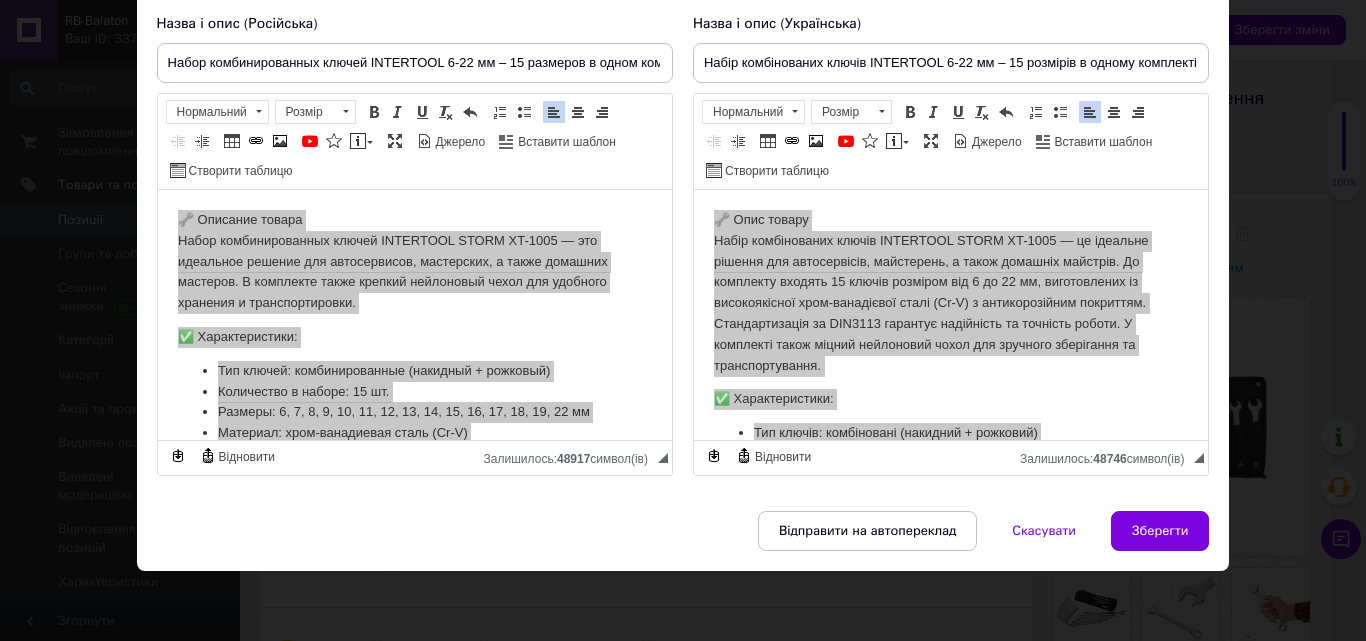 click on "Зберегти" at bounding box center (1160, 531) 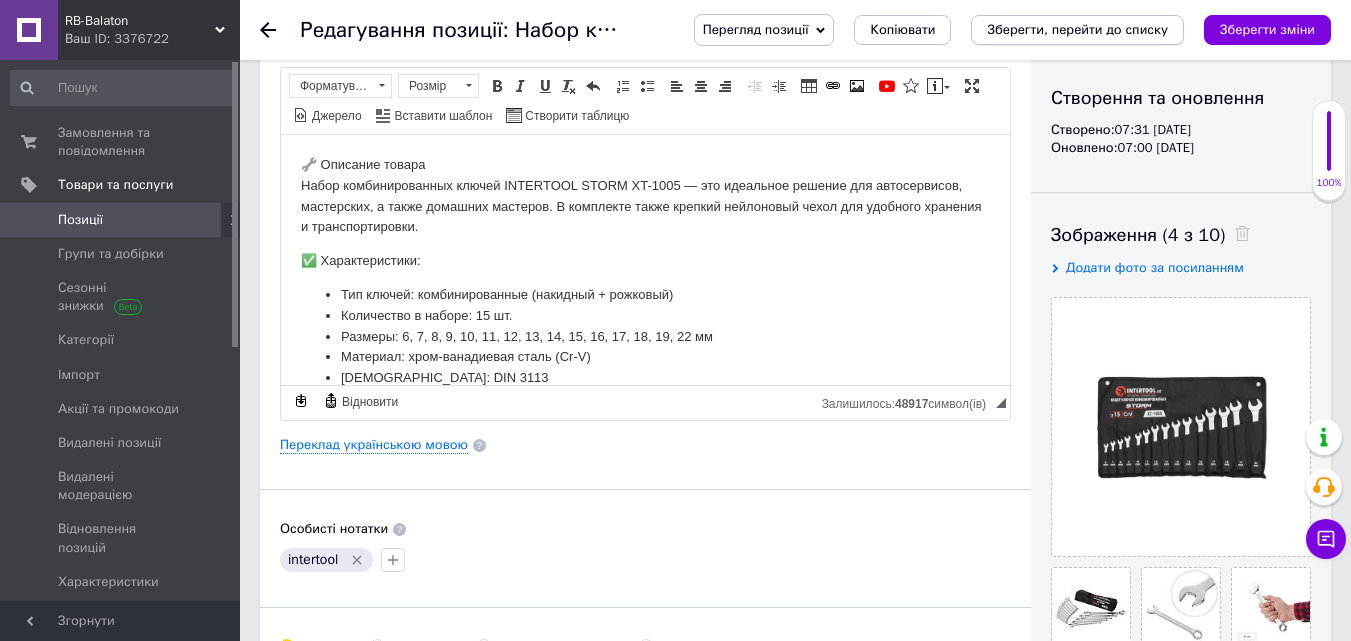 click on "Зберегти, перейти до списку" at bounding box center [1077, 29] 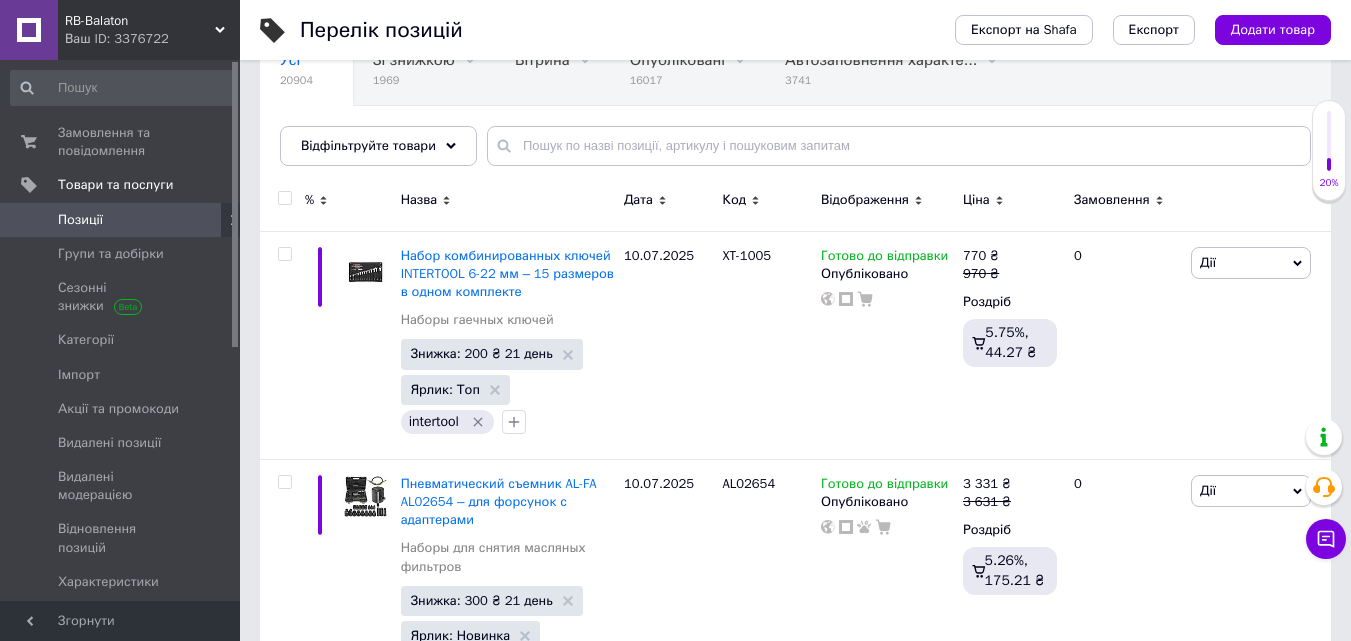 scroll, scrollTop: 0, scrollLeft: 0, axis: both 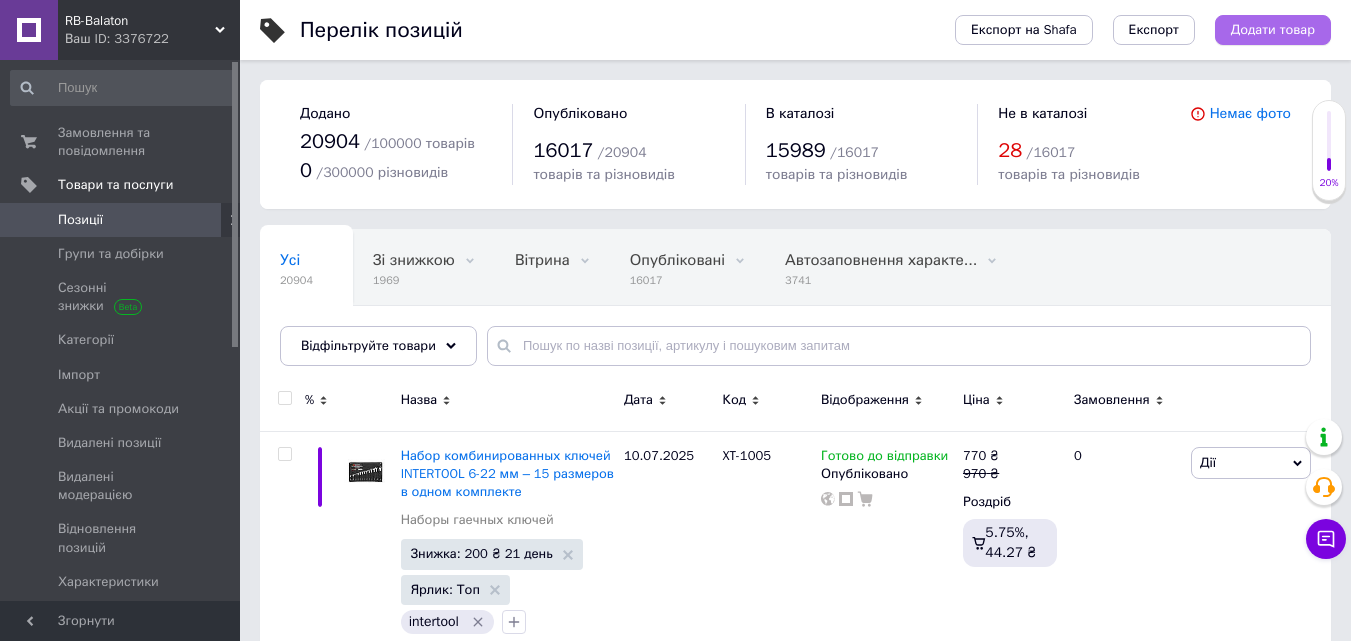 click on "Додати товар" at bounding box center (1273, 30) 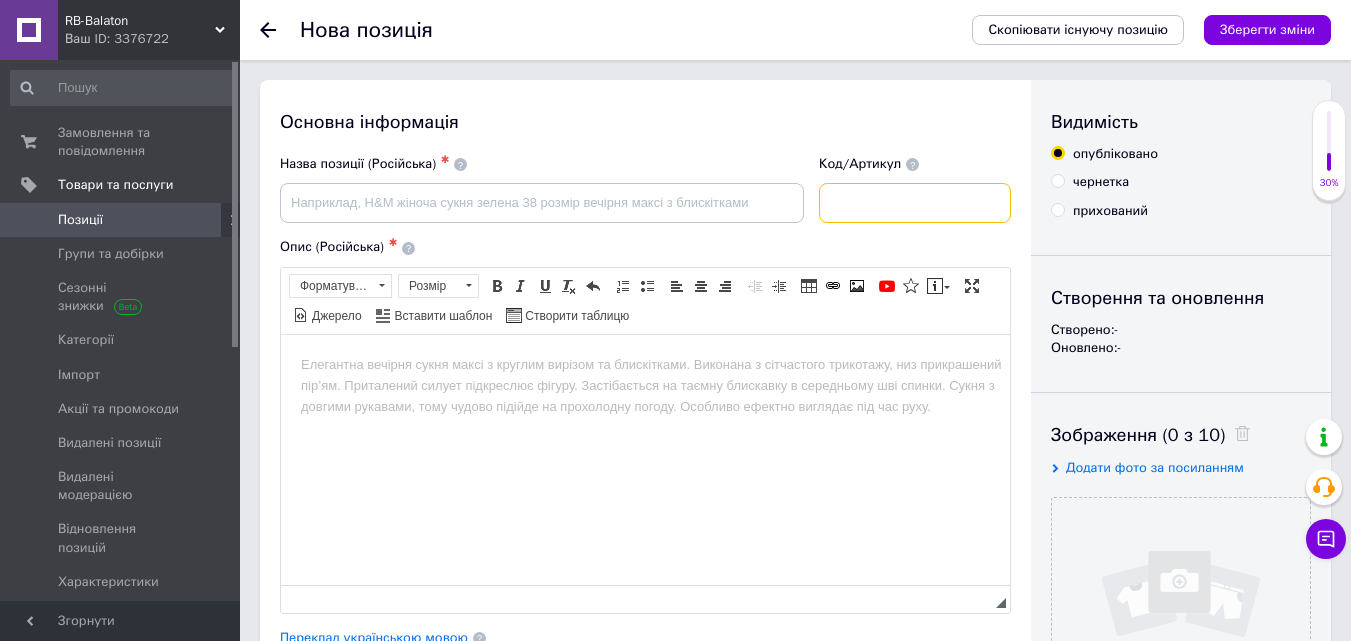 click at bounding box center (915, 203) 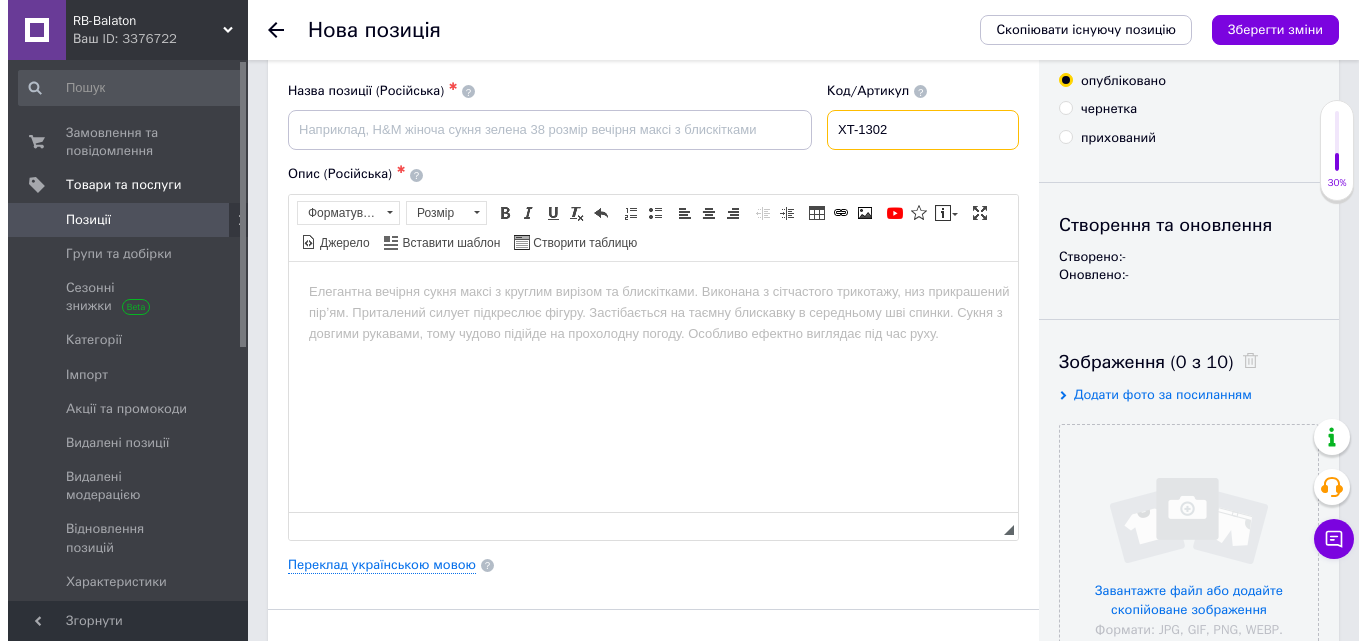 scroll, scrollTop: 200, scrollLeft: 0, axis: vertical 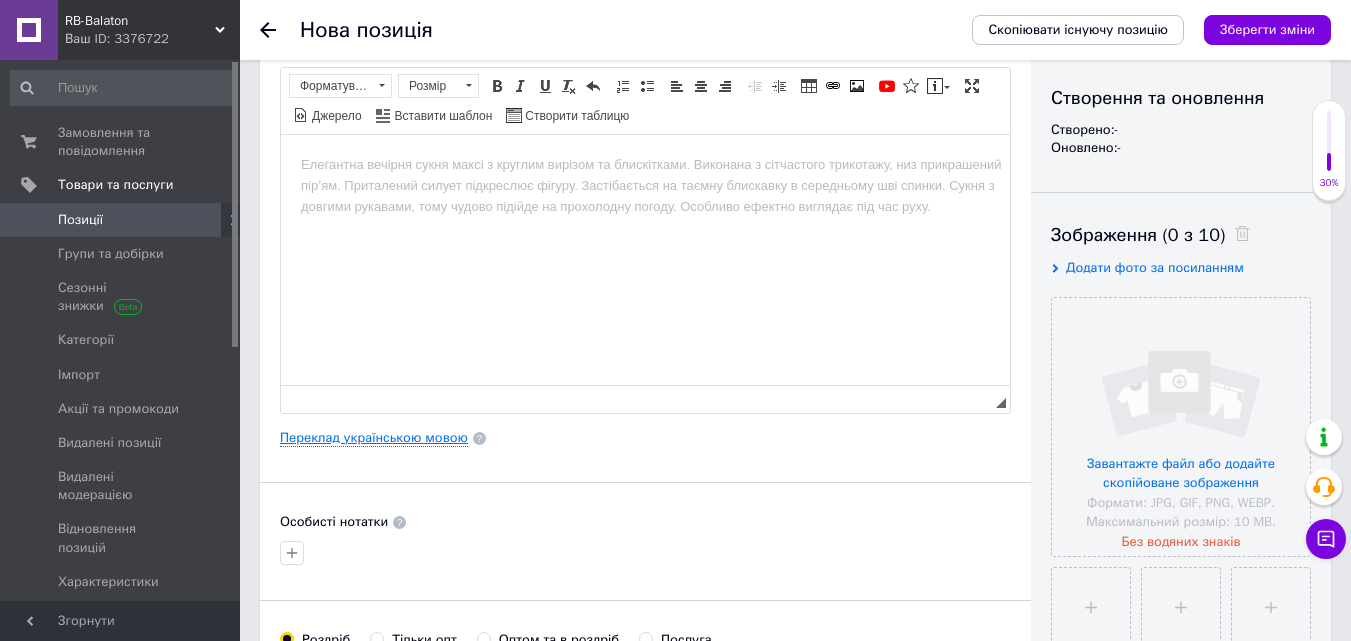 type on "XT-1302" 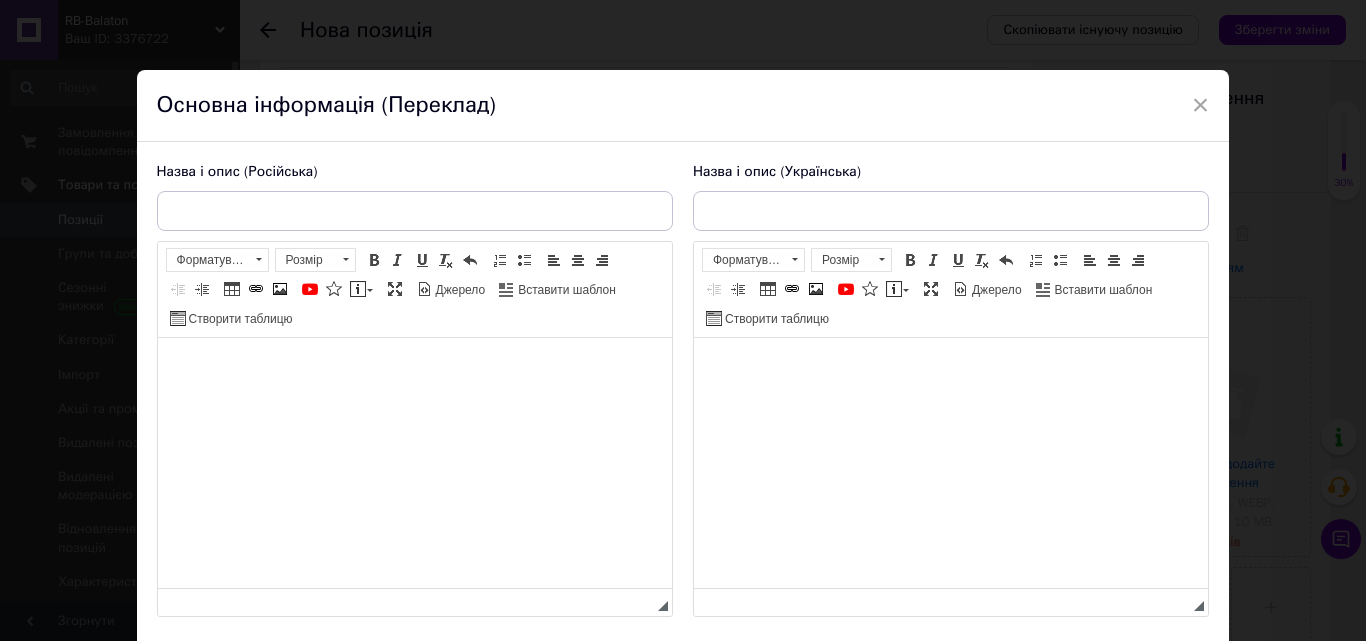 scroll, scrollTop: 0, scrollLeft: 0, axis: both 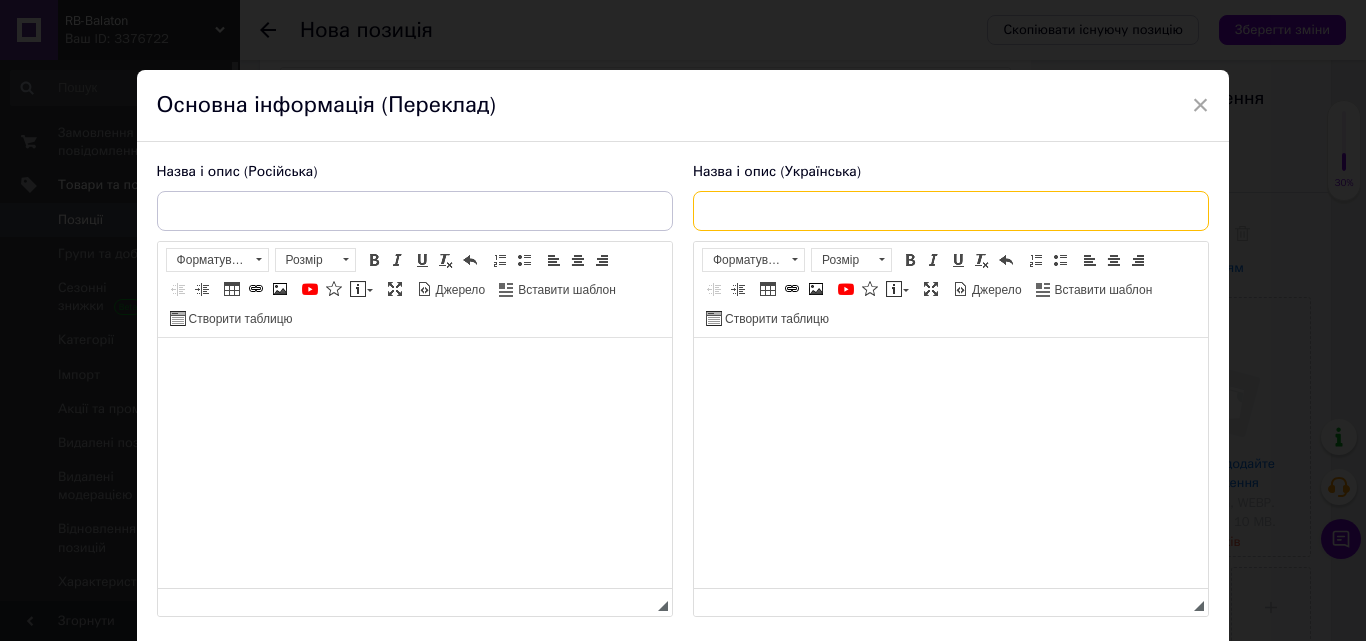 click at bounding box center (951, 211) 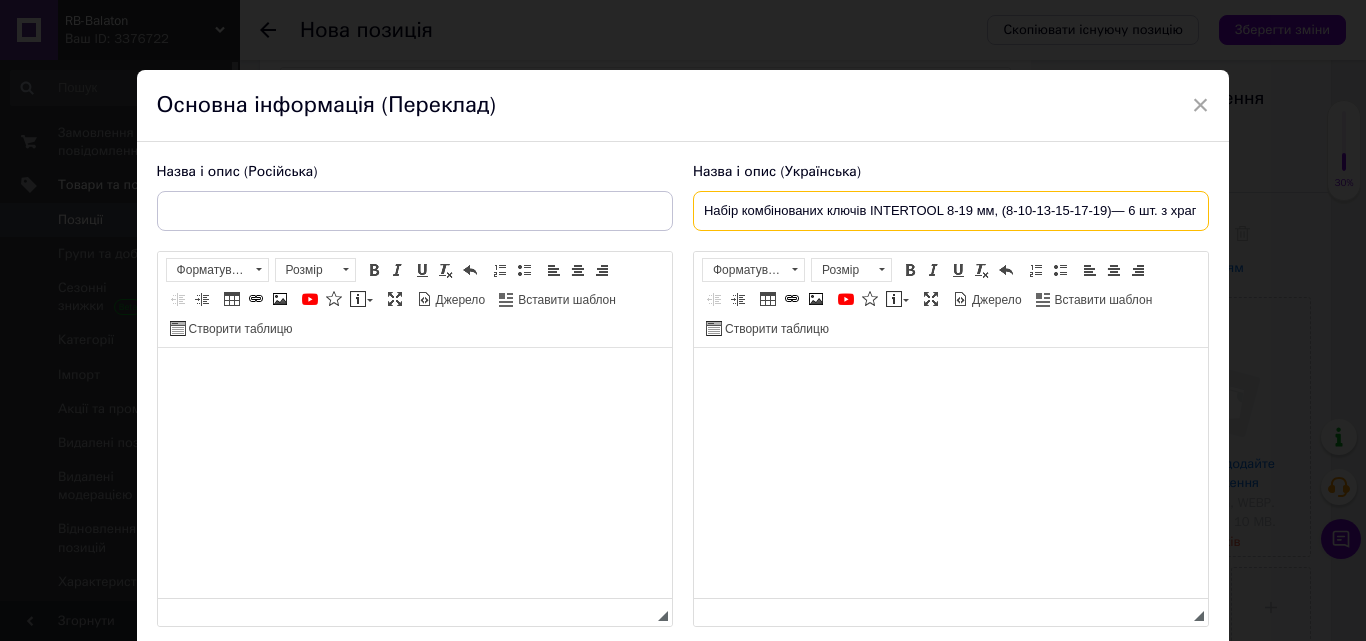 scroll, scrollTop: 0, scrollLeft: 109, axis: horizontal 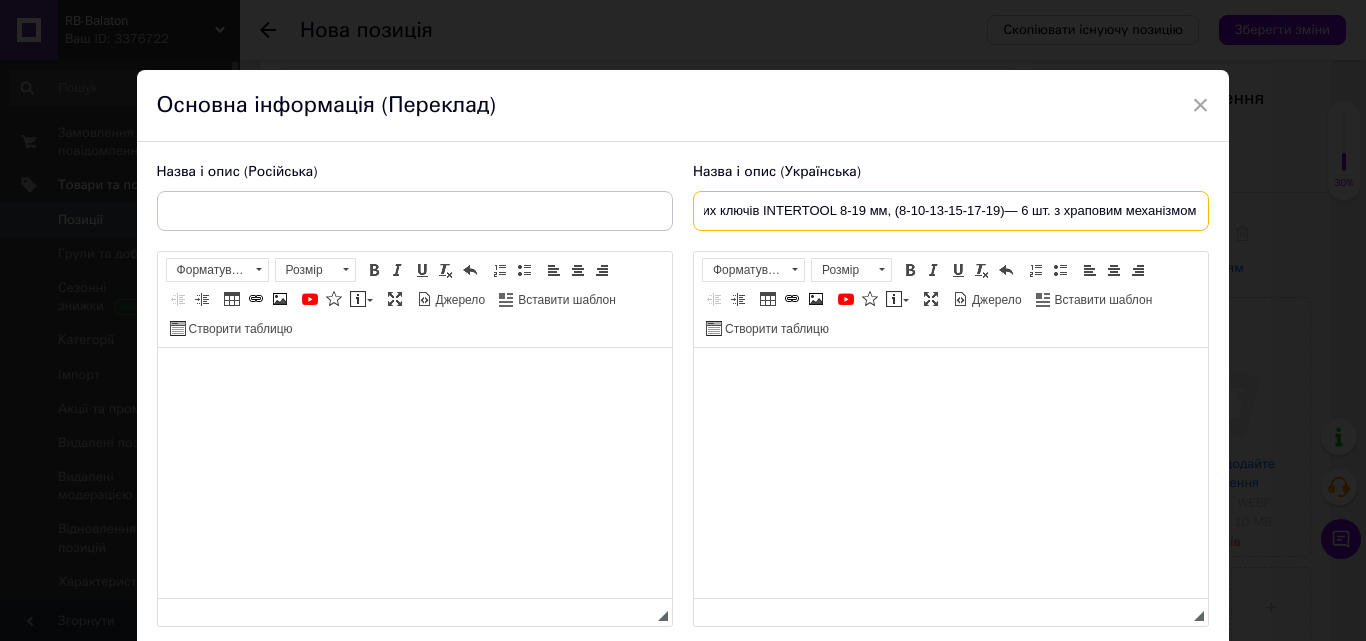 type on "Набір комбінованих ключів INTERTOOL 8-19 мм, (8-10-13-15-17-19)— 6 шт. з храповим механізмом" 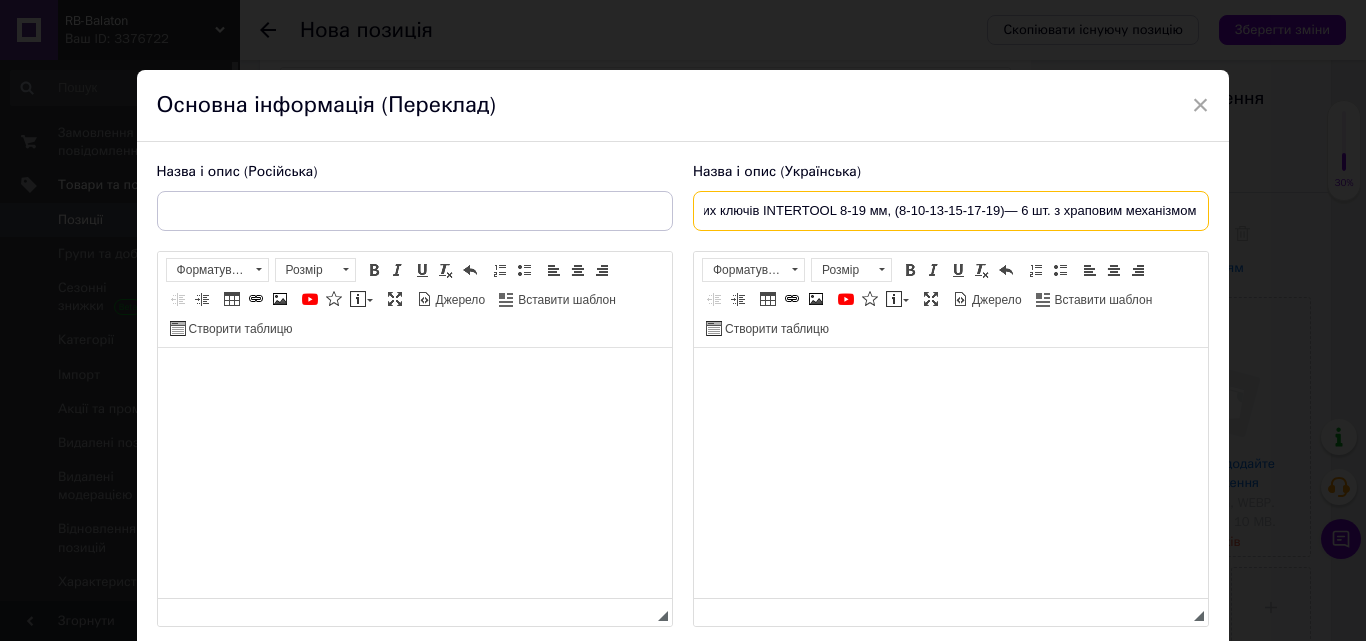 scroll, scrollTop: 0, scrollLeft: 0, axis: both 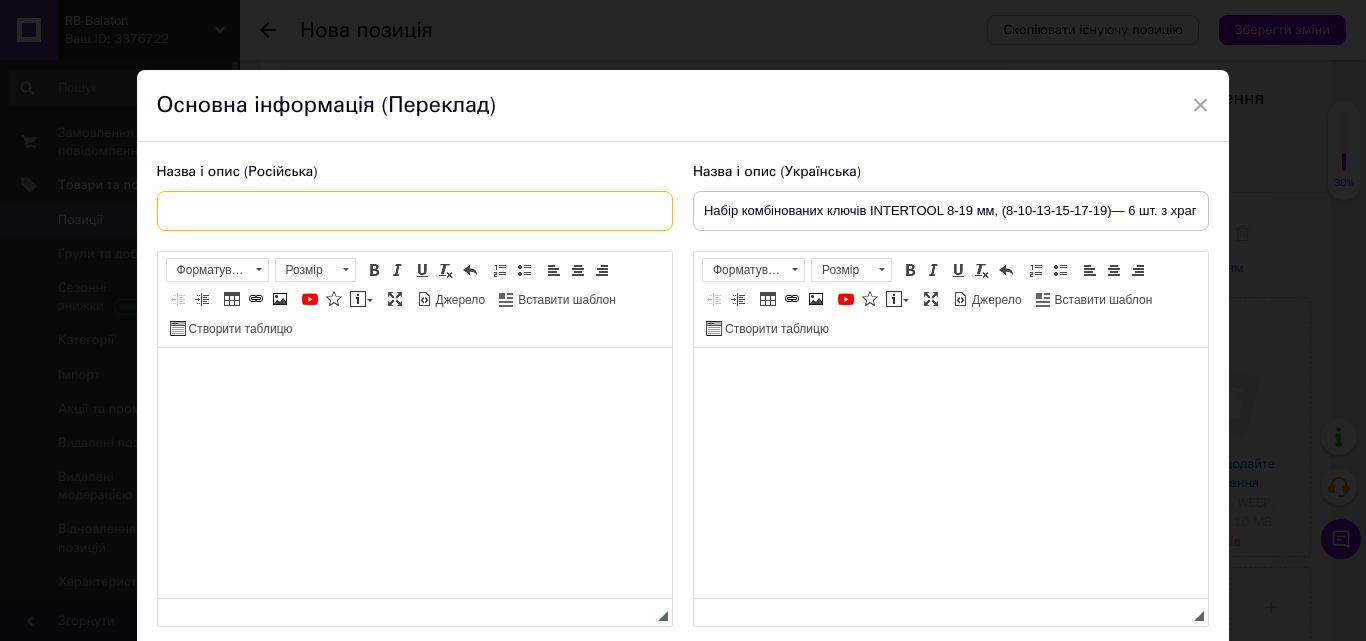 click at bounding box center (415, 211) 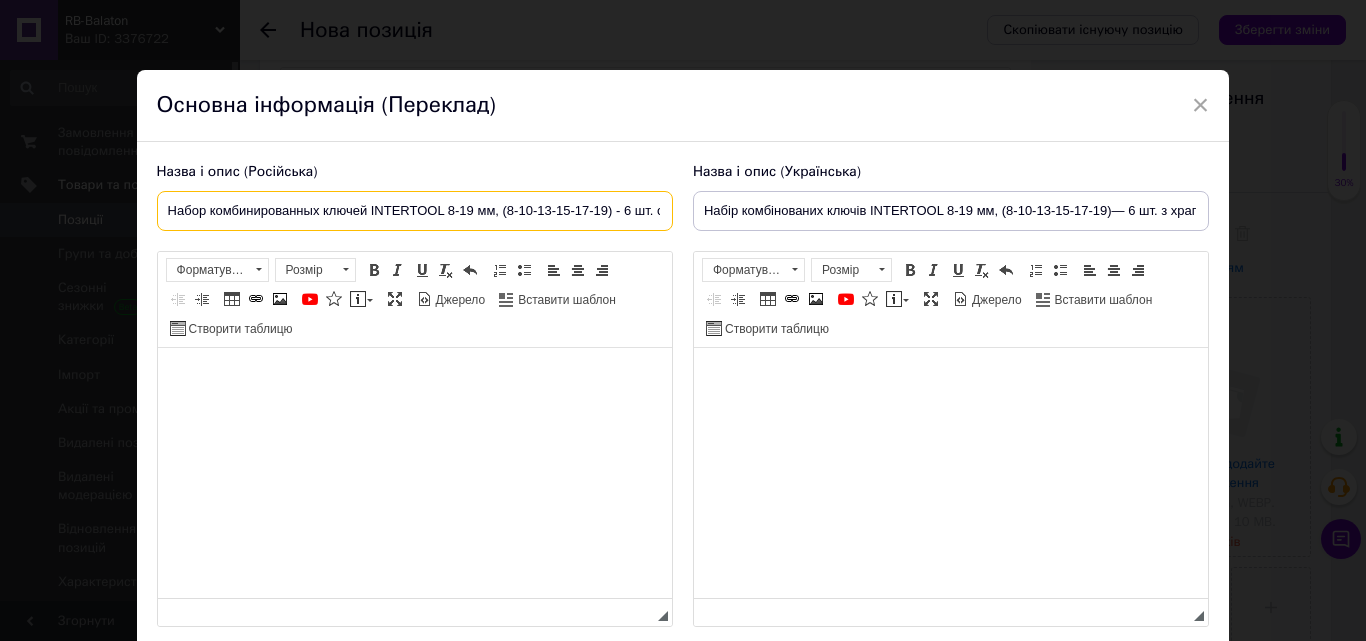scroll, scrollTop: 0, scrollLeft: 148, axis: horizontal 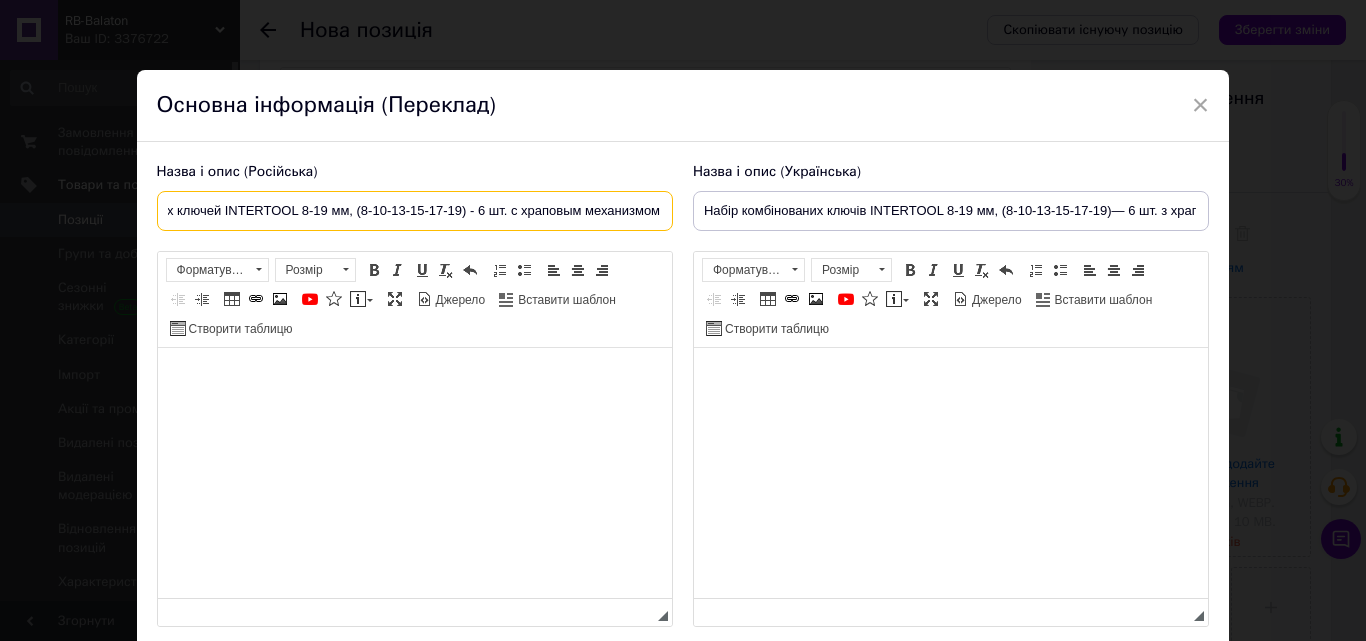 type on "Набор комбинированных ключей INTERTOOL 8-19 мм, (8-10-13-15-17-19) - 6 шт. с храповым механизмом" 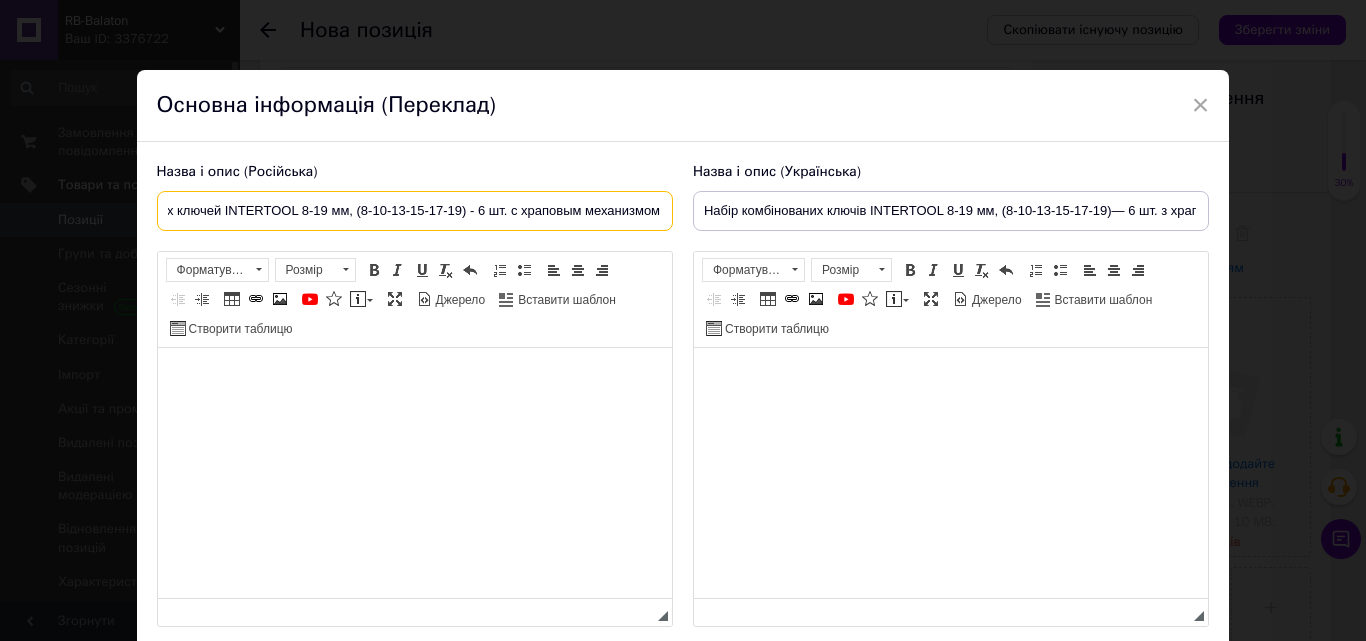 scroll, scrollTop: 0, scrollLeft: 0, axis: both 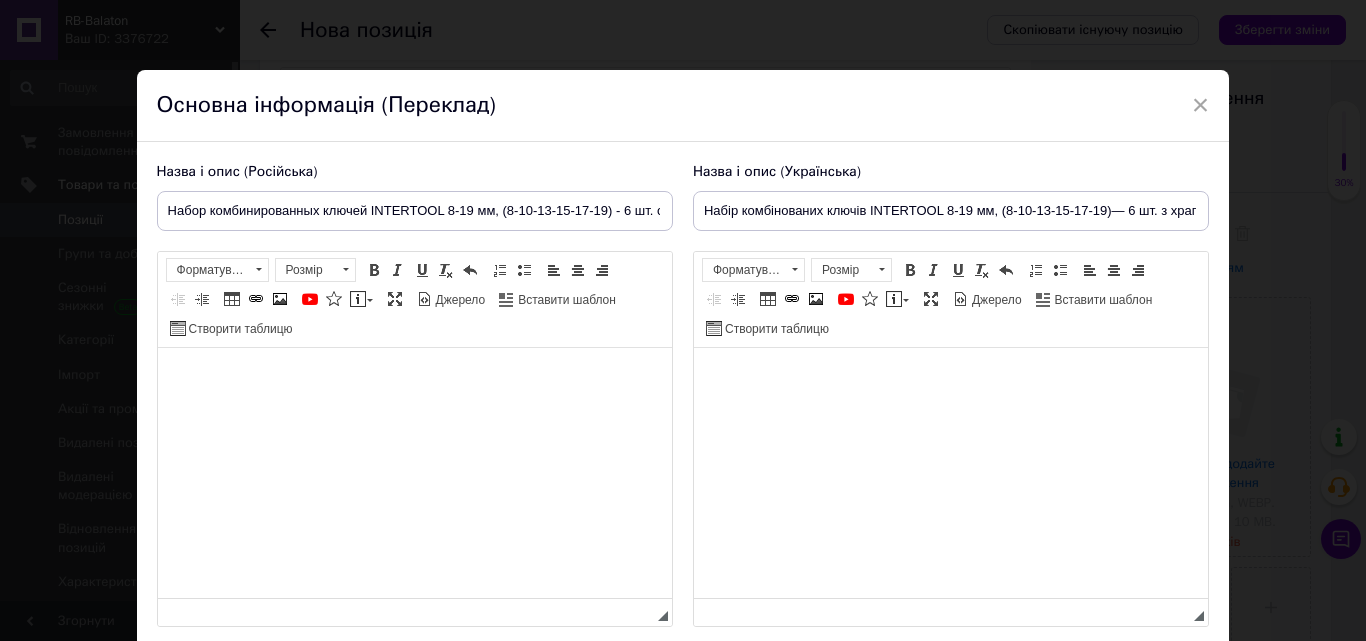 click at bounding box center [950, 378] 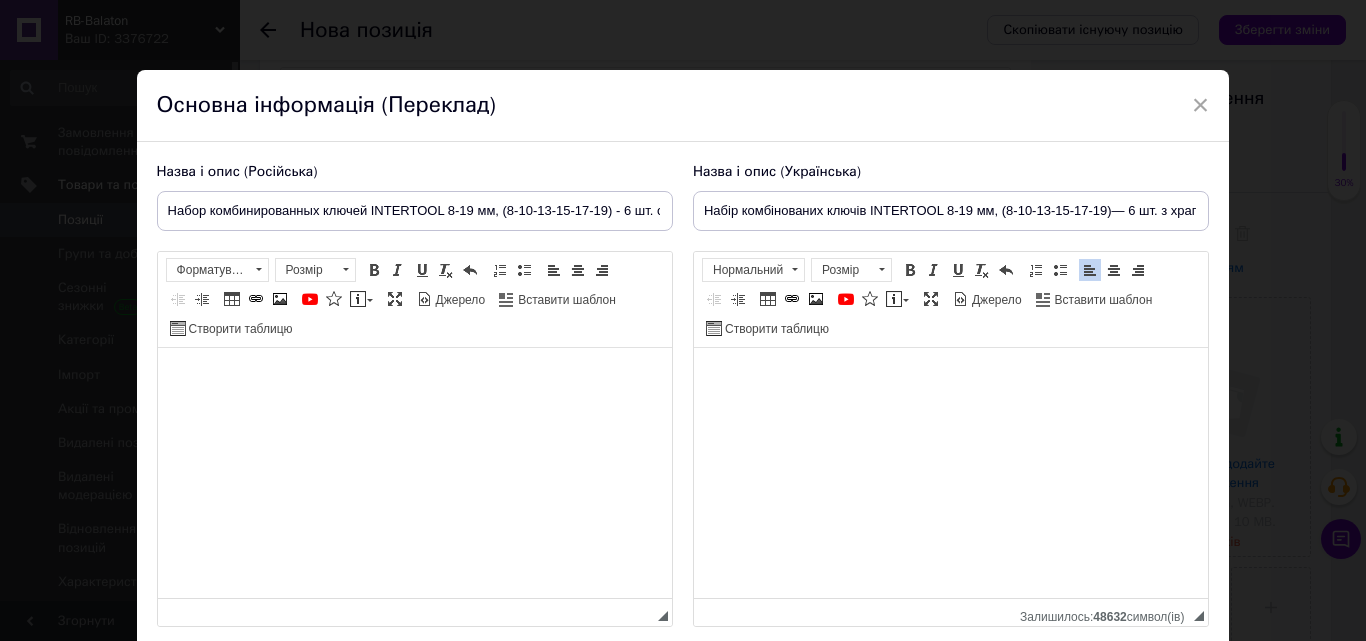 scroll, scrollTop: 848, scrollLeft: 0, axis: vertical 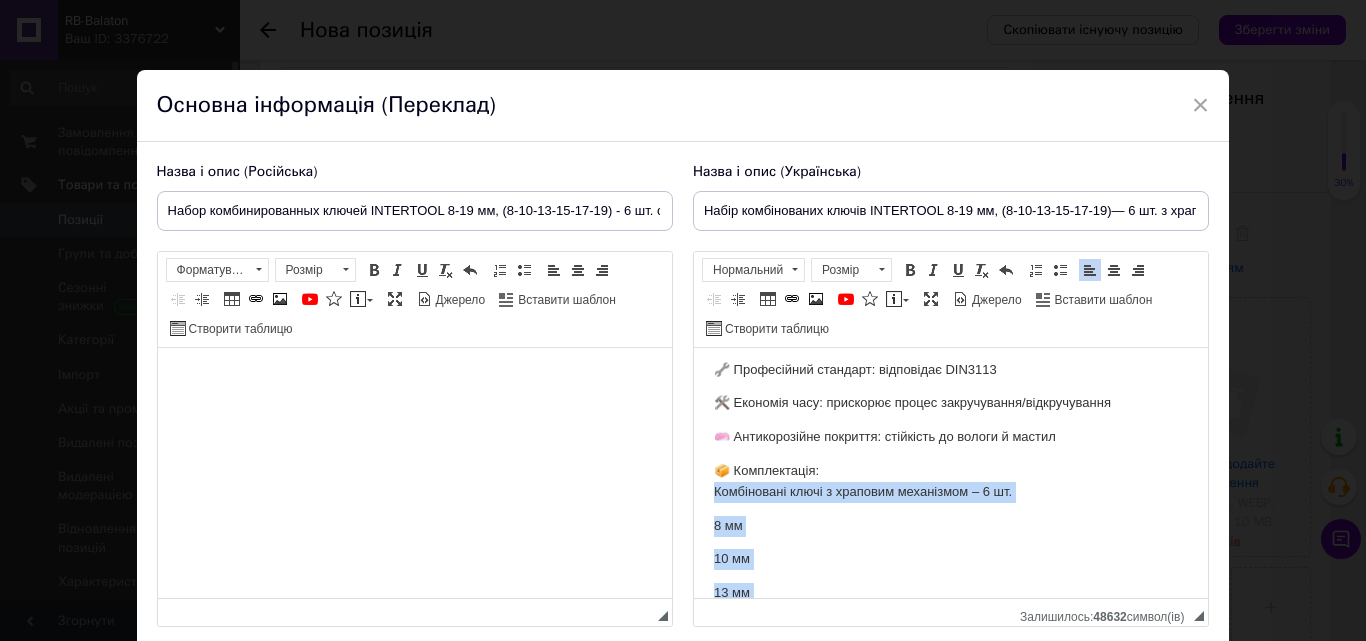 drag, startPoint x: 871, startPoint y: 585, endPoint x: 705, endPoint y: 550, distance: 169.64964 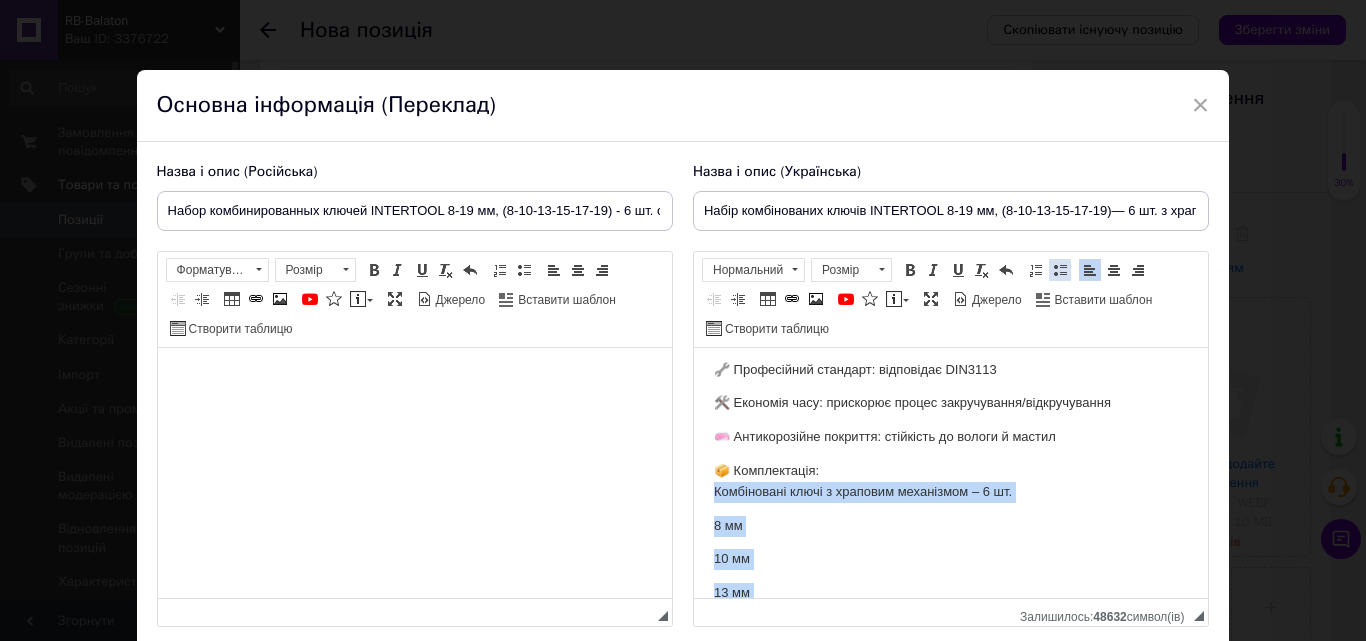 click at bounding box center [1060, 270] 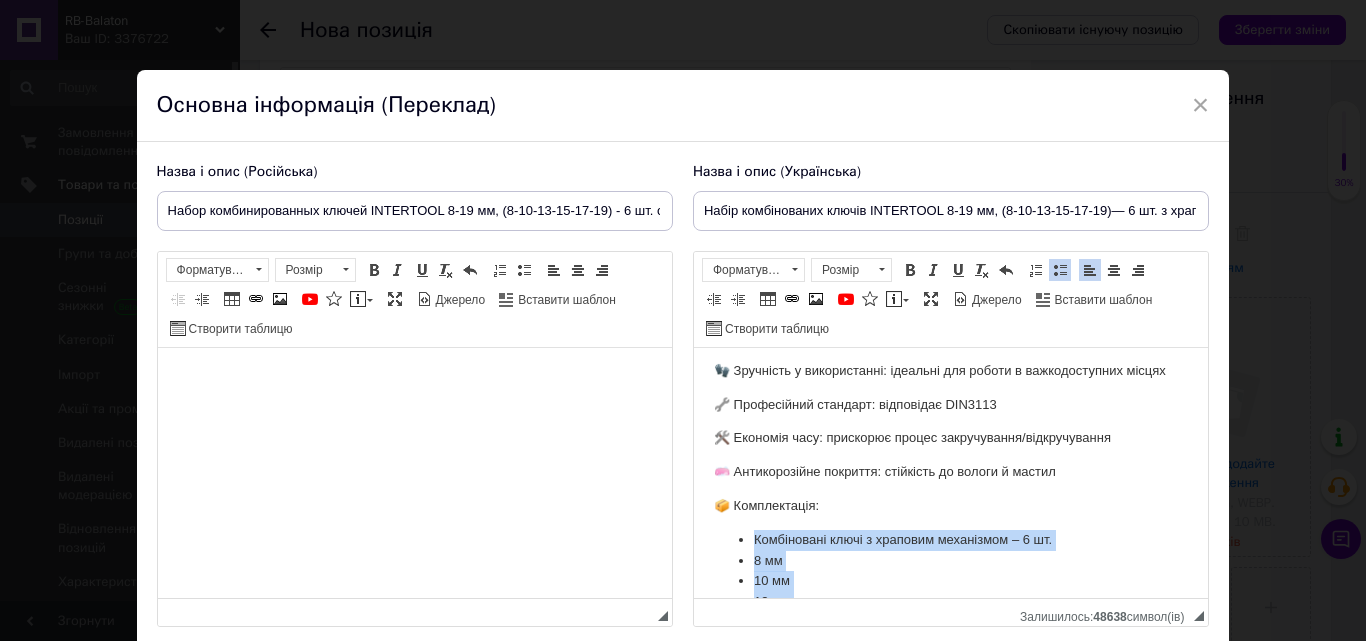 scroll, scrollTop: 648, scrollLeft: 0, axis: vertical 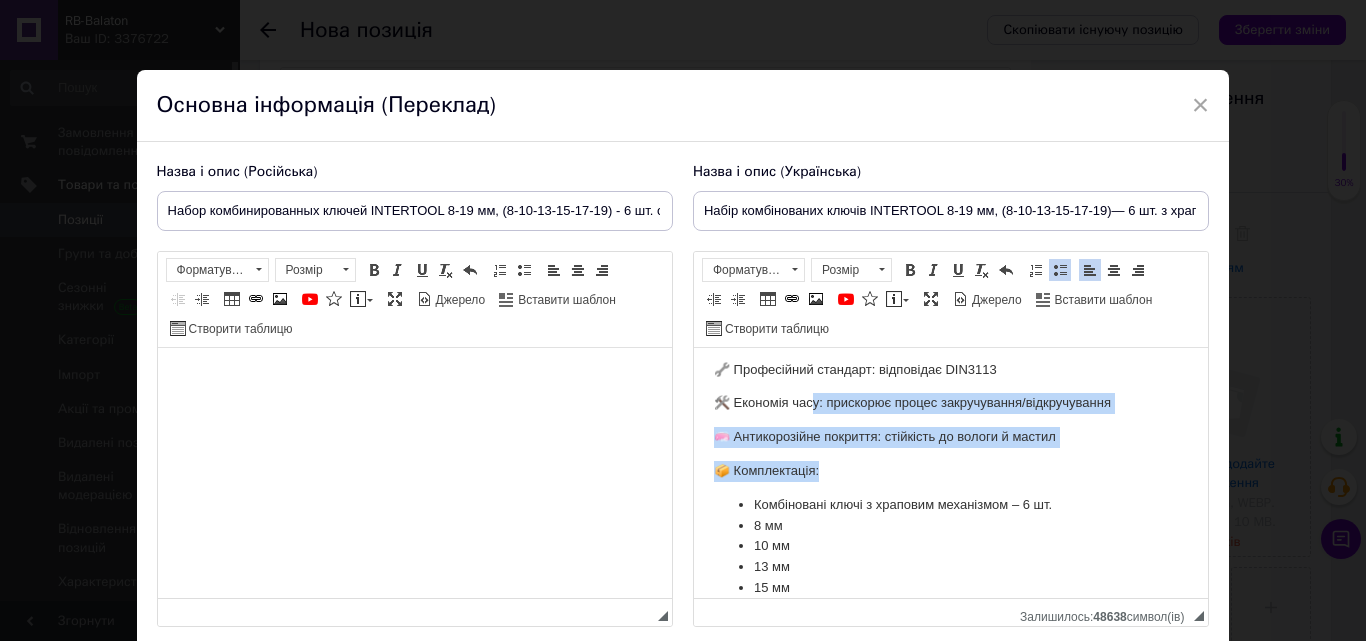 drag, startPoint x: 1072, startPoint y: 509, endPoint x: 811, endPoint y: 469, distance: 264.04733 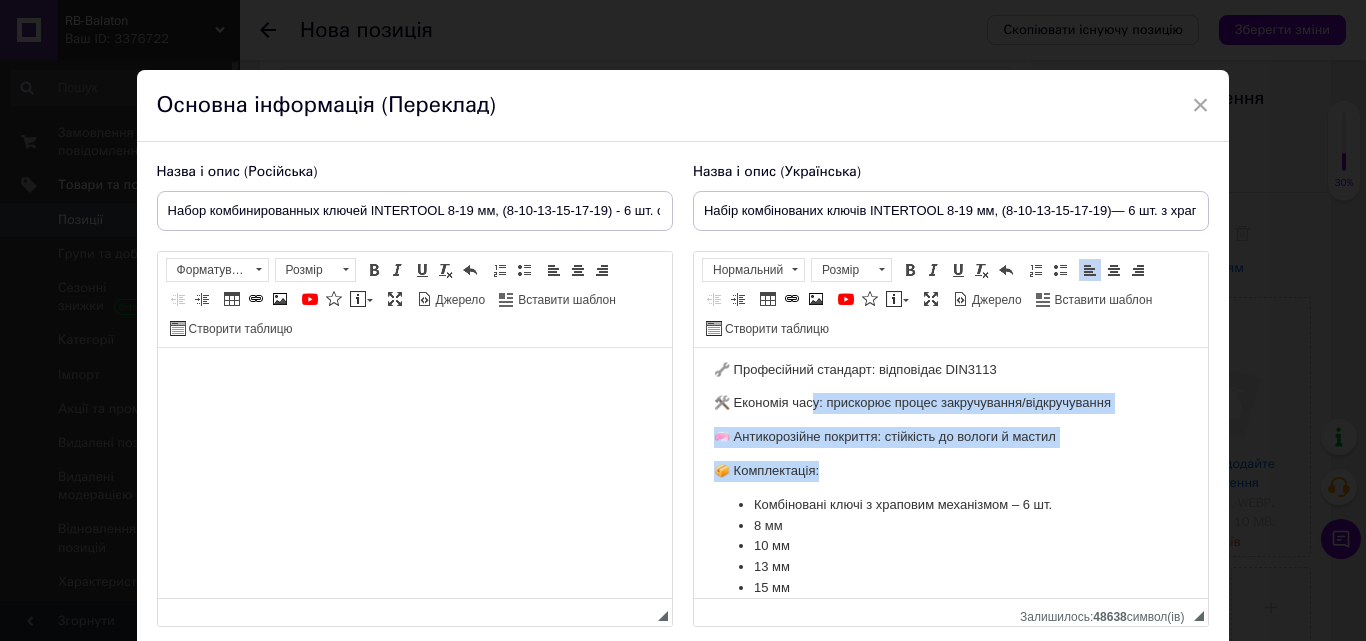 click on "🛠️ Економія часу: прискорює процес закручування/відкручування" at bounding box center (950, 403) 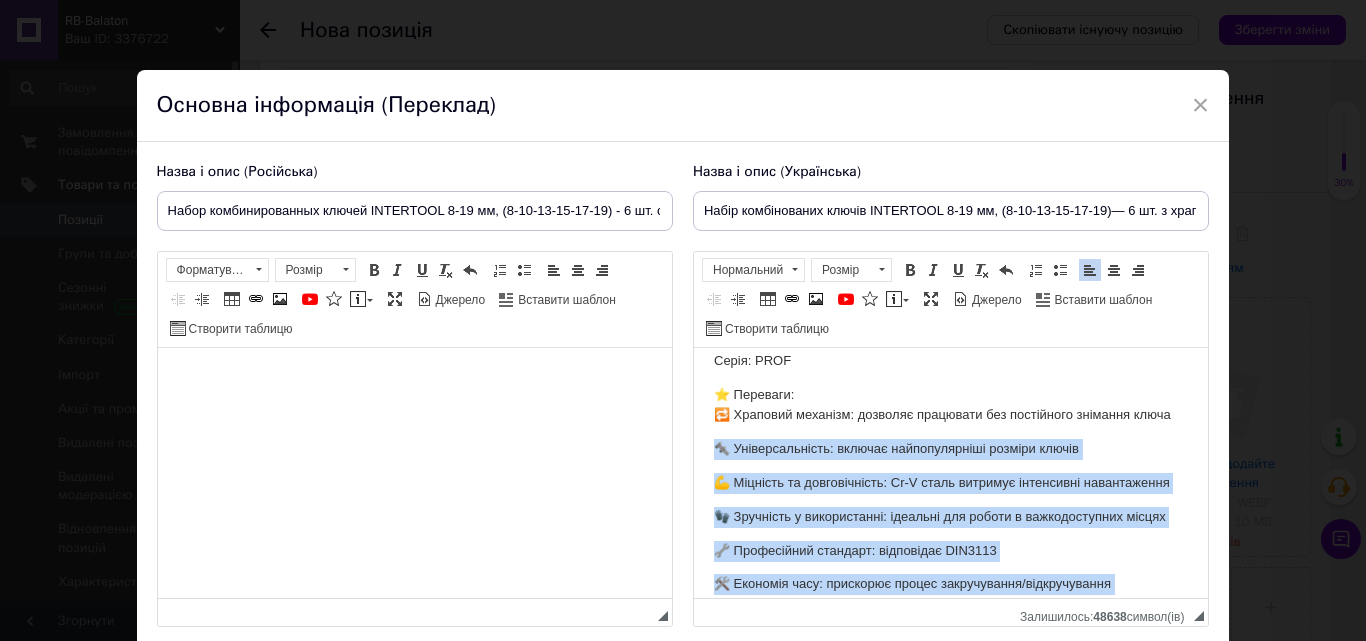 scroll, scrollTop: 448, scrollLeft: 0, axis: vertical 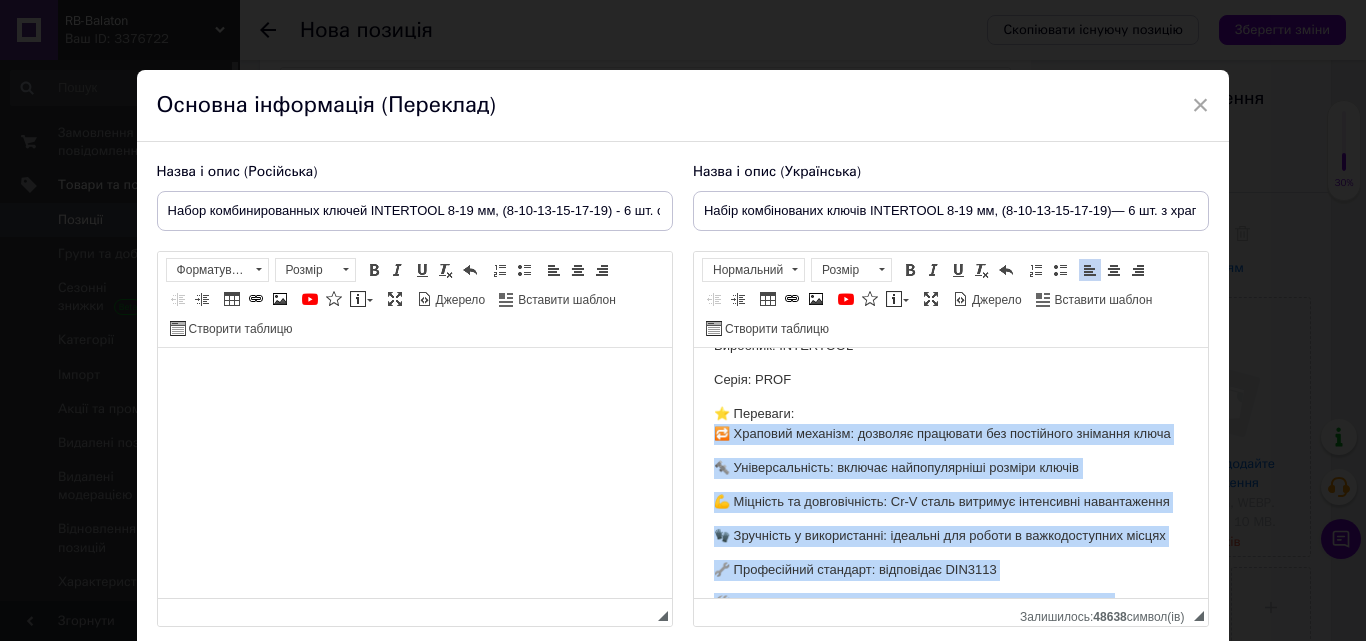 drag, startPoint x: 1060, startPoint y: 497, endPoint x: 707, endPoint y: 457, distance: 355.25906 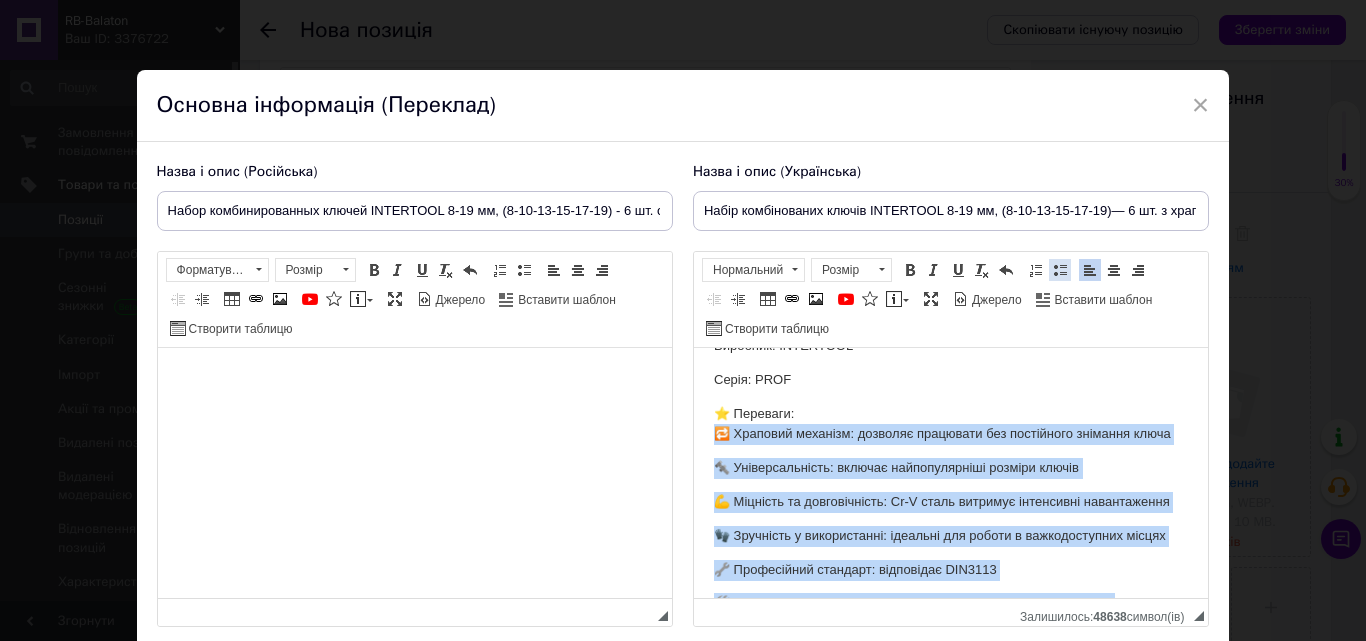 drag, startPoint x: 1057, startPoint y: 265, endPoint x: 230, endPoint y: 15, distance: 863.96124 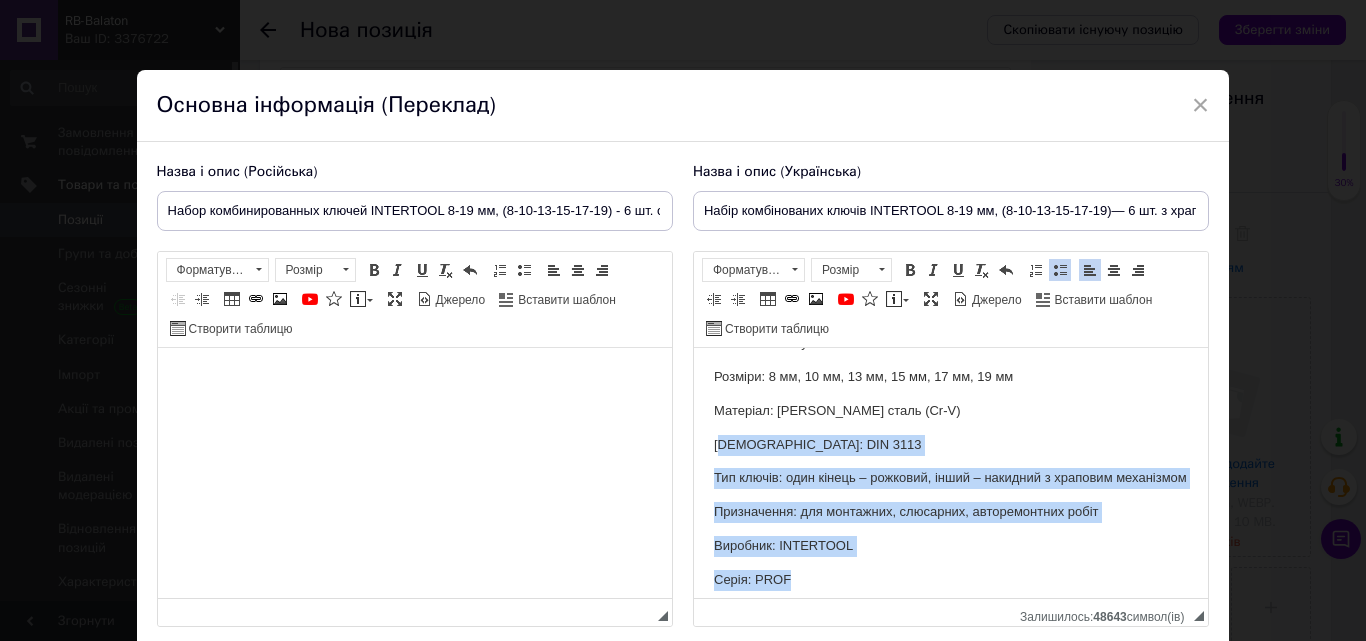 scroll, scrollTop: 148, scrollLeft: 0, axis: vertical 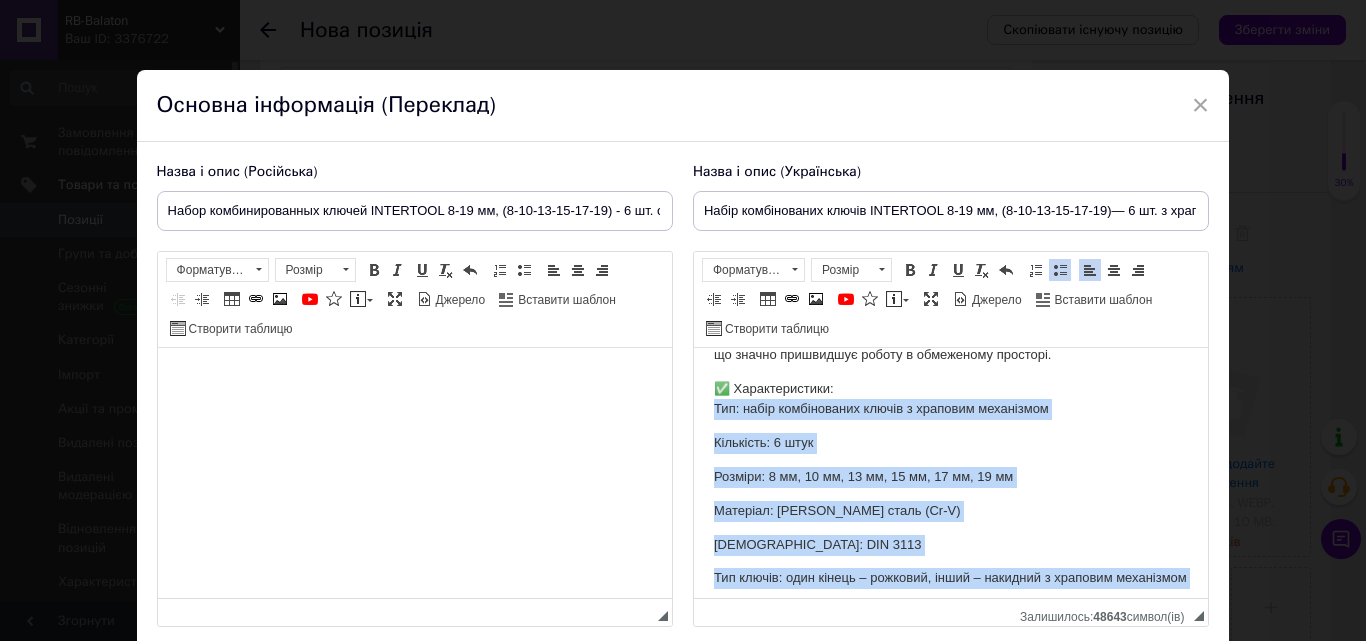 drag, startPoint x: 795, startPoint y: 399, endPoint x: 706, endPoint y: 415, distance: 90.426765 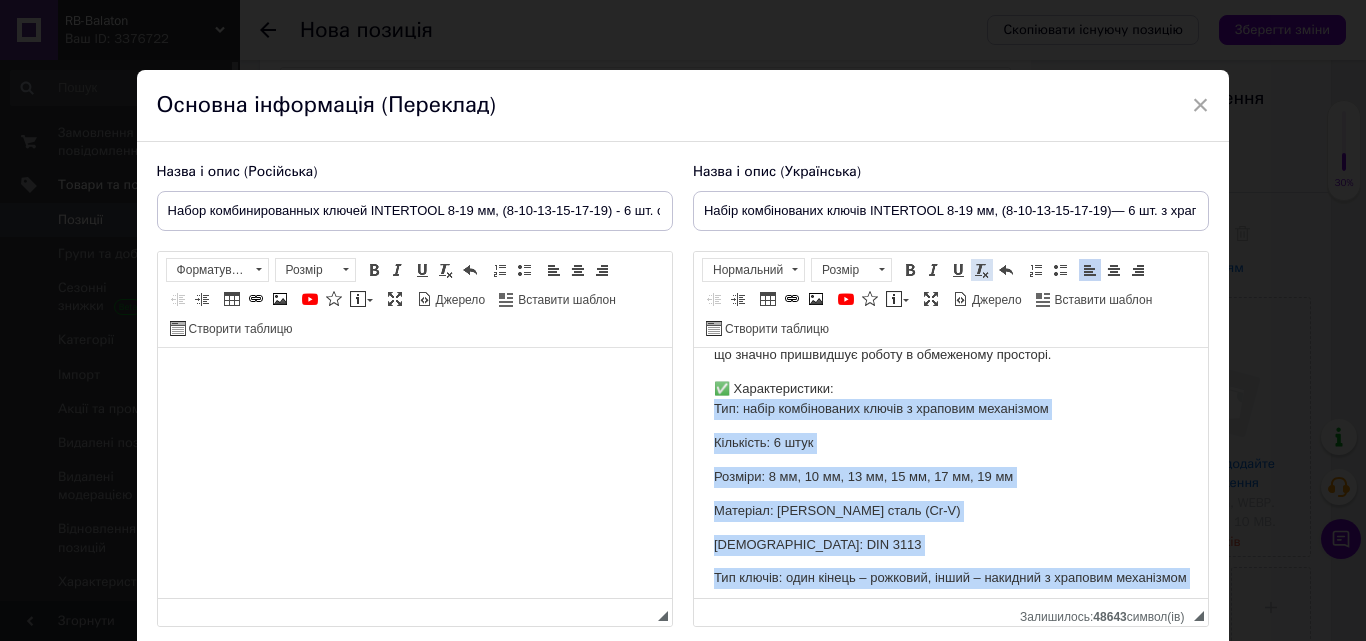 click at bounding box center (1060, 270) 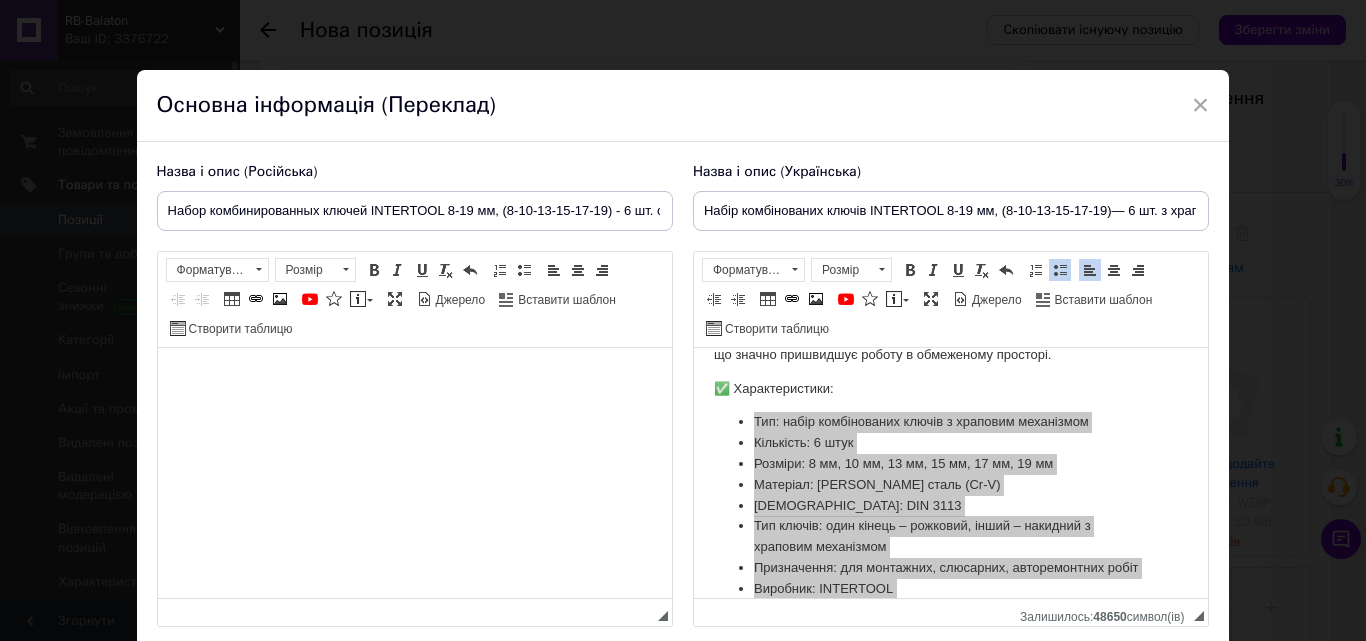 click at bounding box center (414, 378) 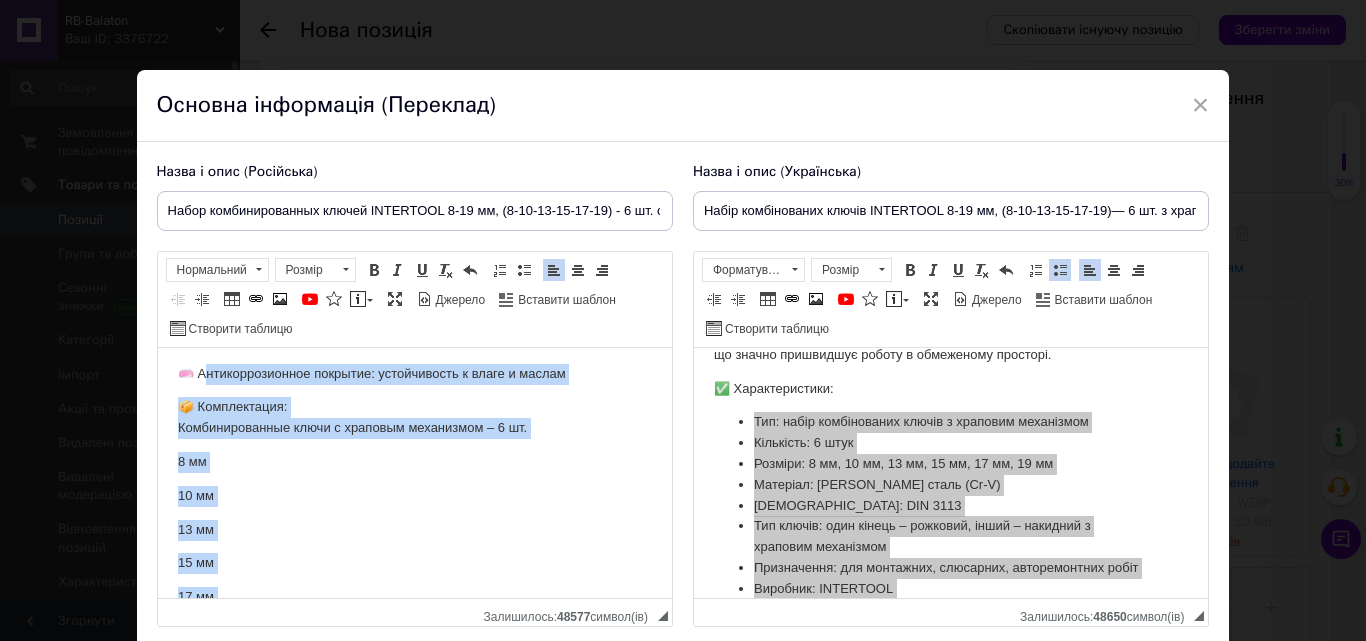 scroll, scrollTop: 670, scrollLeft: 0, axis: vertical 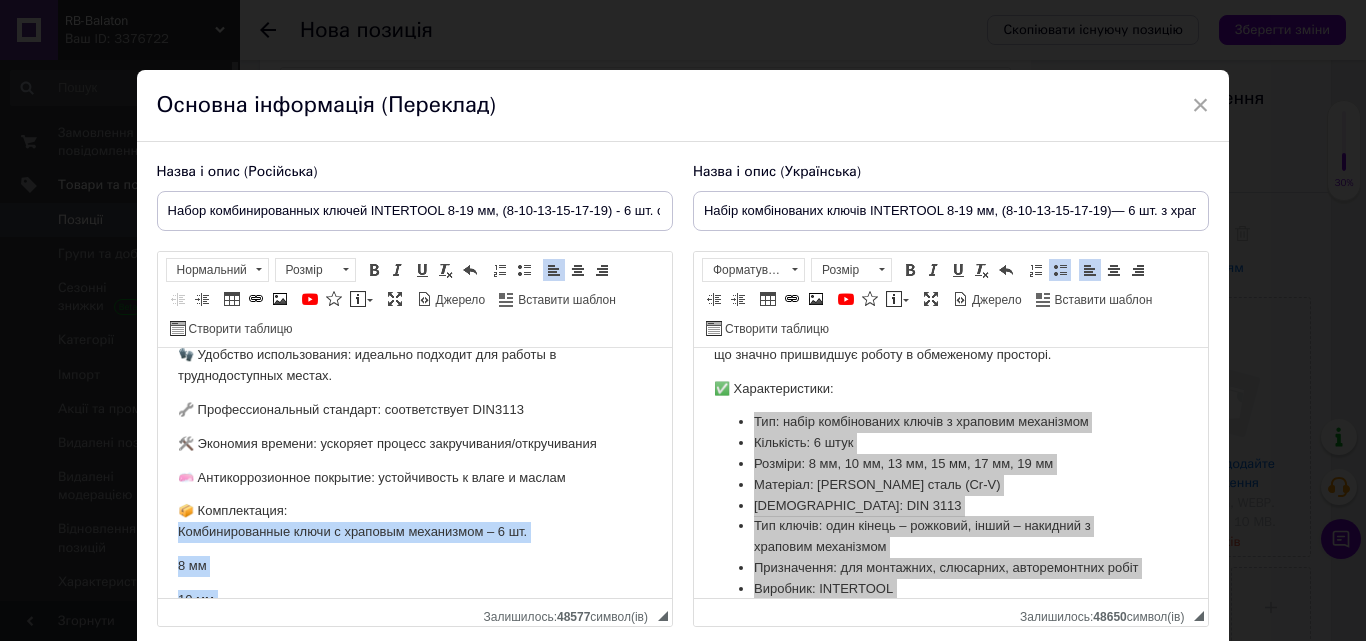 drag, startPoint x: 277, startPoint y: 561, endPoint x: 169, endPoint y: 552, distance: 108.37435 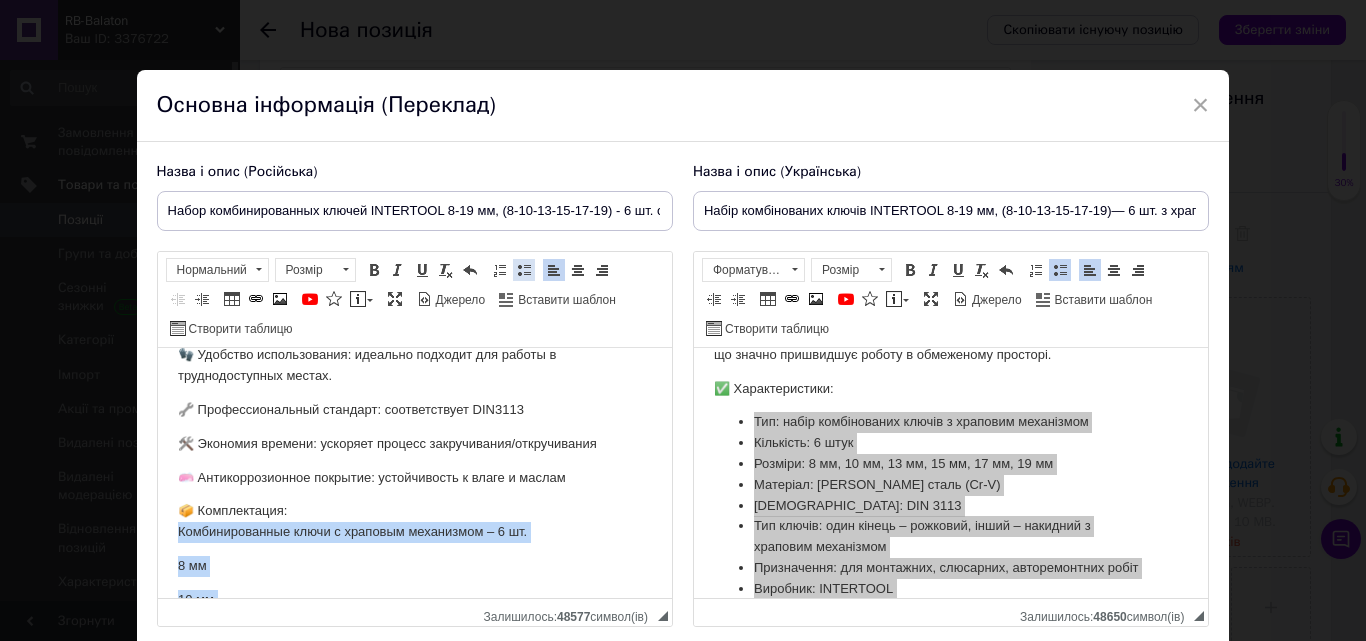 click at bounding box center (524, 270) 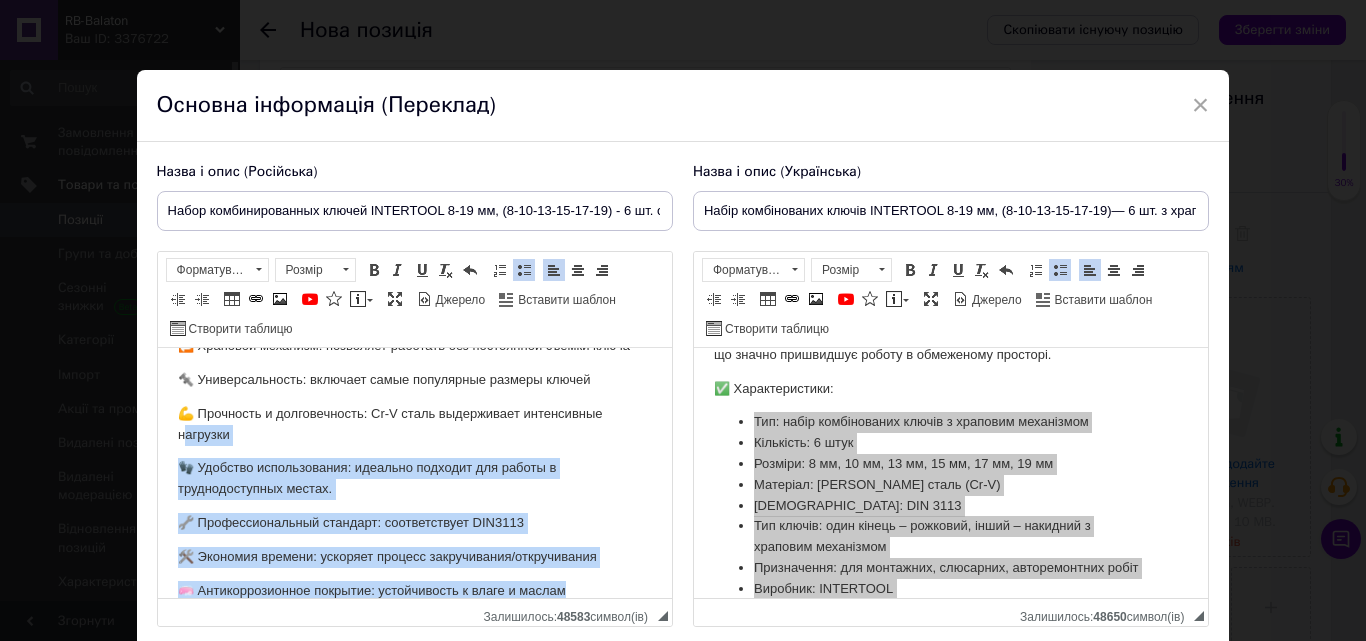 scroll, scrollTop: 470, scrollLeft: 0, axis: vertical 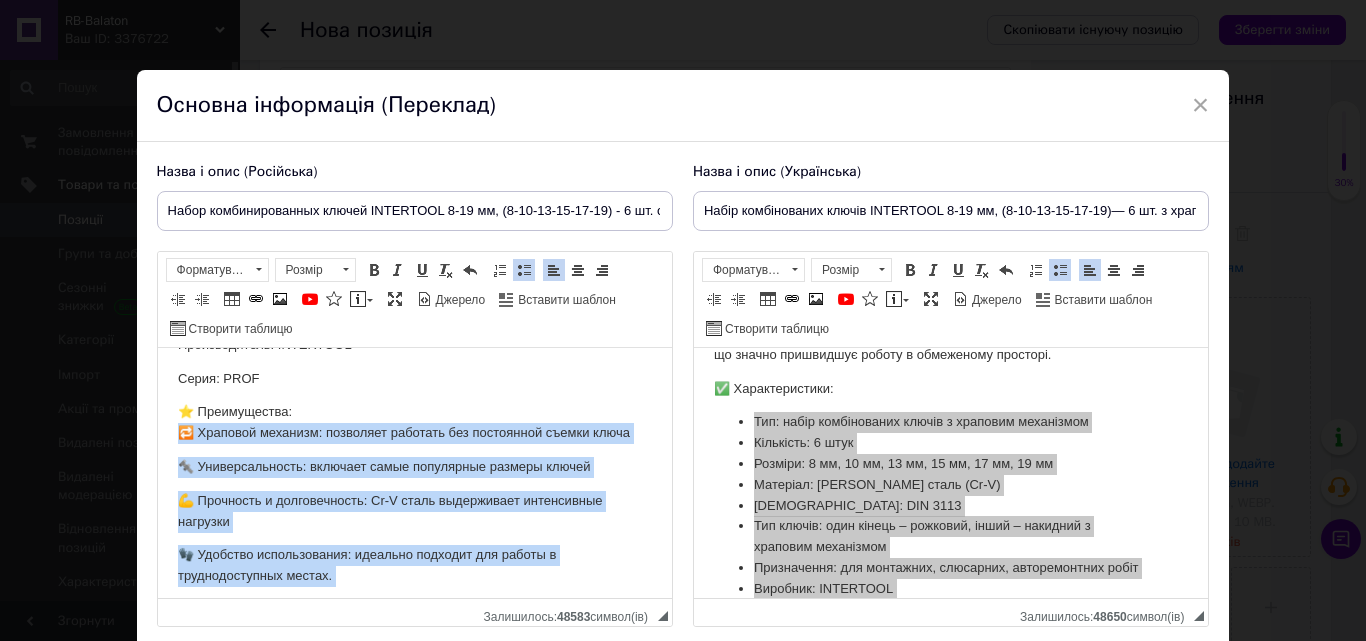 drag, startPoint x: 570, startPoint y: 493, endPoint x: 168, endPoint y: 448, distance: 404.5108 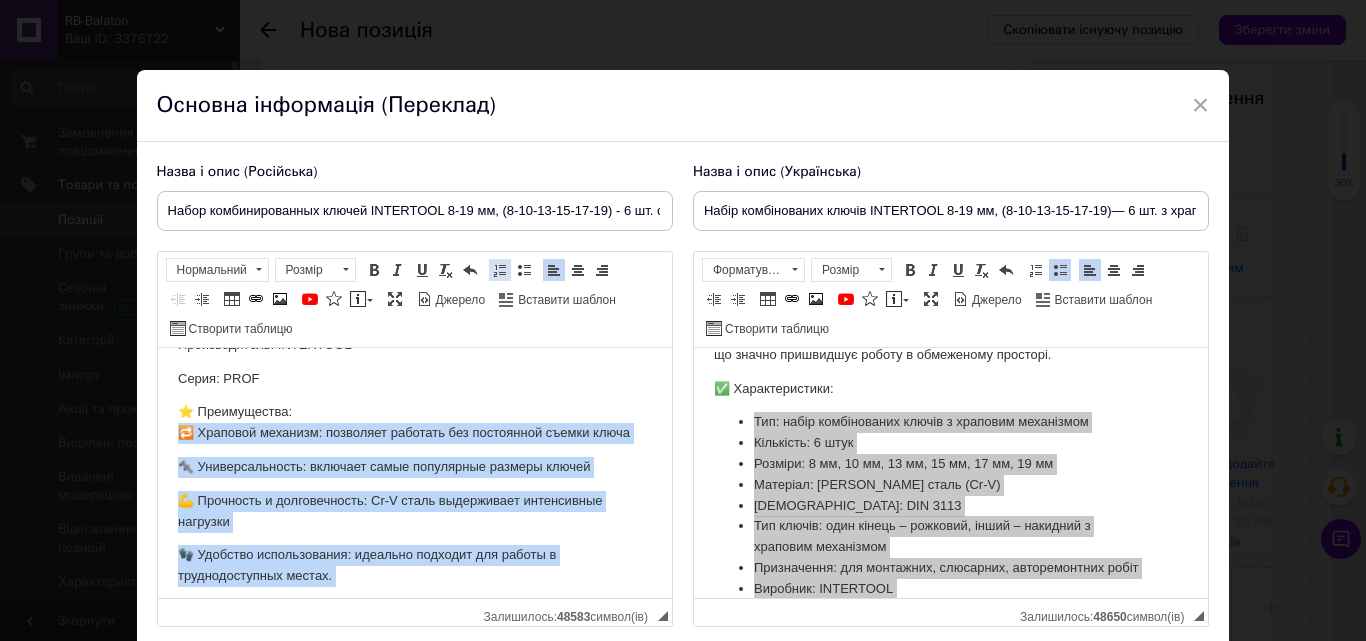 click on "Вставити/видалити нумерований список" at bounding box center (500, 270) 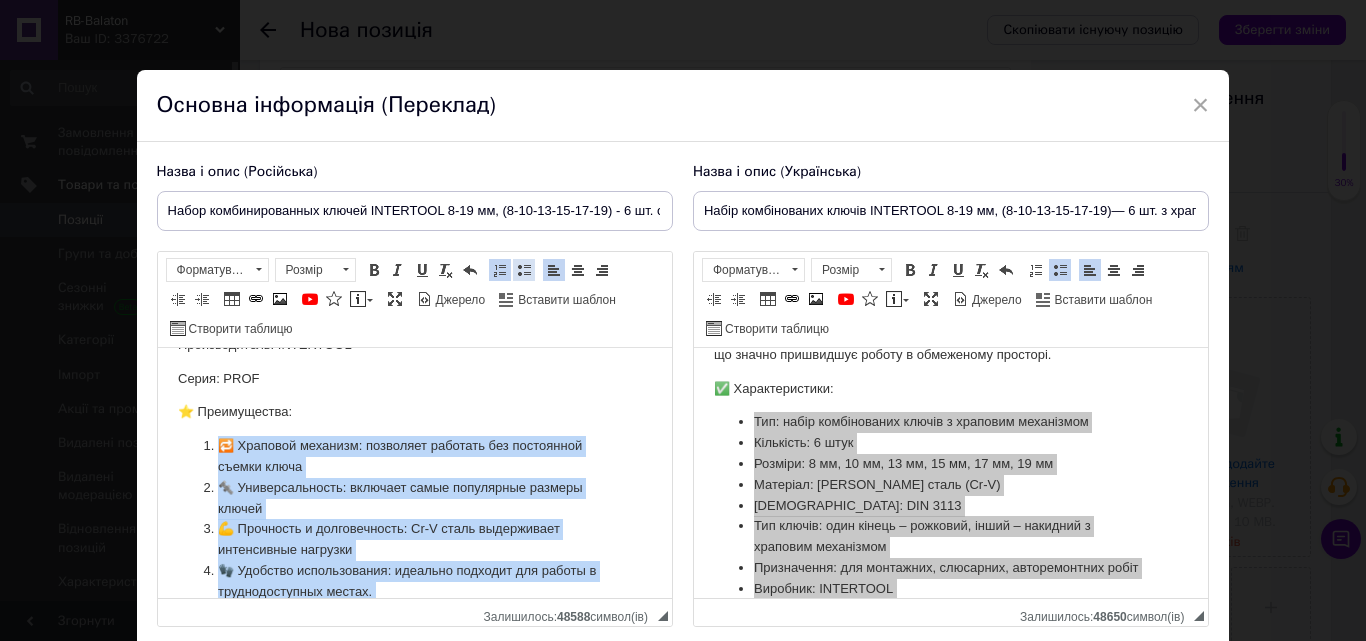 click at bounding box center [524, 270] 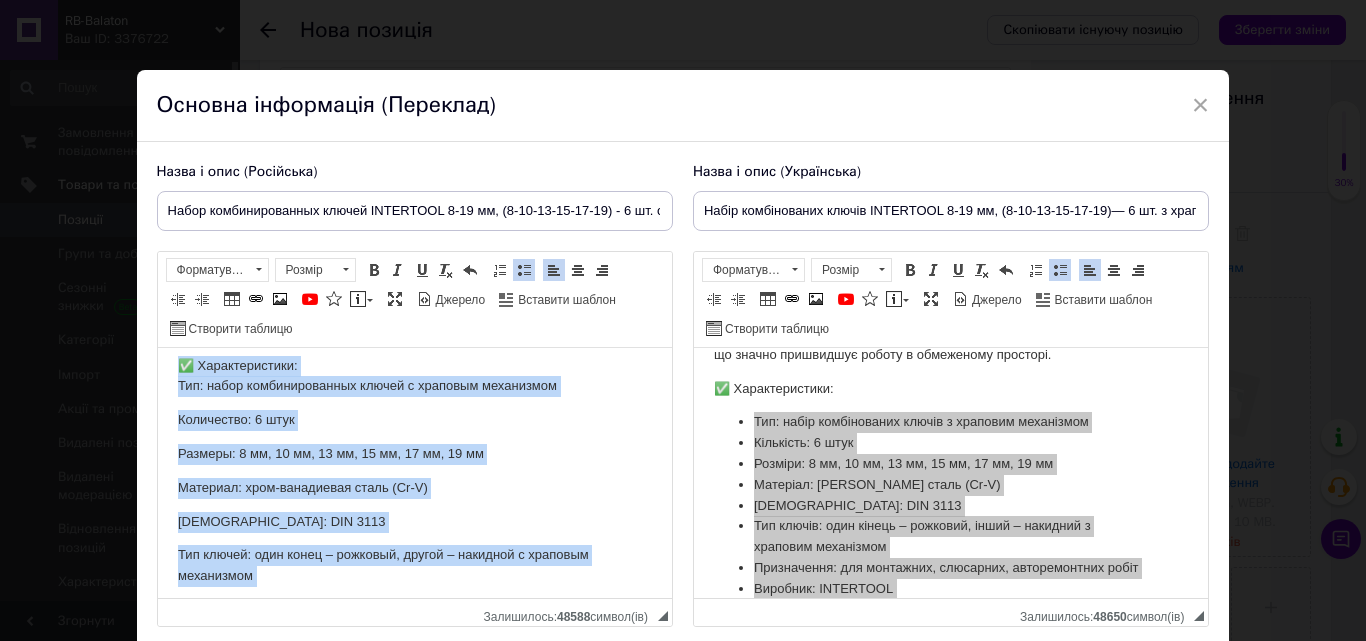 scroll, scrollTop: 170, scrollLeft: 0, axis: vertical 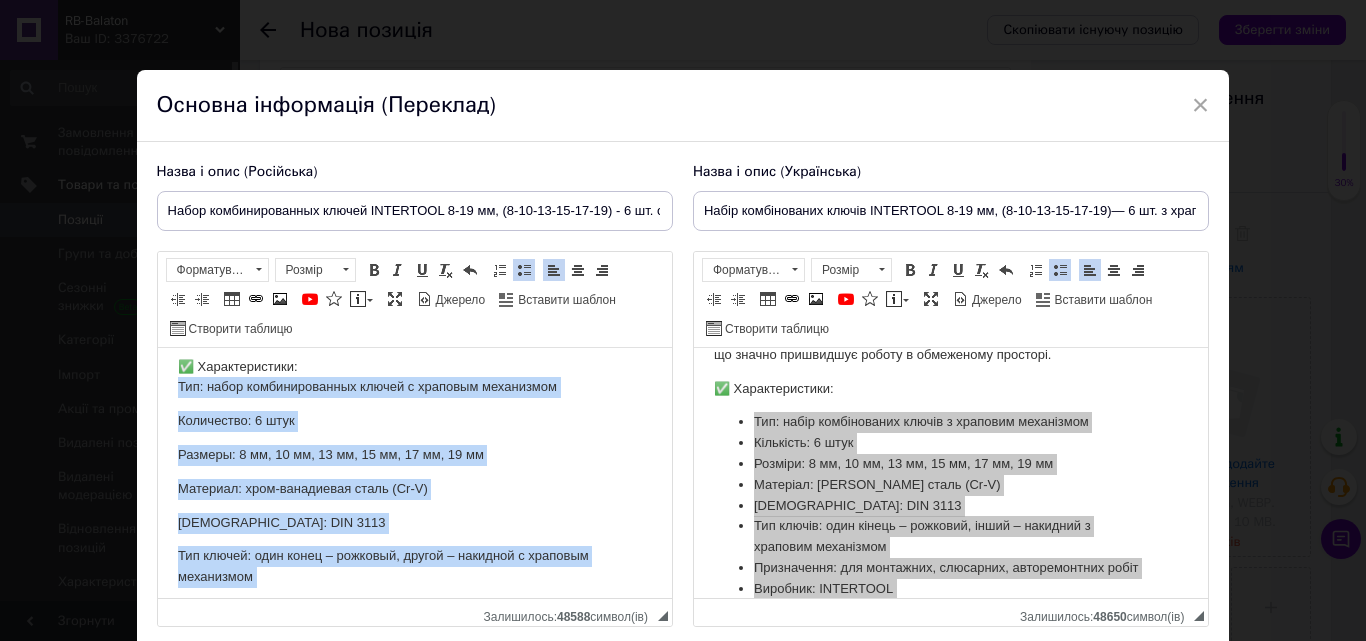 drag, startPoint x: 257, startPoint y: 393, endPoint x: 169, endPoint y: 413, distance: 90.24411 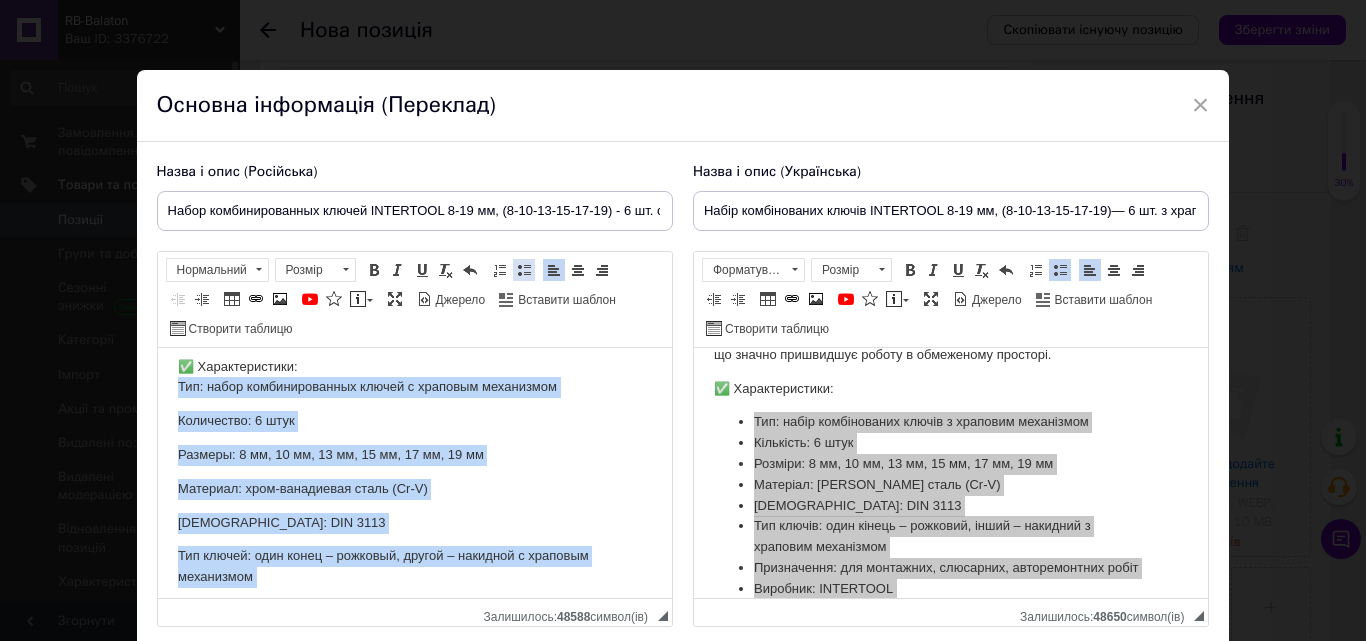 click at bounding box center [524, 270] 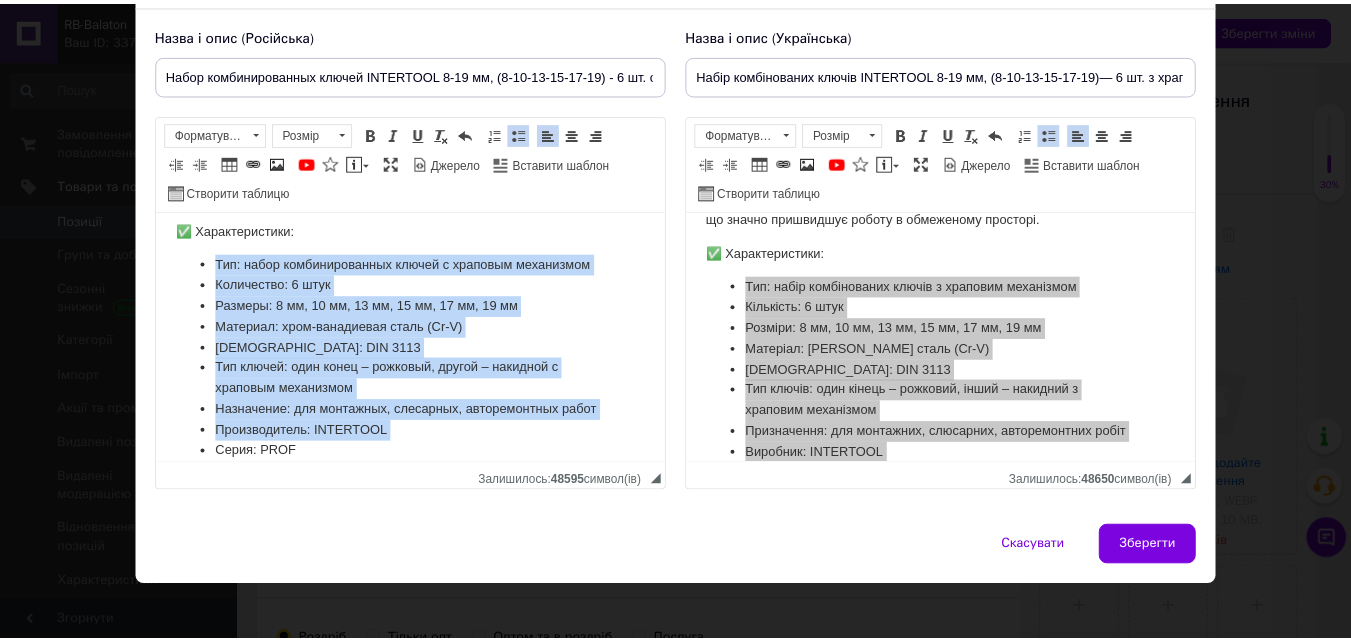 scroll, scrollTop: 151, scrollLeft: 0, axis: vertical 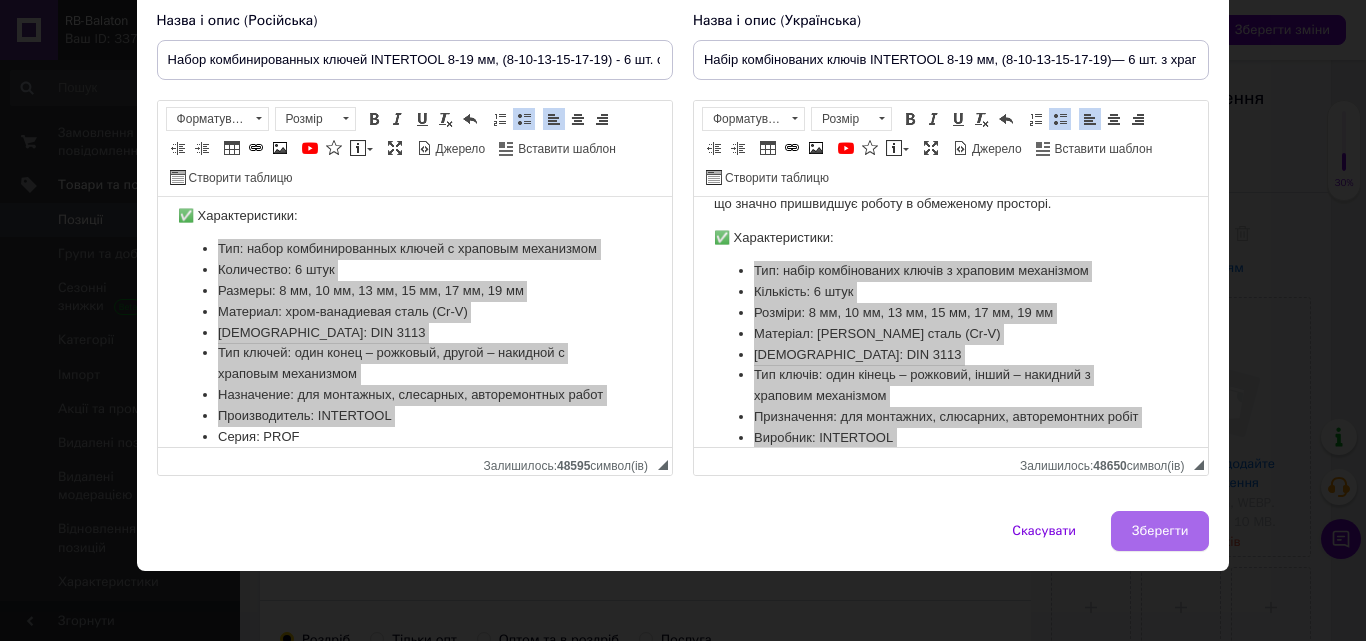 click on "Зберегти" at bounding box center (1160, 531) 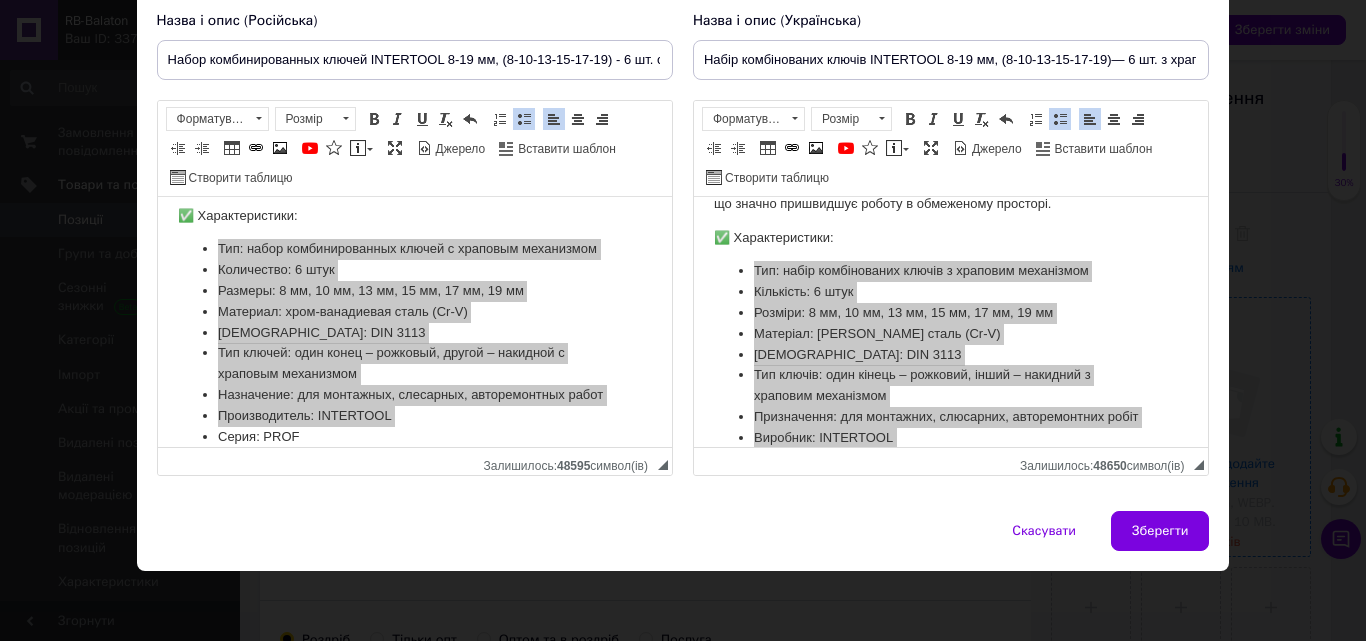type on "Набор комбинированных ключей INTERTOOL 8-19 мм, (8-10-13-15-17-19) - 6 шт. с храповым механизмом" 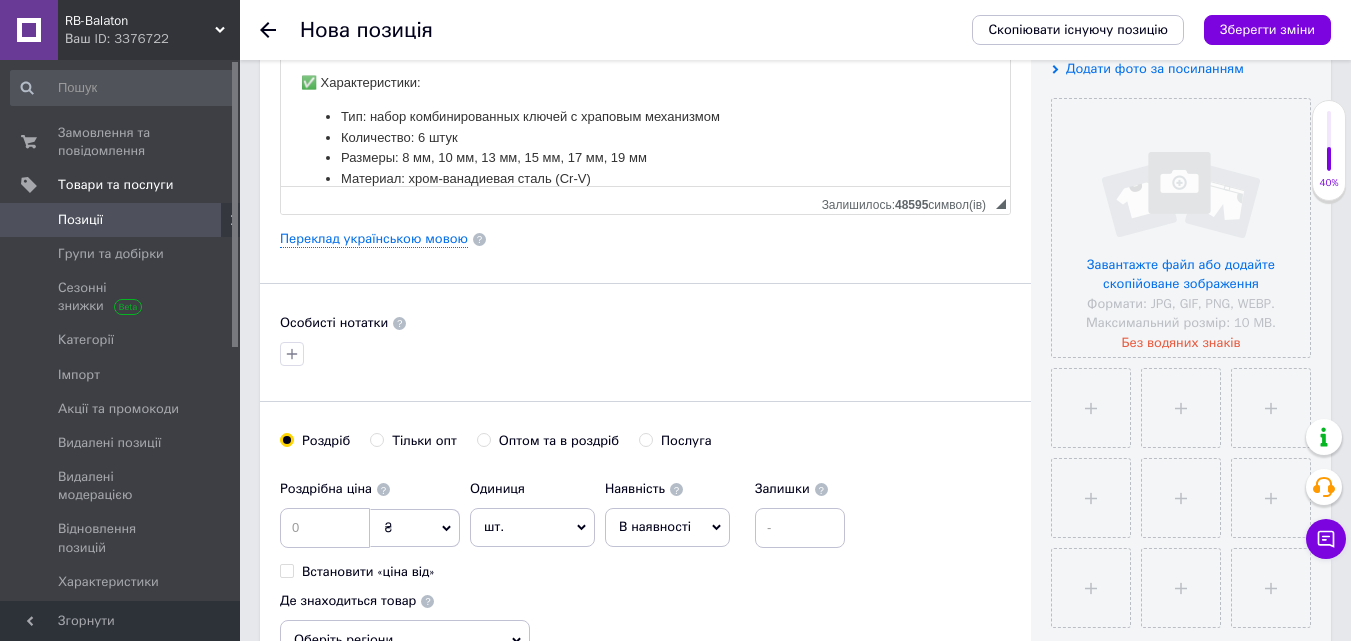 scroll, scrollTop: 400, scrollLeft: 0, axis: vertical 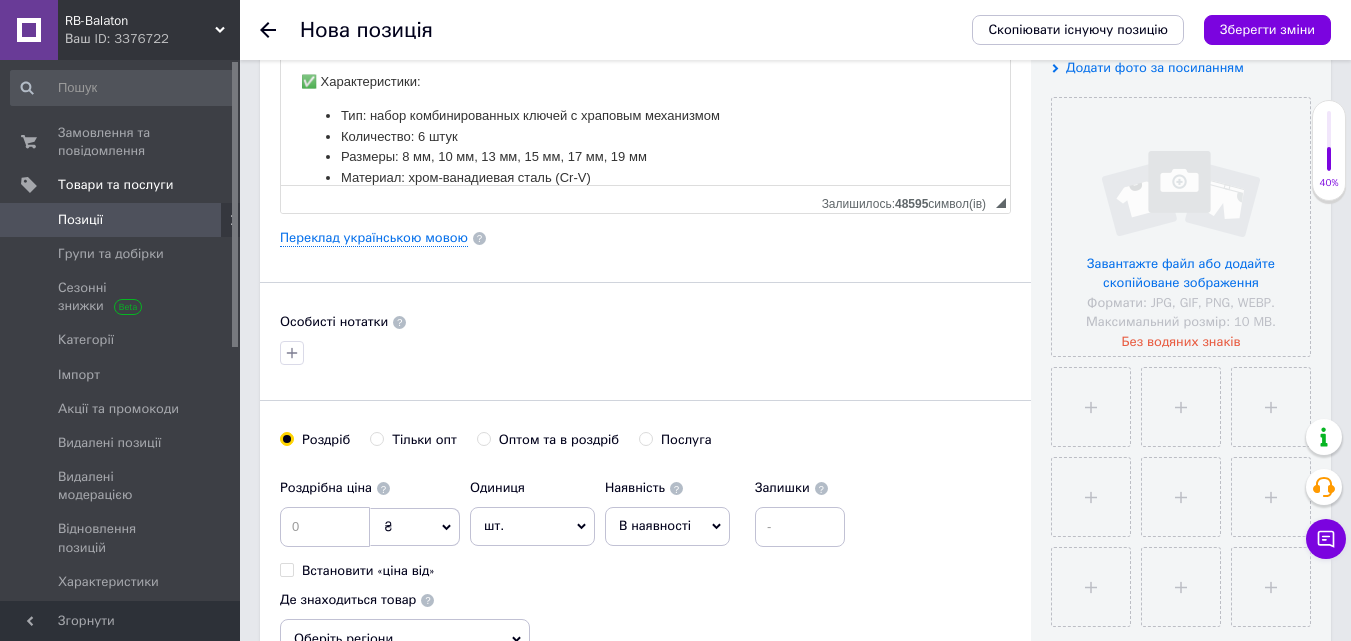 click at bounding box center (645, 353) 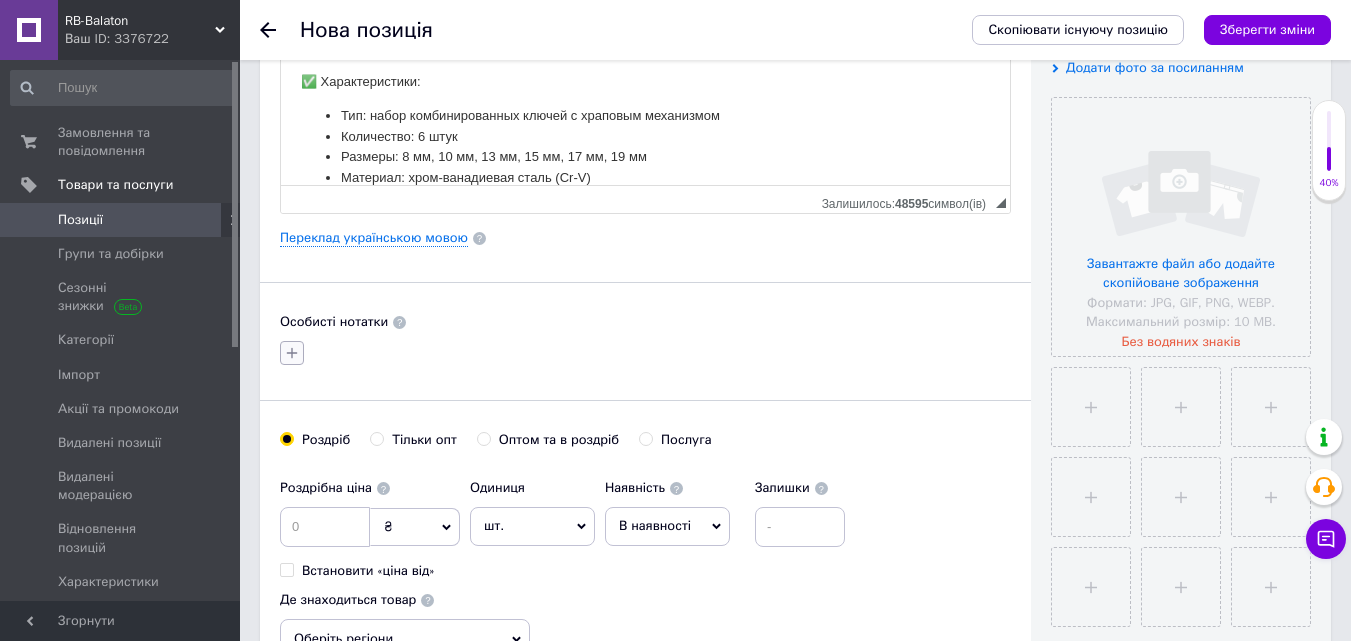 click at bounding box center [292, 353] 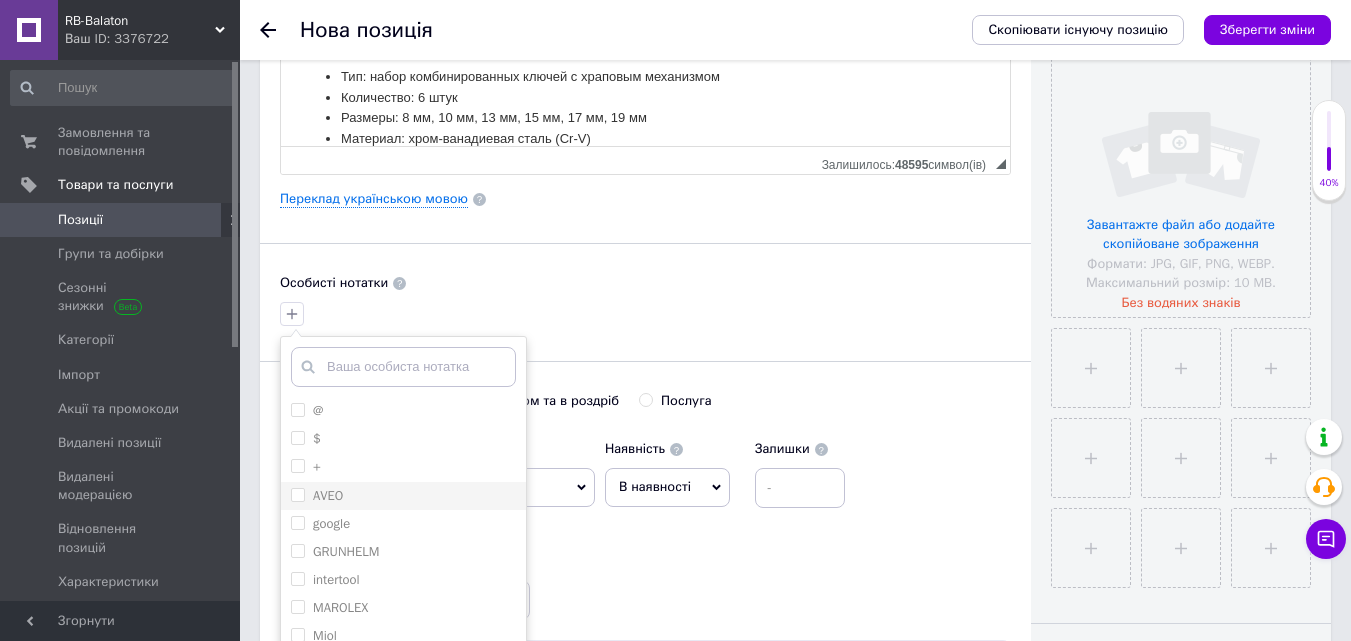 scroll, scrollTop: 500, scrollLeft: 0, axis: vertical 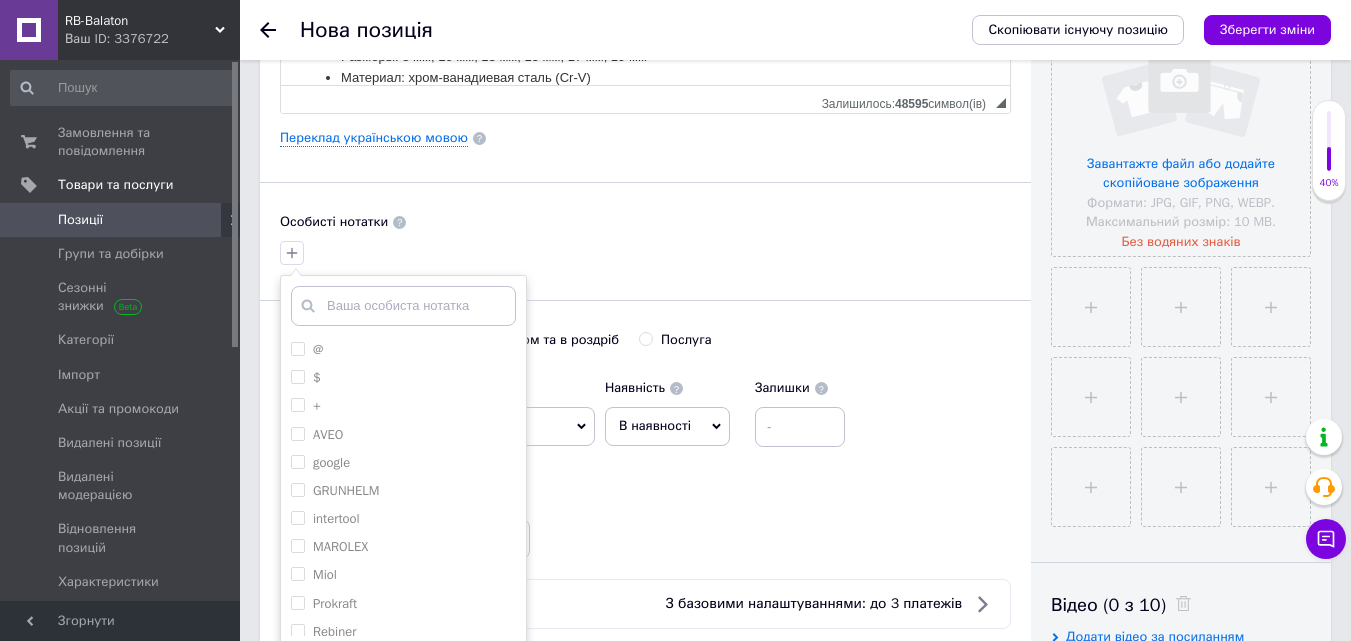 click on "intertool" at bounding box center (403, 519) 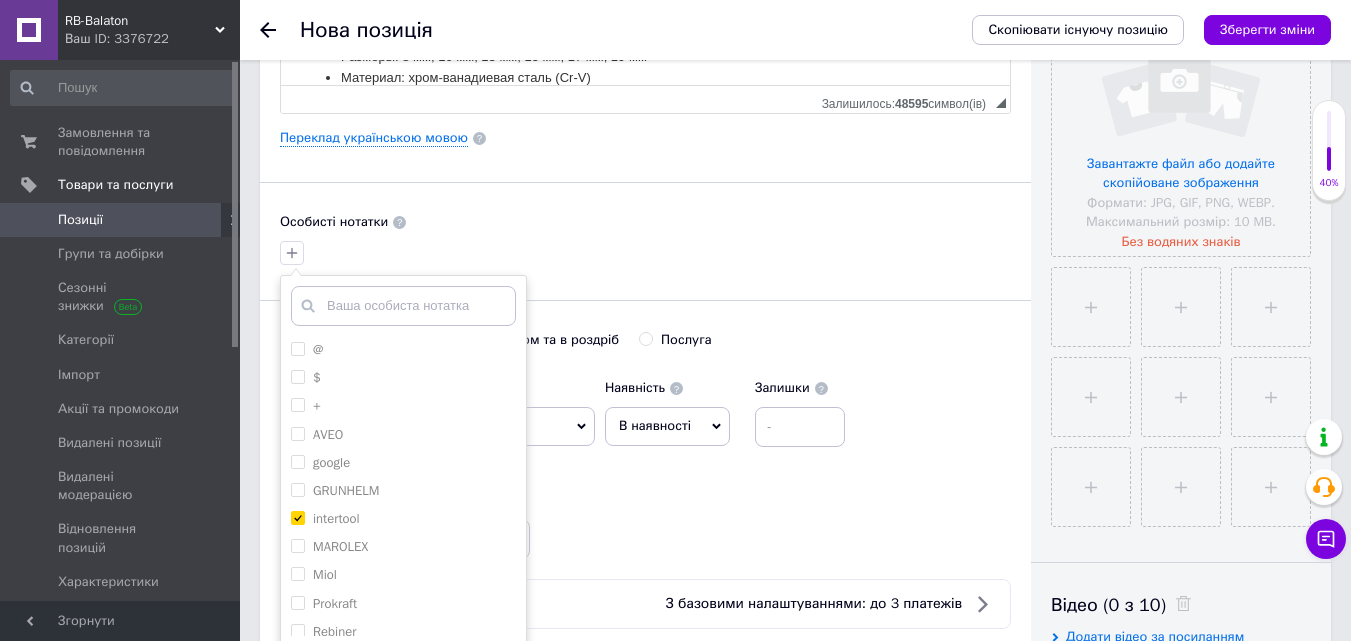 checkbox on "true" 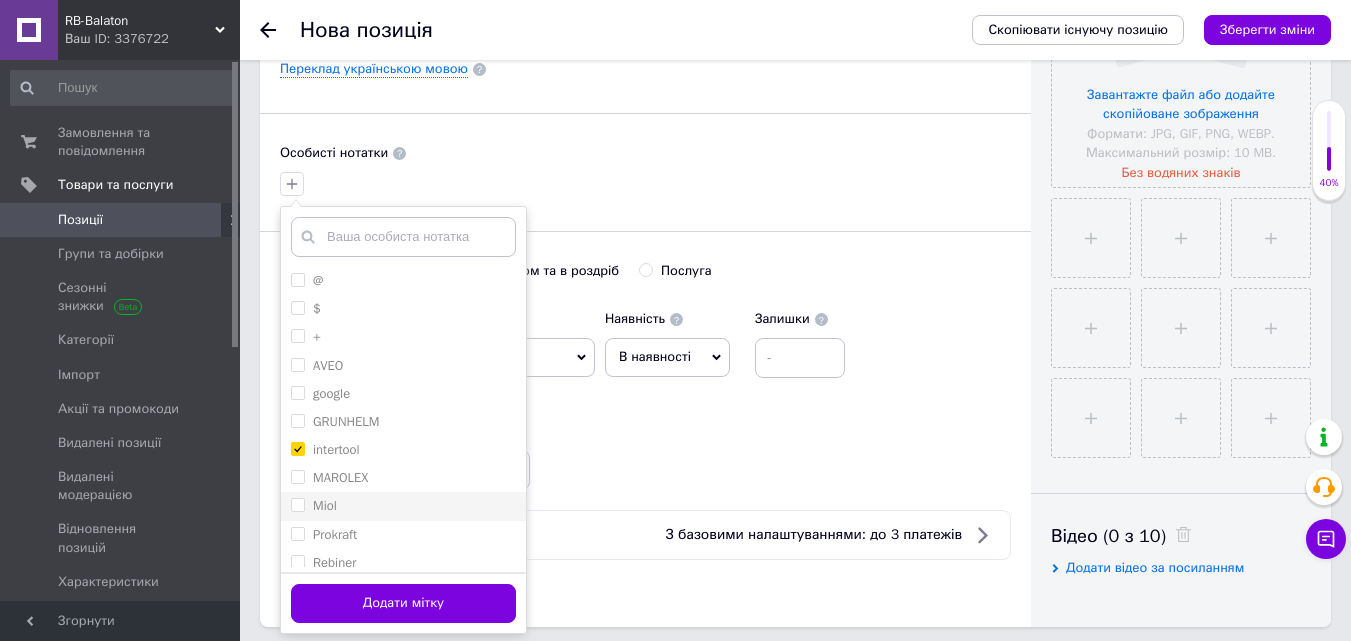 scroll, scrollTop: 600, scrollLeft: 0, axis: vertical 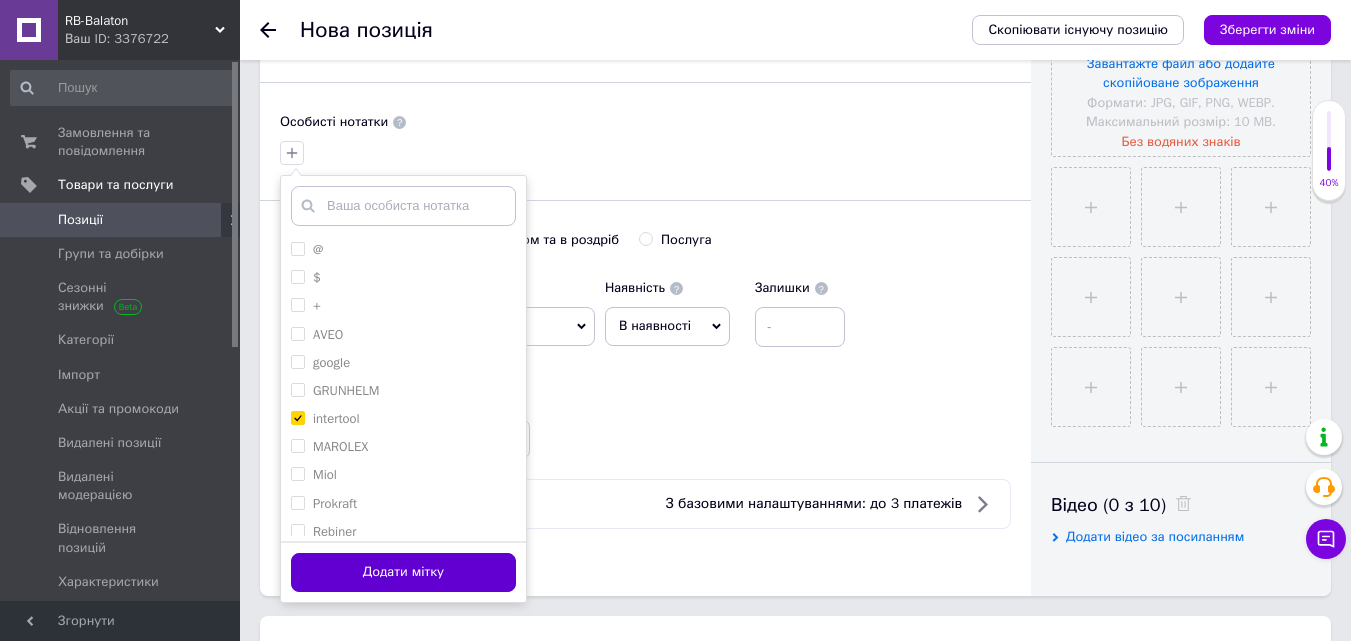 click on "Додати мітку" at bounding box center (403, 572) 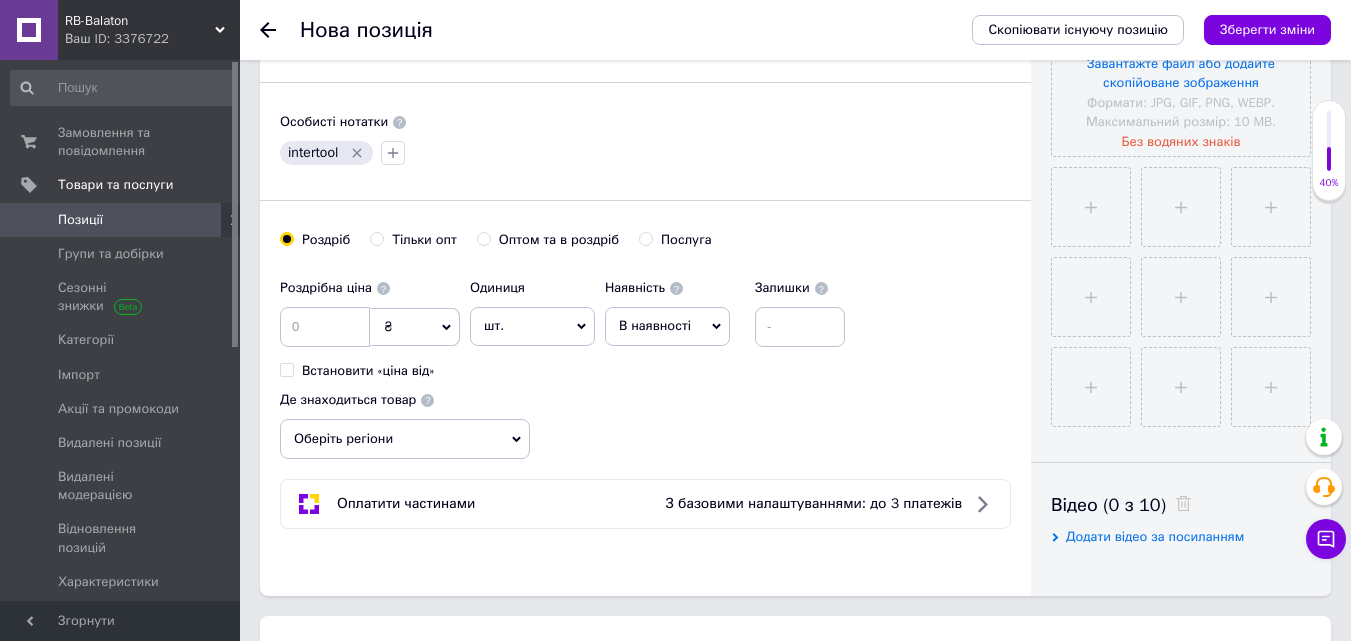 click on "В наявності" at bounding box center (655, 325) 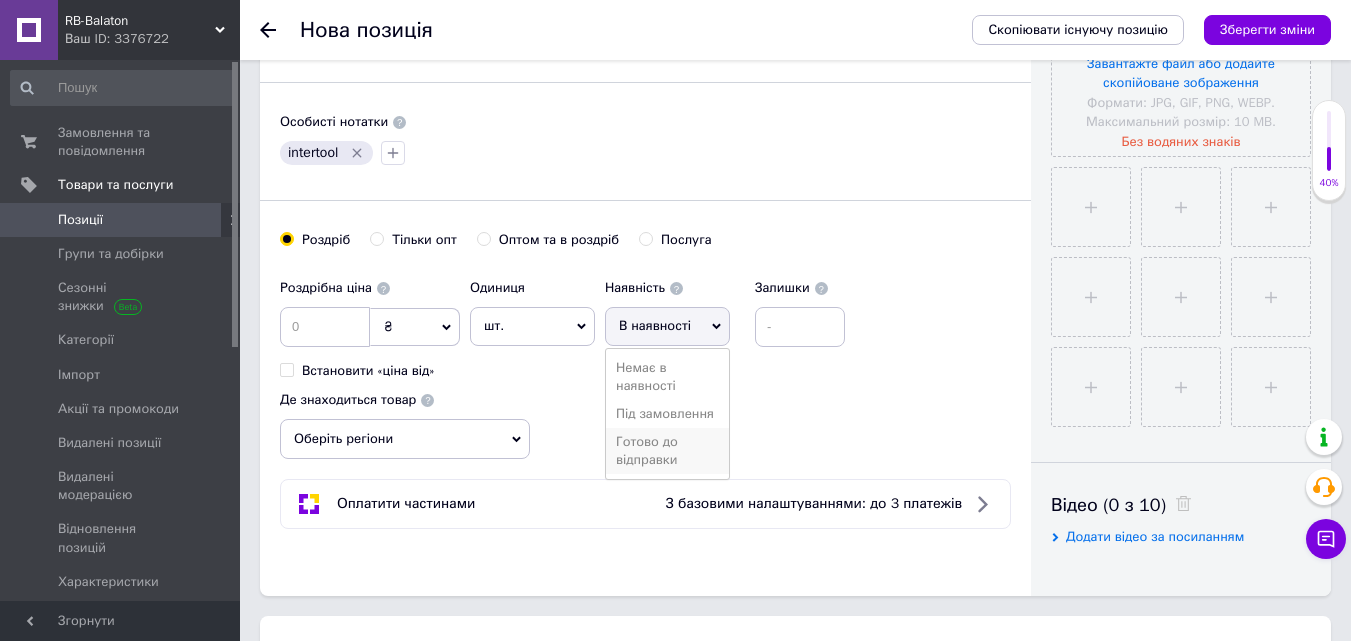 click on "Готово до відправки" at bounding box center [667, 451] 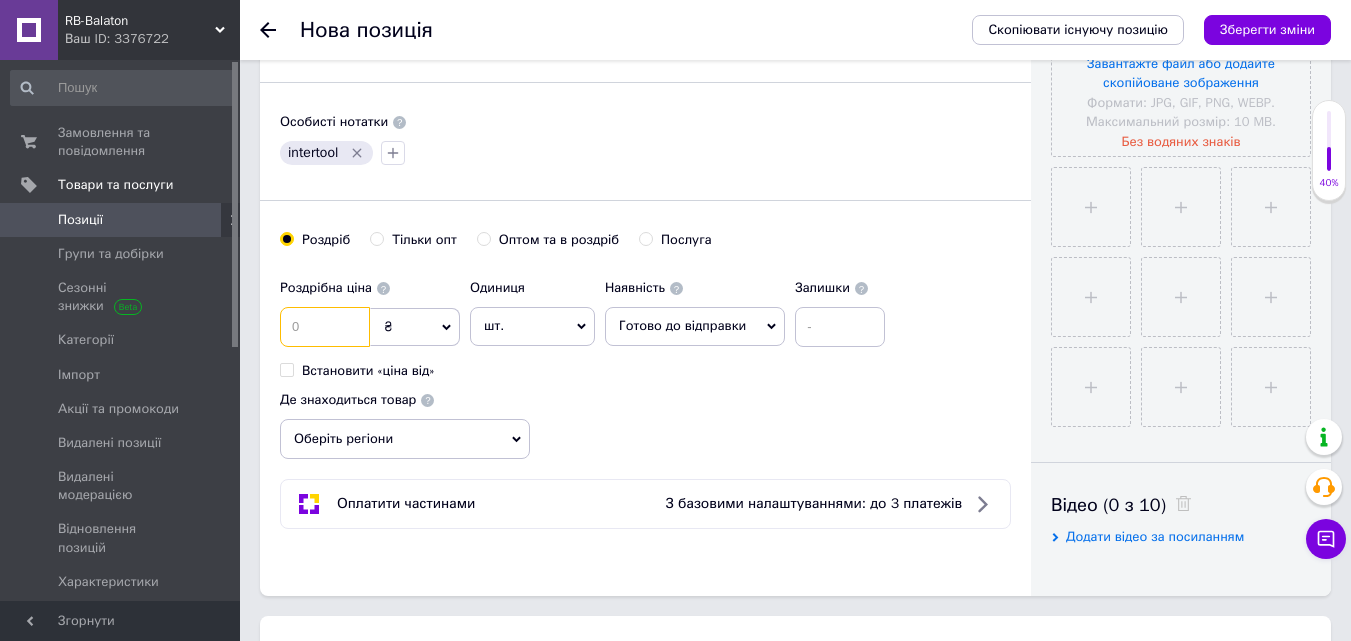 click at bounding box center (325, 327) 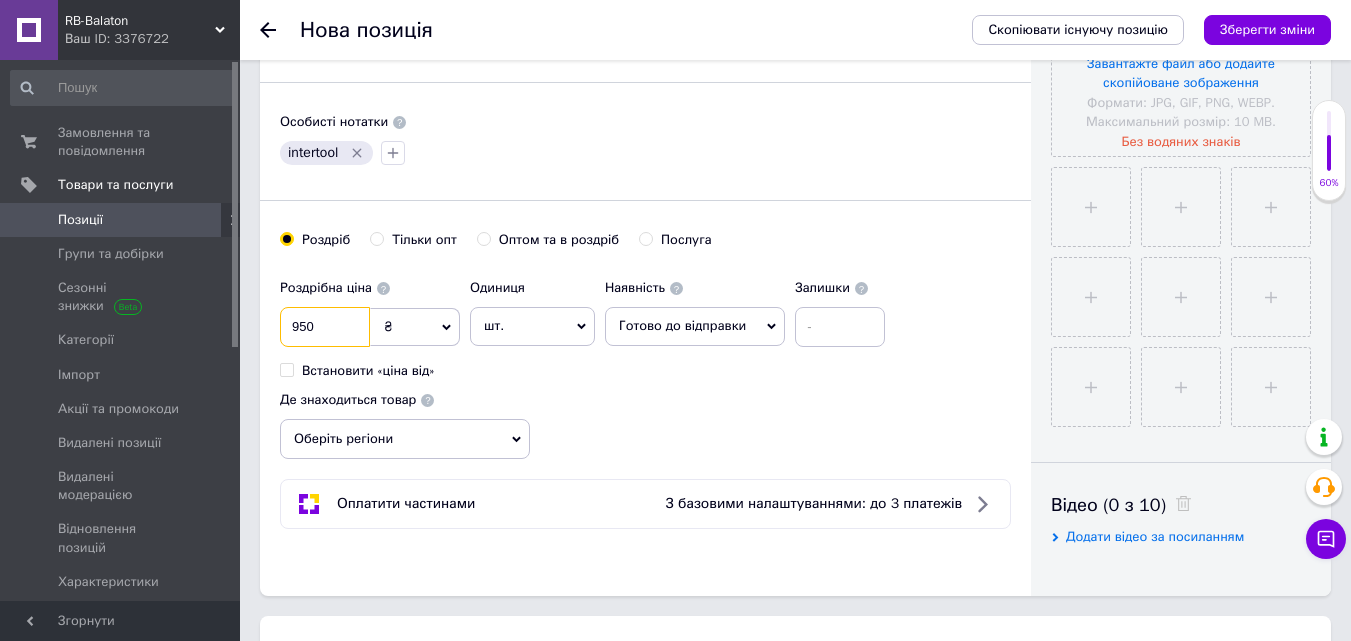 type on "950" 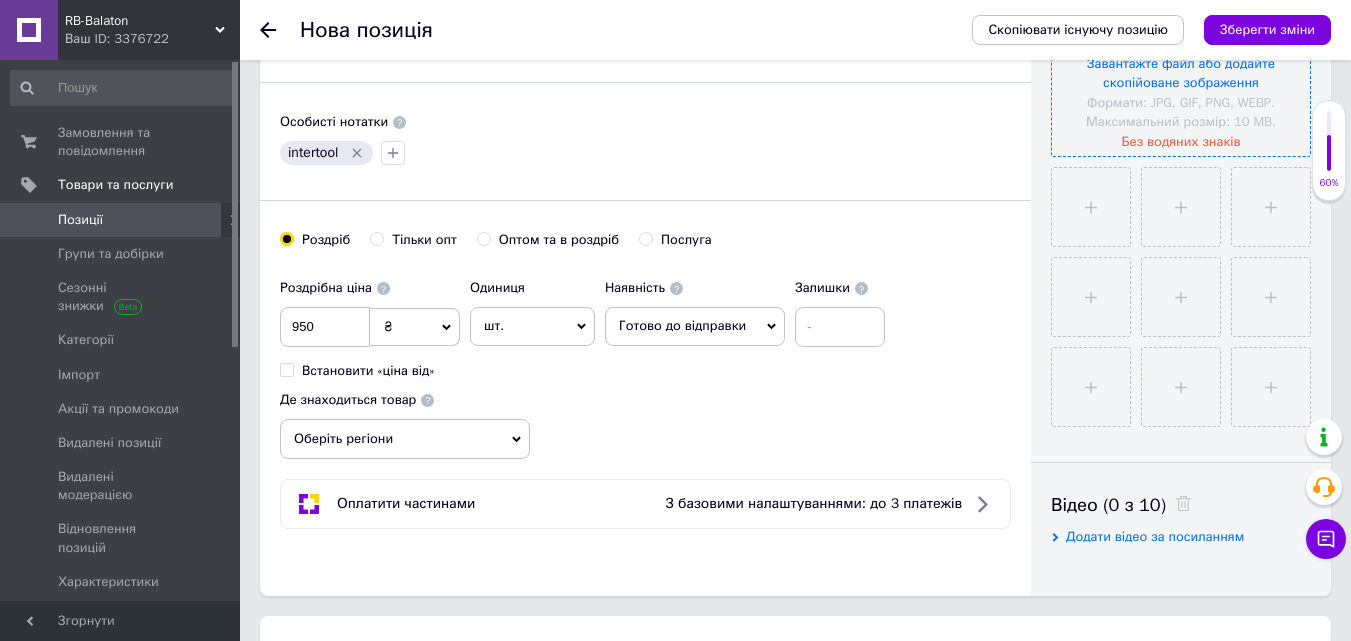 click at bounding box center (1181, 27) 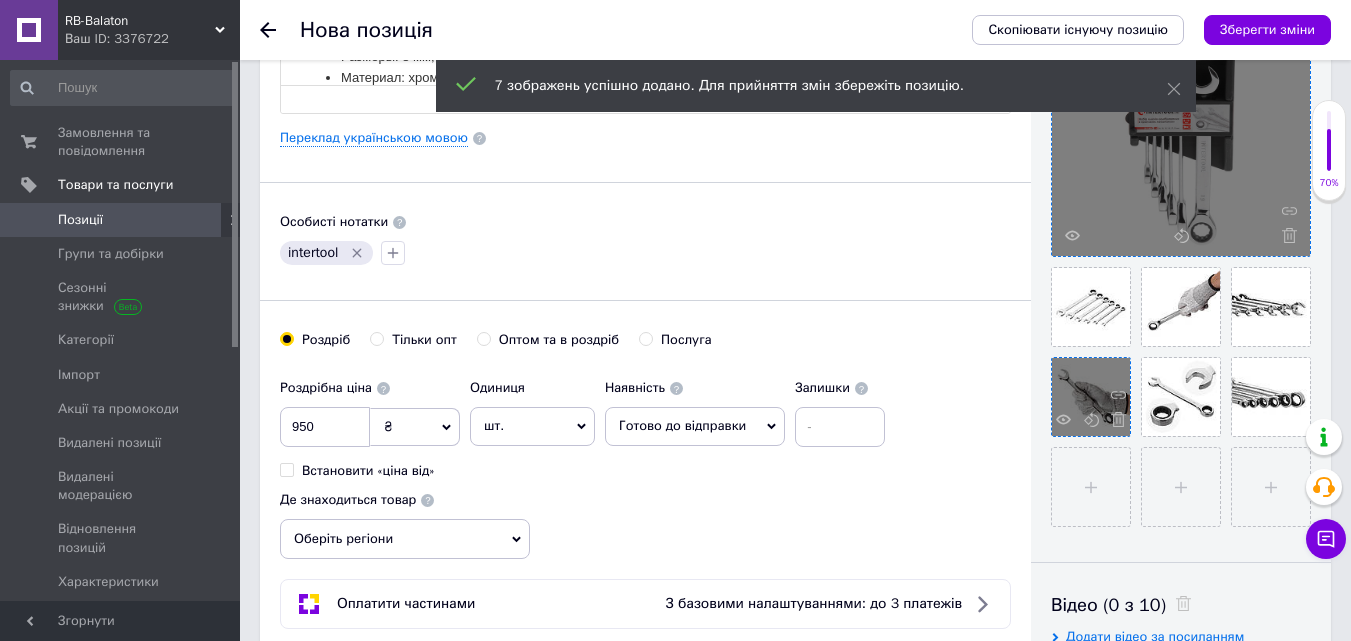scroll, scrollTop: 400, scrollLeft: 0, axis: vertical 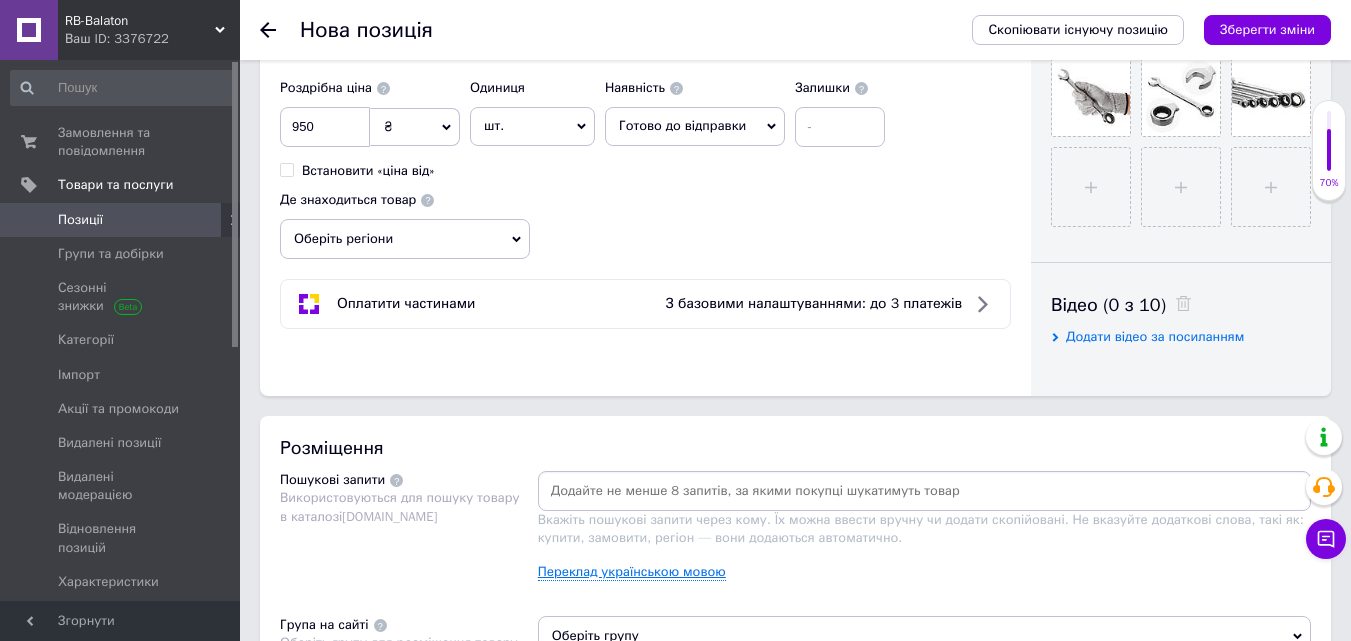 click on "Переклад українською мовою" at bounding box center (632, 572) 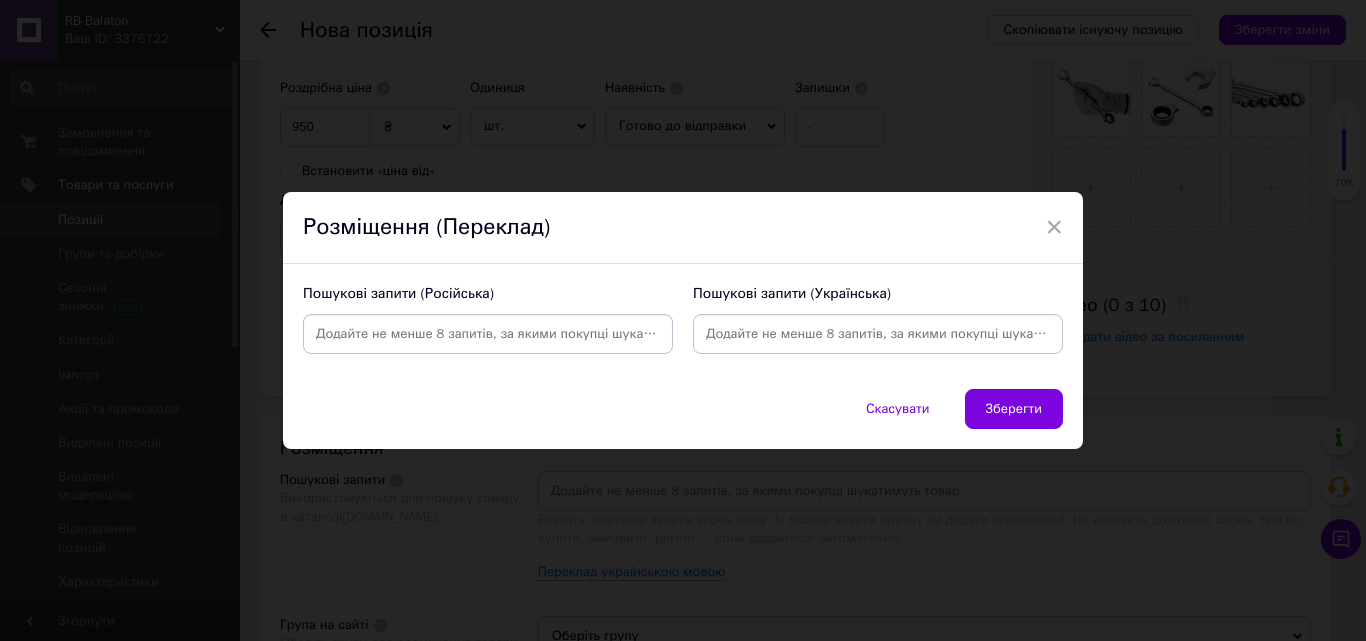 click at bounding box center [878, 334] 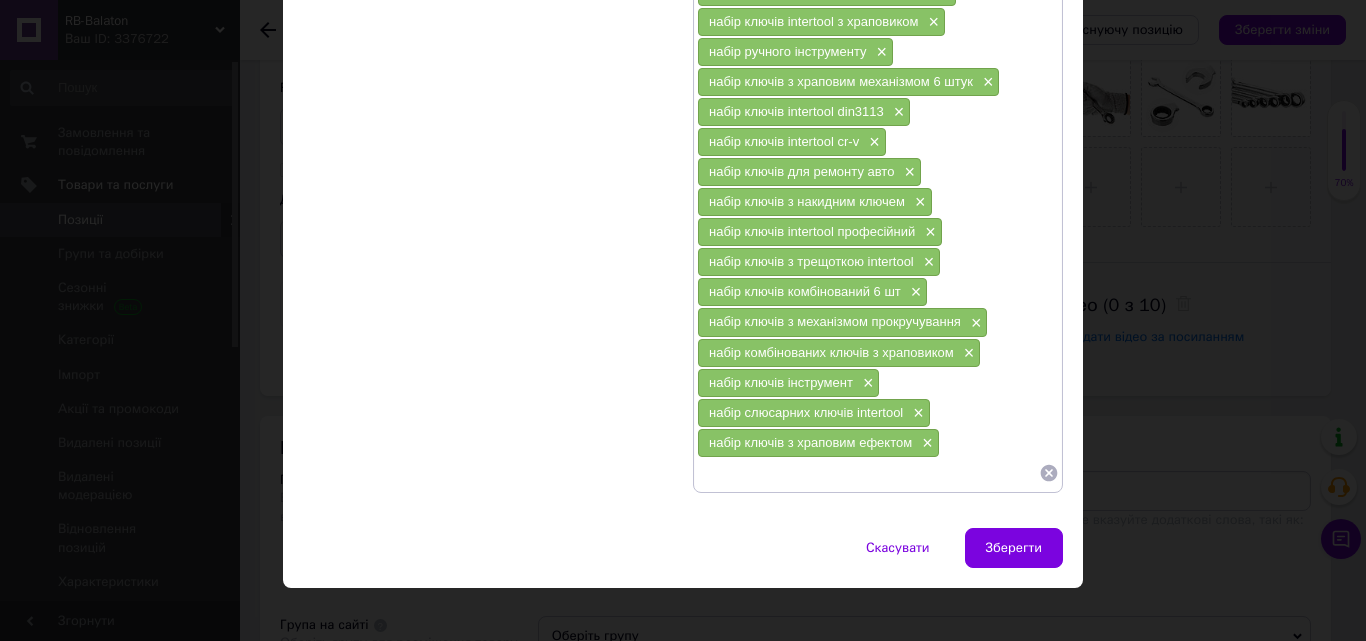scroll, scrollTop: 200, scrollLeft: 0, axis: vertical 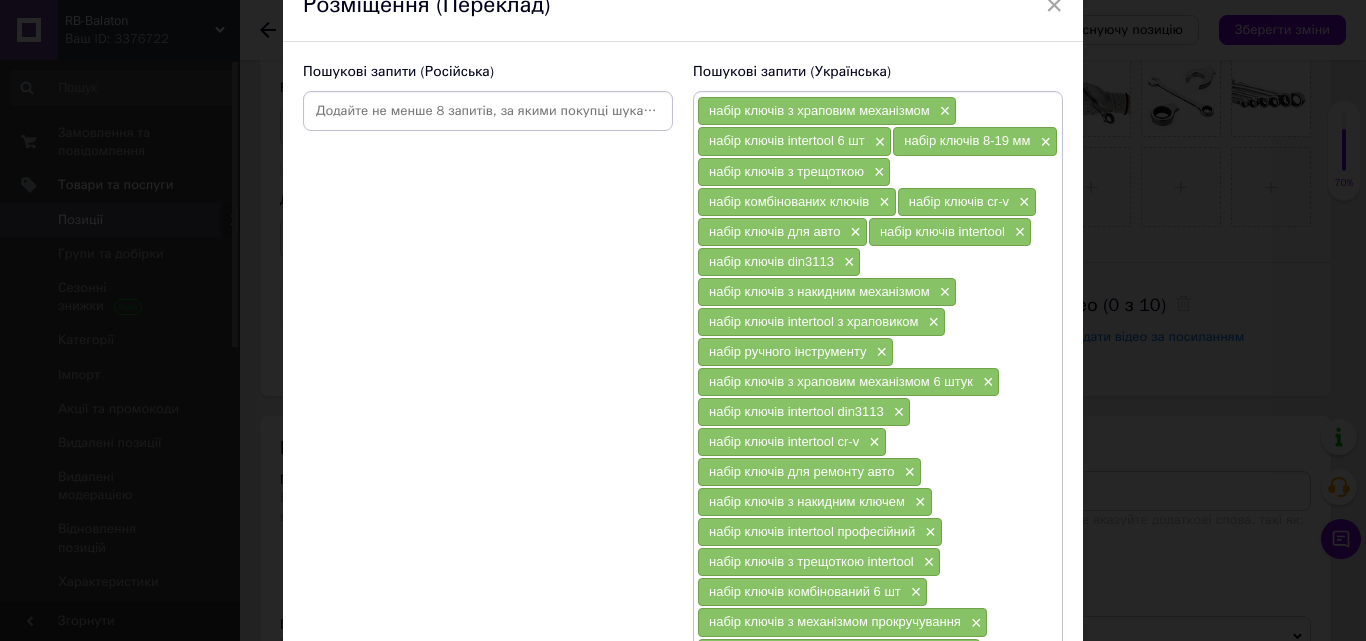 click at bounding box center (488, 111) 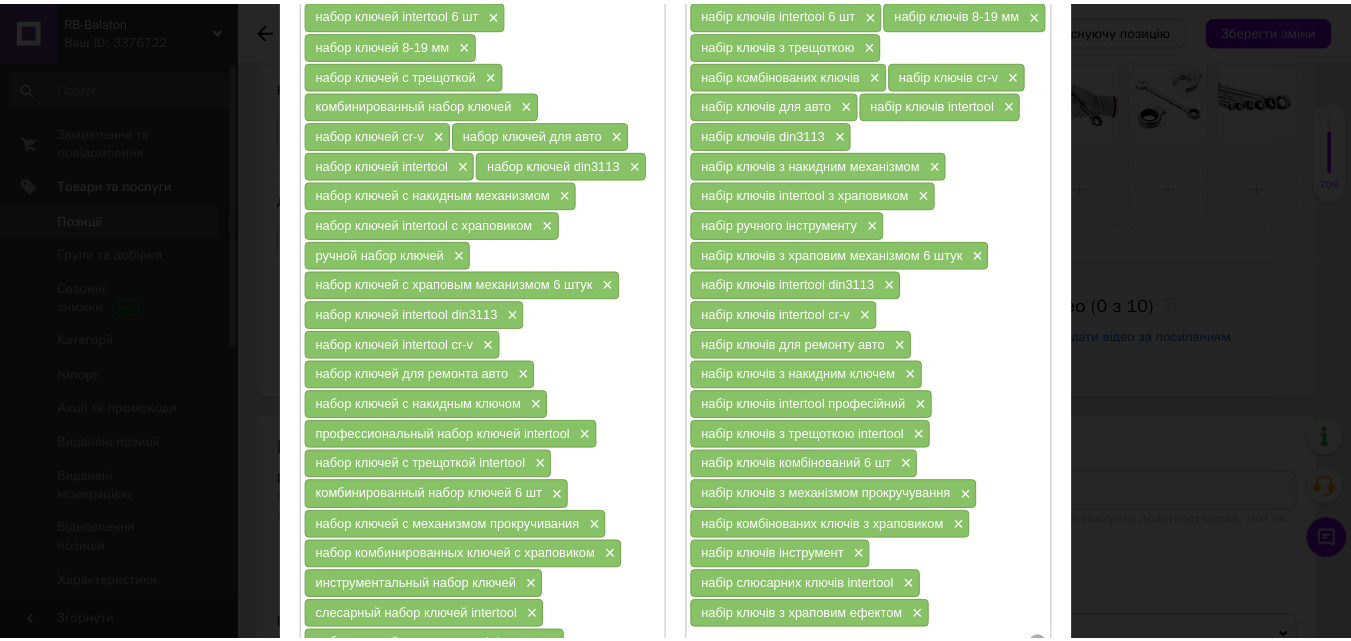 scroll, scrollTop: 400, scrollLeft: 0, axis: vertical 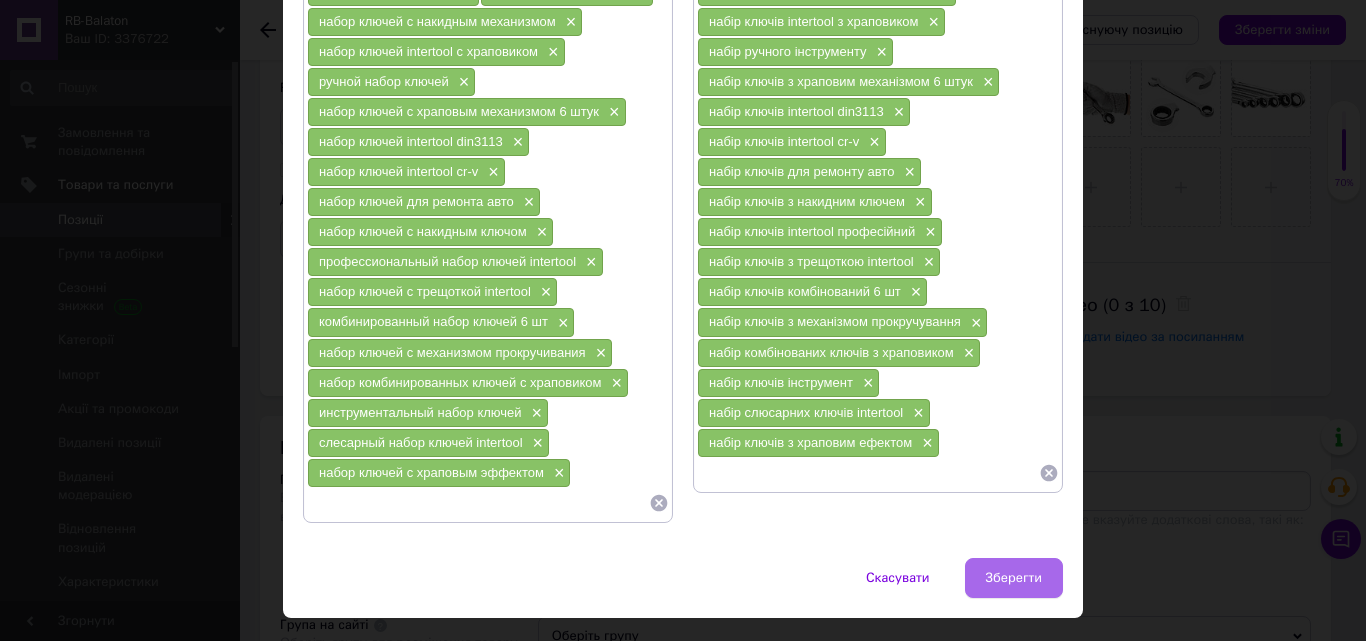 click on "Зберегти" at bounding box center [1014, 578] 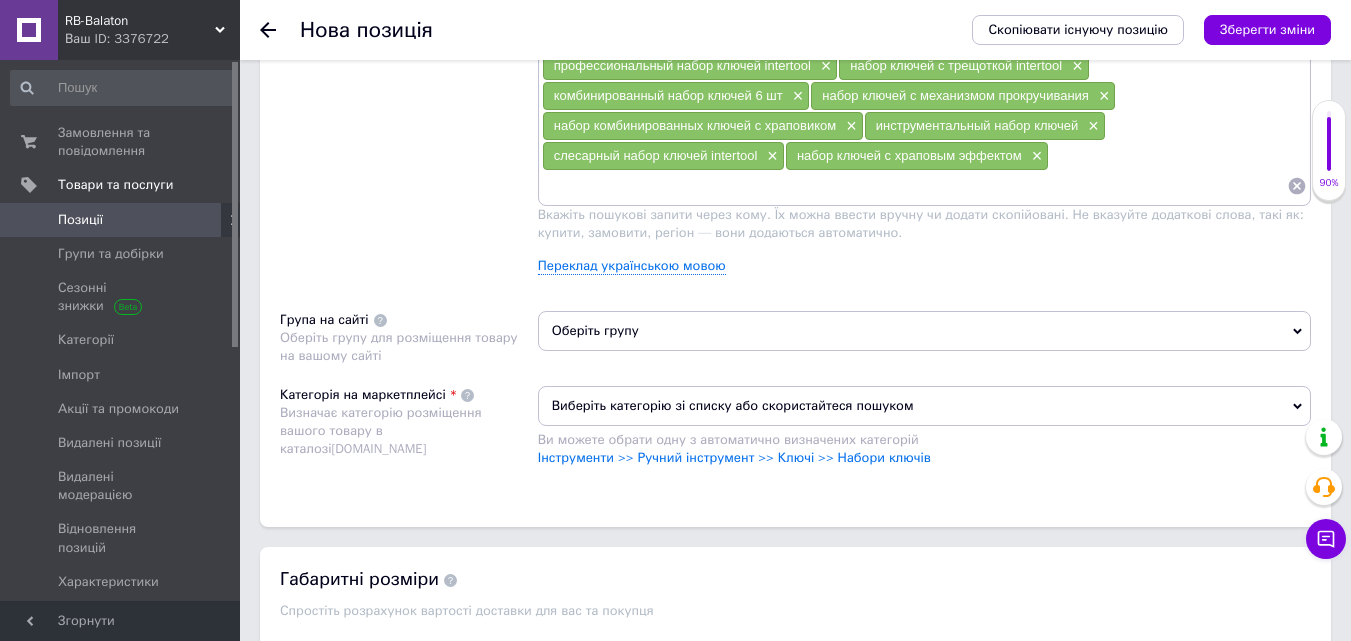 scroll, scrollTop: 1500, scrollLeft: 0, axis: vertical 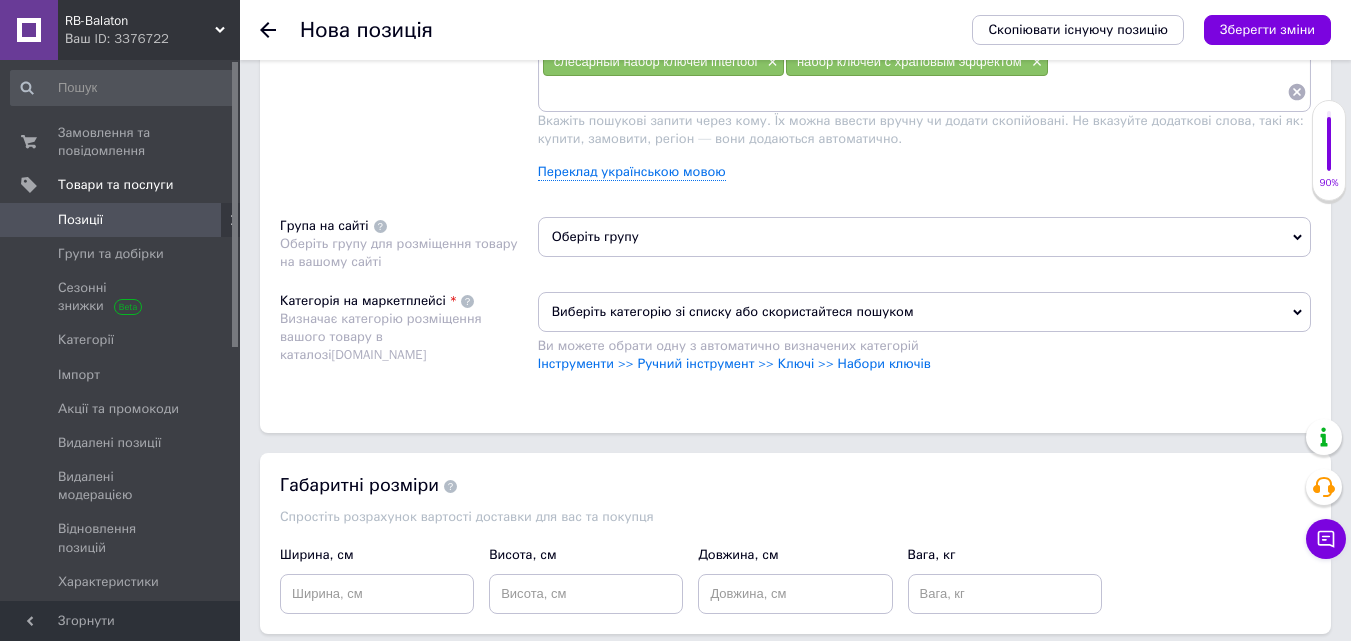 click on "Оберіть групу" at bounding box center (924, 237) 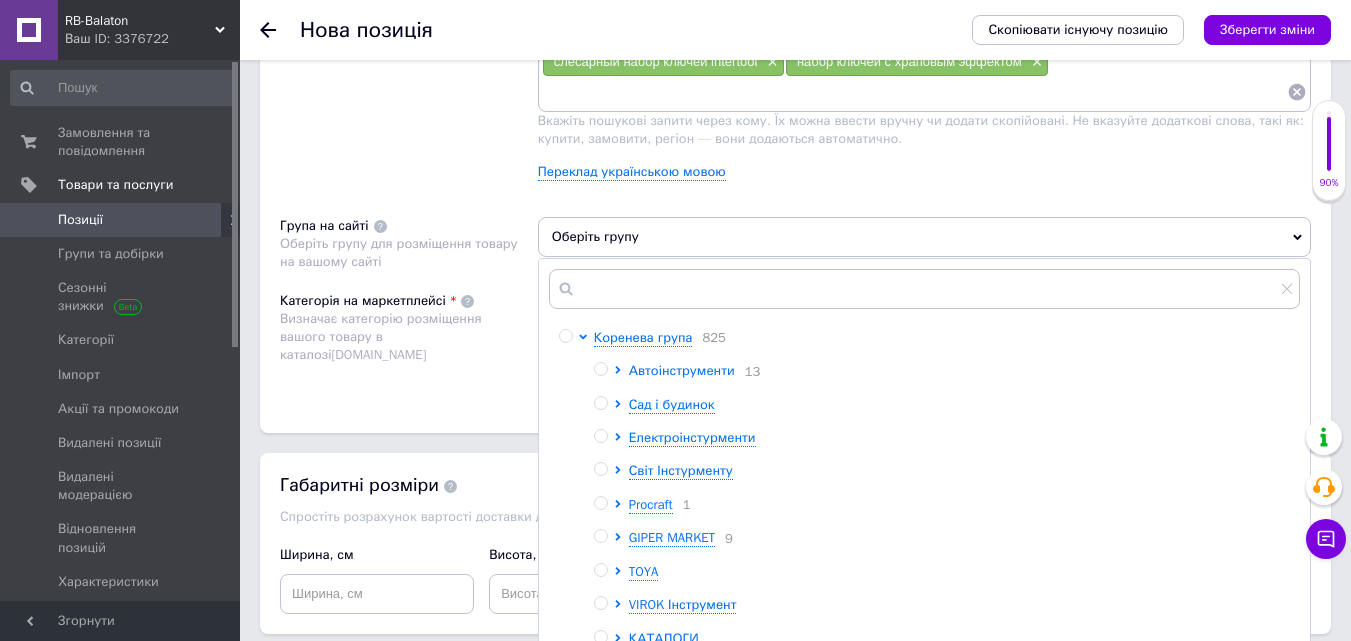 click on "Автоінструменти" at bounding box center (682, 370) 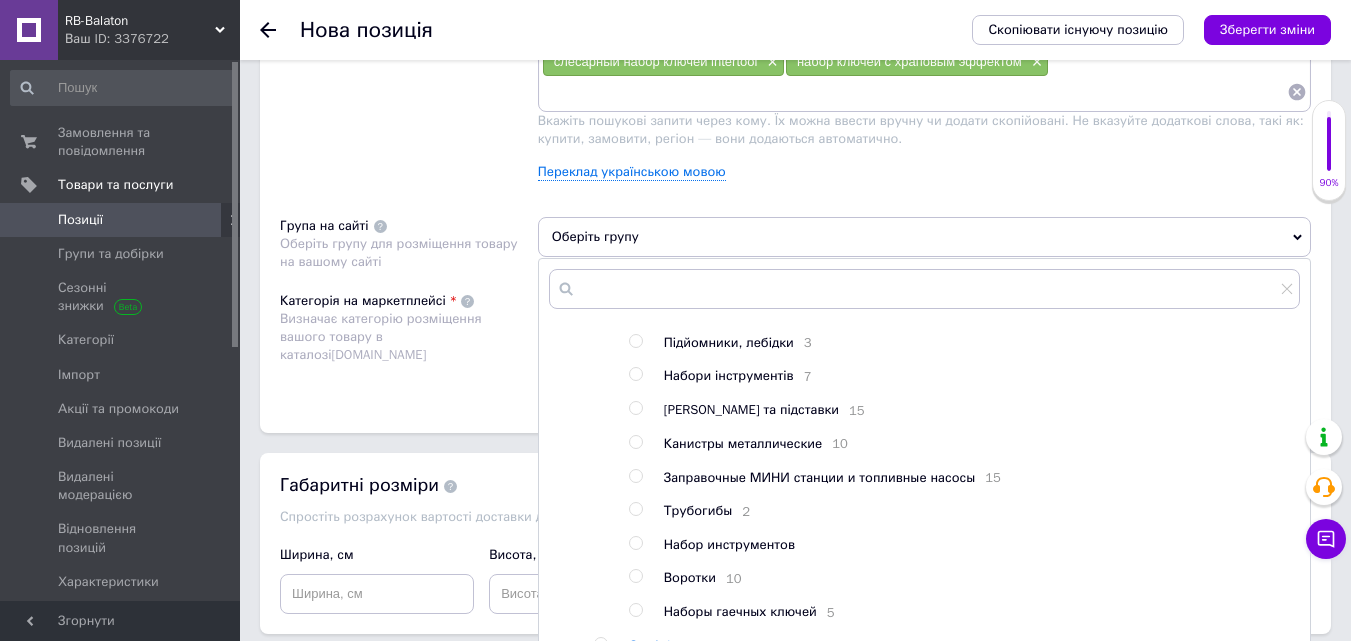 scroll, scrollTop: 400, scrollLeft: 0, axis: vertical 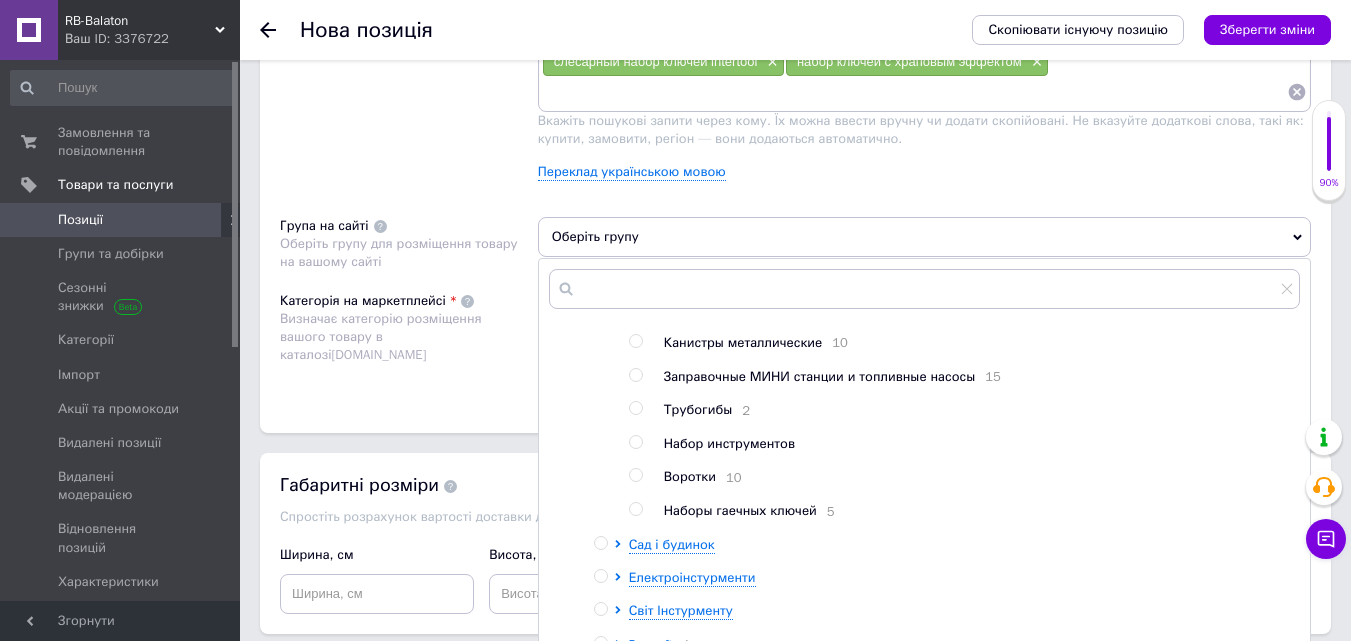 click at bounding box center (635, 509) 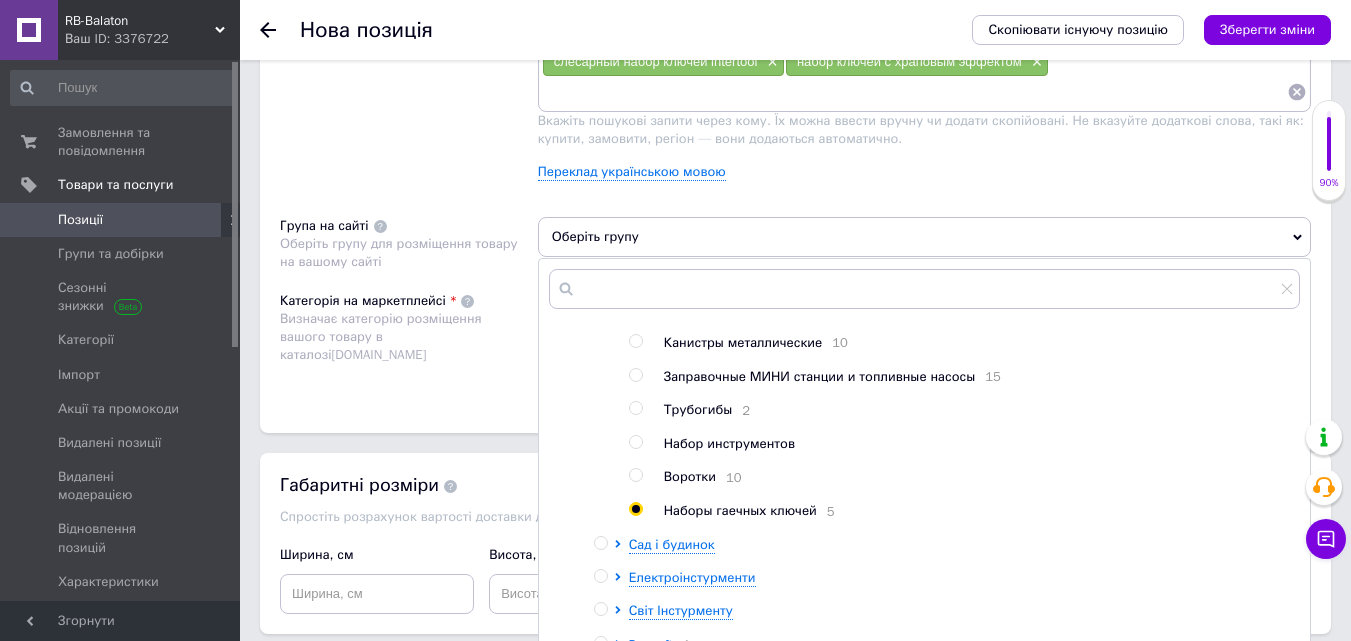 radio on "true" 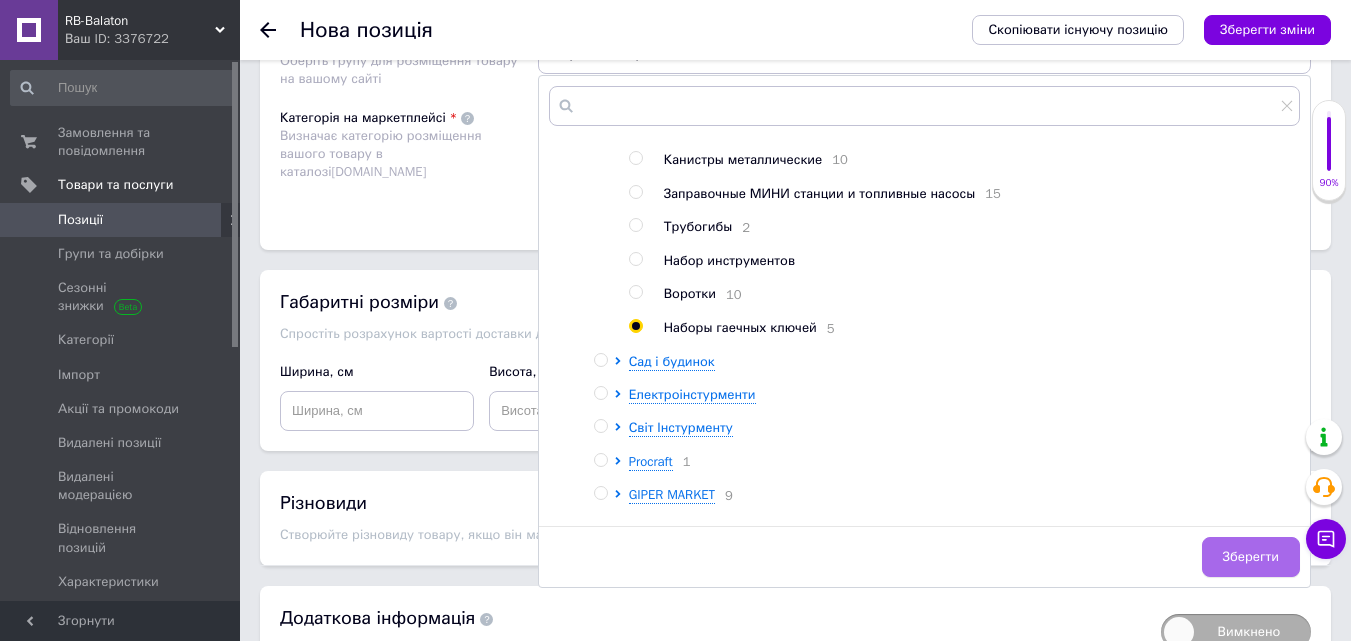 scroll, scrollTop: 1700, scrollLeft: 0, axis: vertical 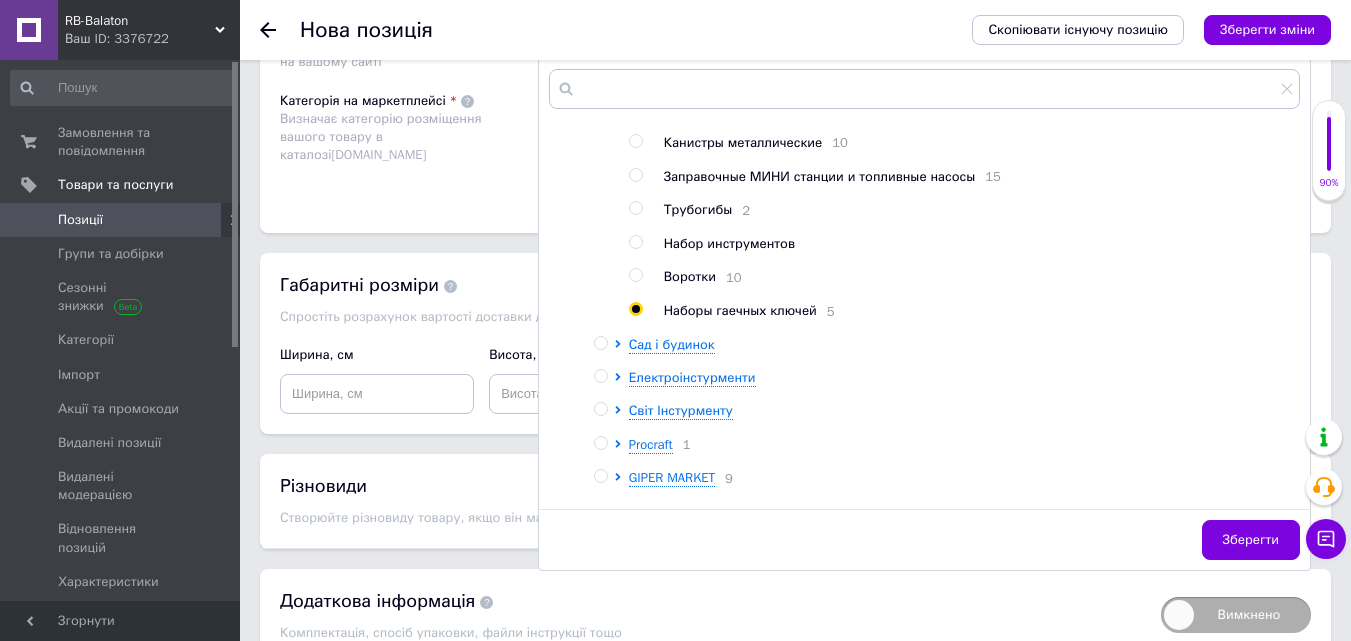 click on "Зберегти" at bounding box center (1251, 540) 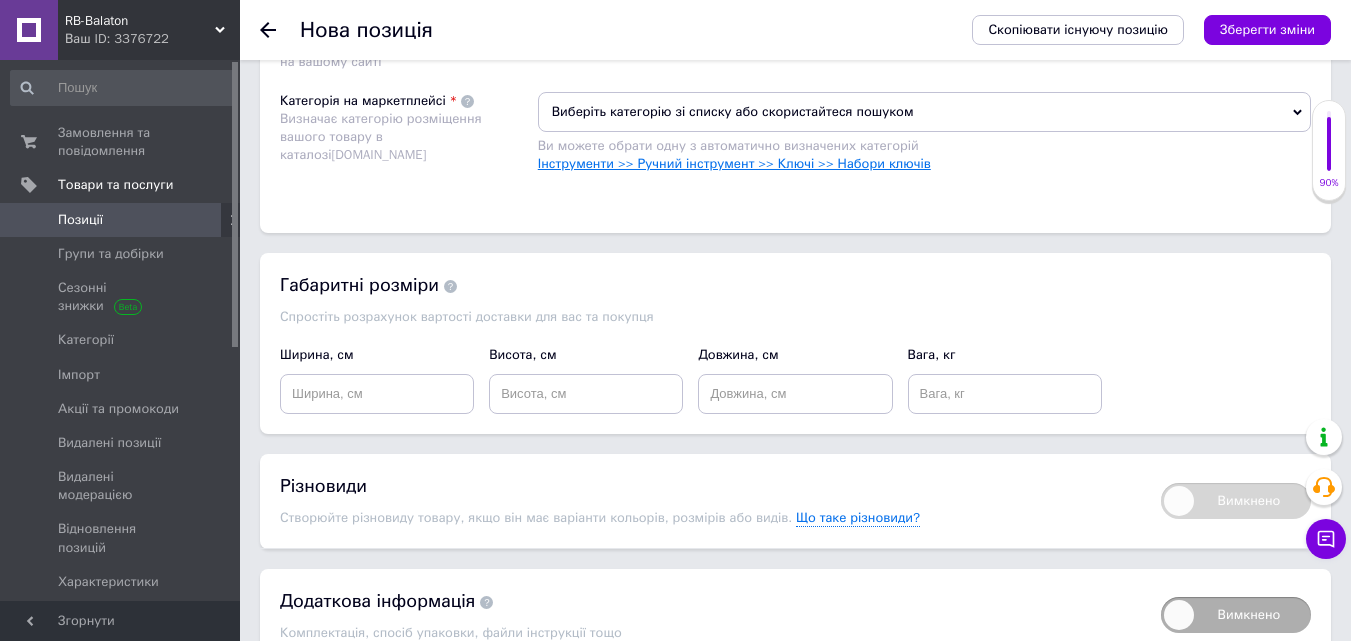 click on "Інструменти >> Ручний інструмент >> Ключі >> Набори ключів" at bounding box center (734, 163) 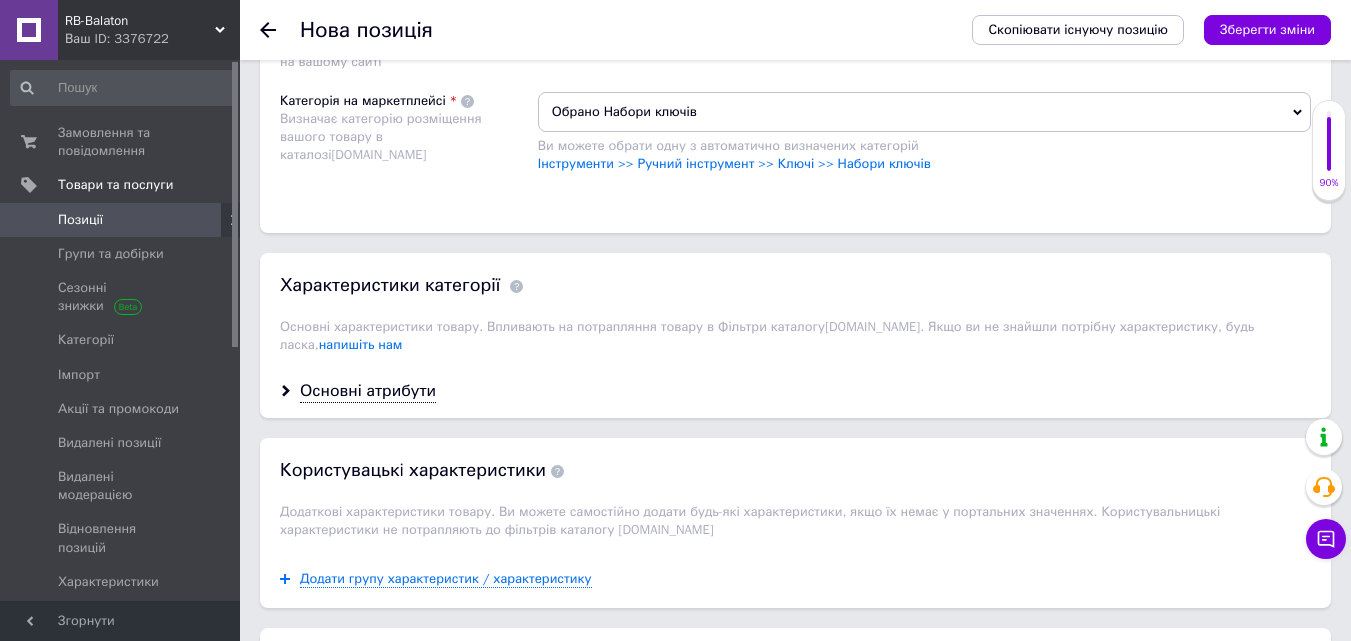 click on "Основні атрибути" at bounding box center (368, 391) 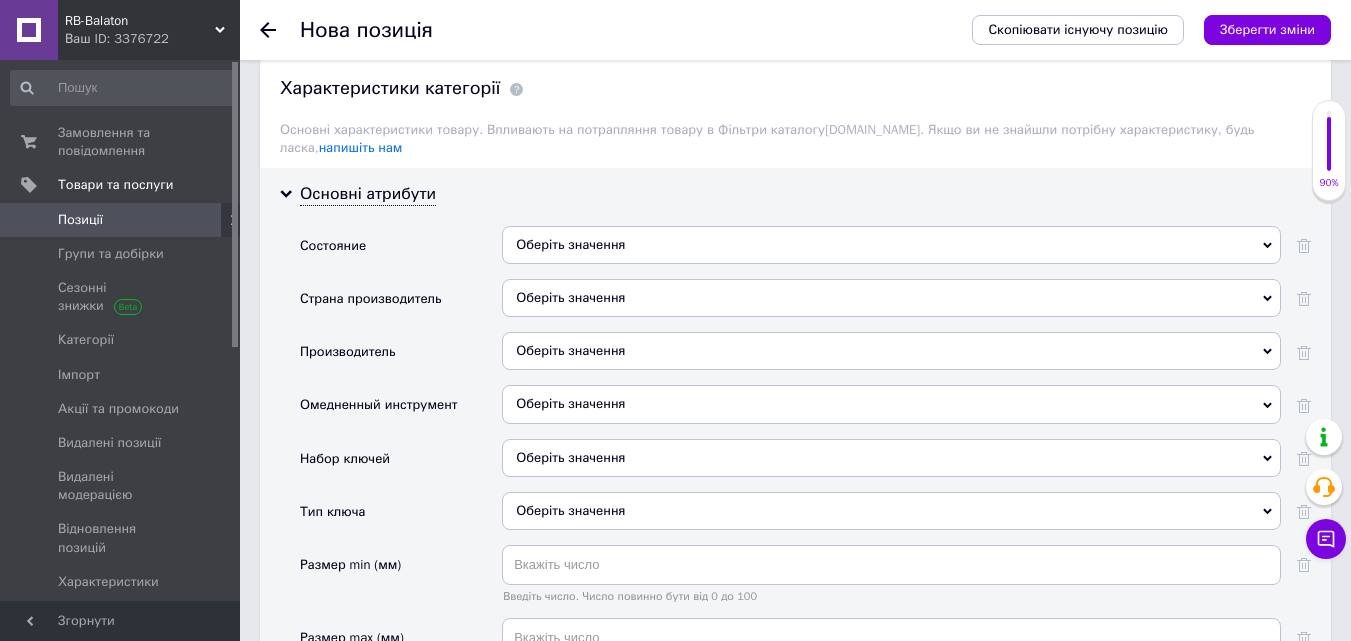 scroll, scrollTop: 1900, scrollLeft: 0, axis: vertical 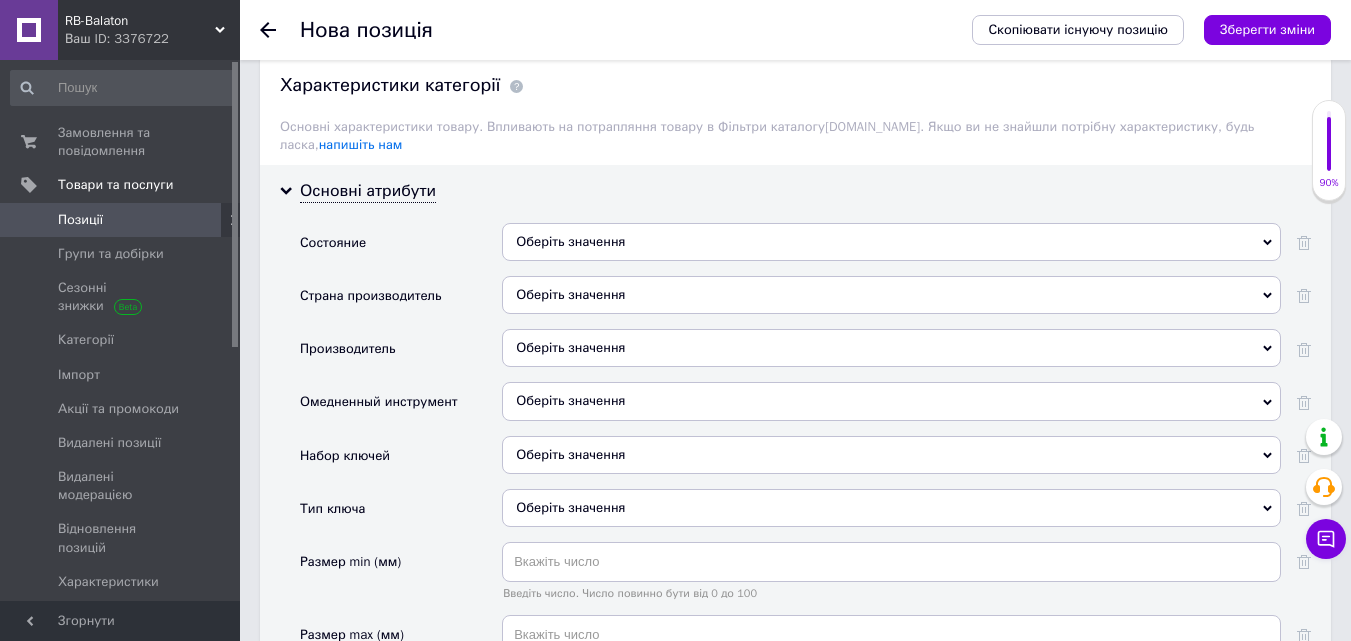 click on "Оберіть значення" at bounding box center (891, 242) 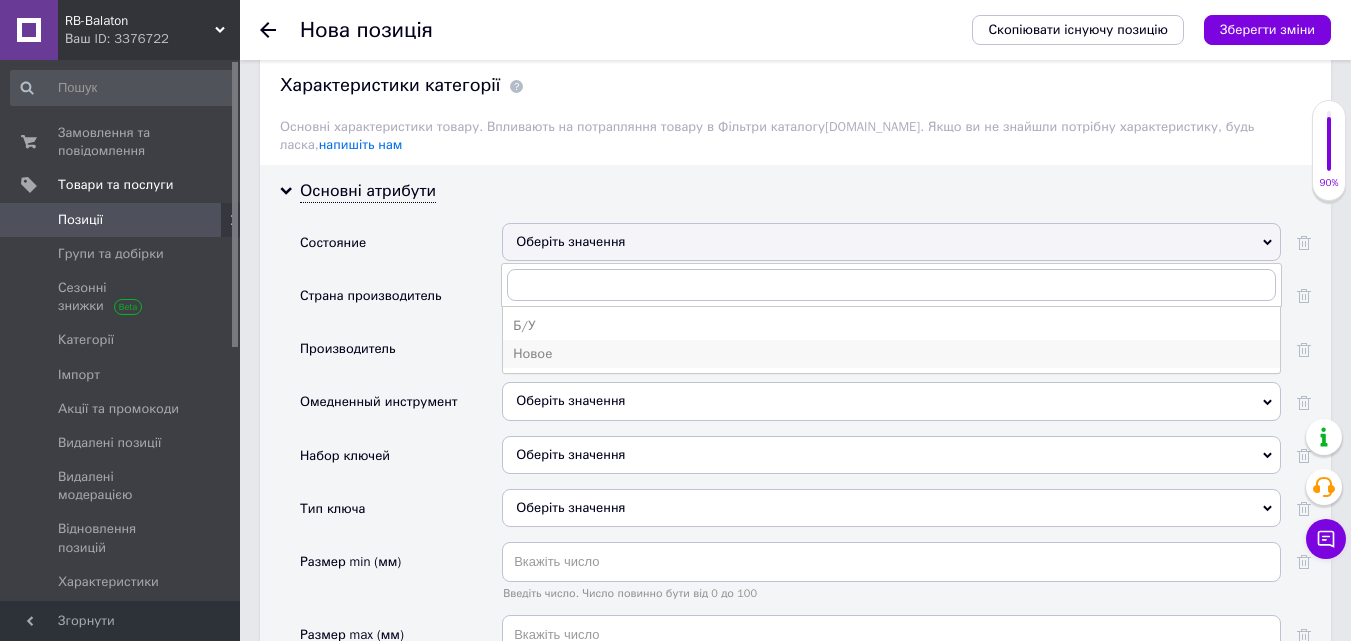 click on "Новое" at bounding box center (891, 354) 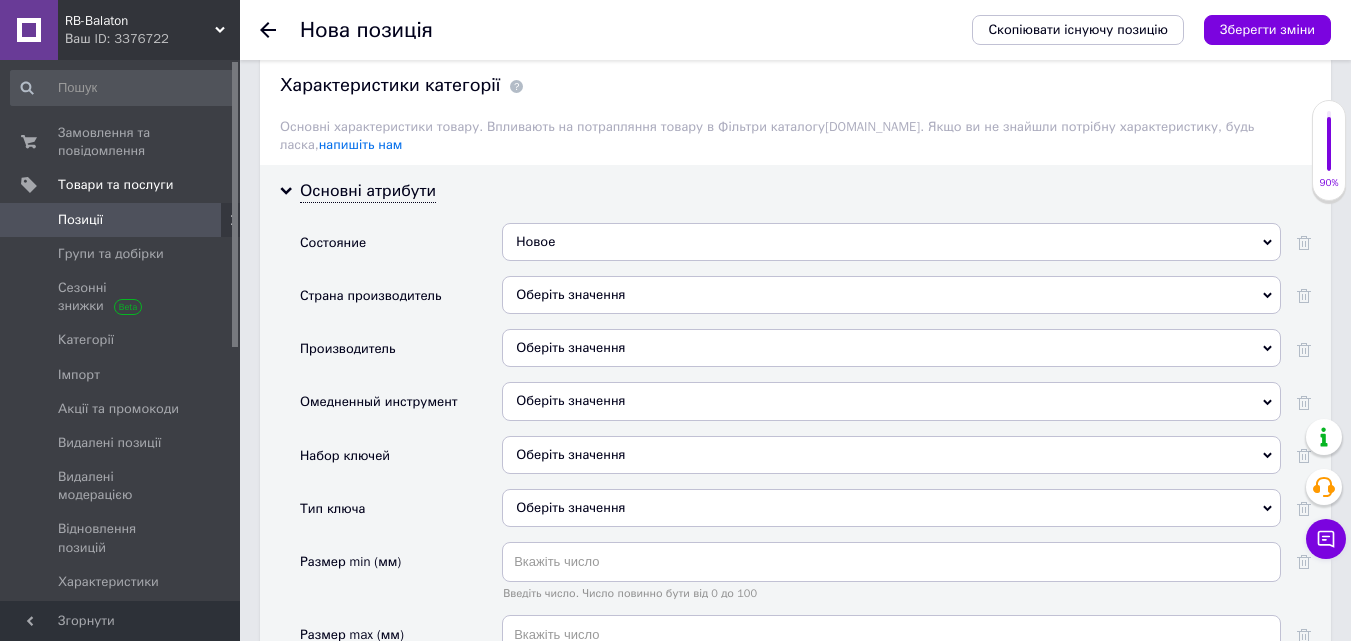 click on "Оберіть значення" at bounding box center (891, 295) 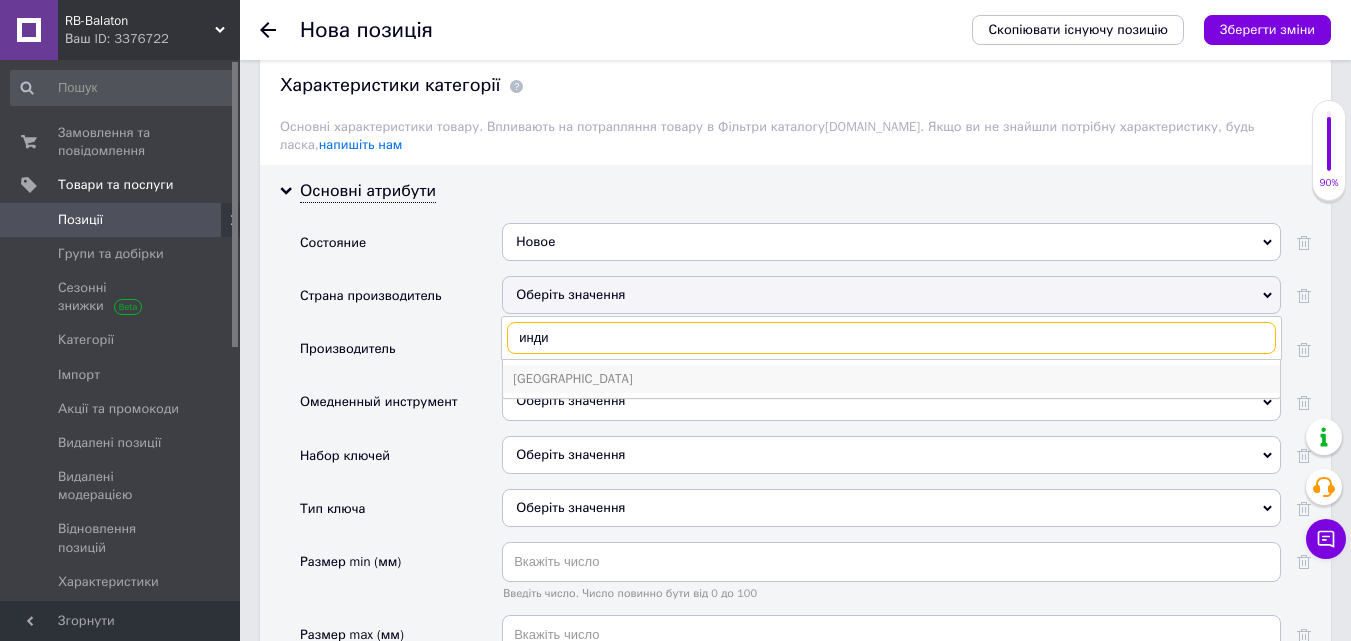type on "инди" 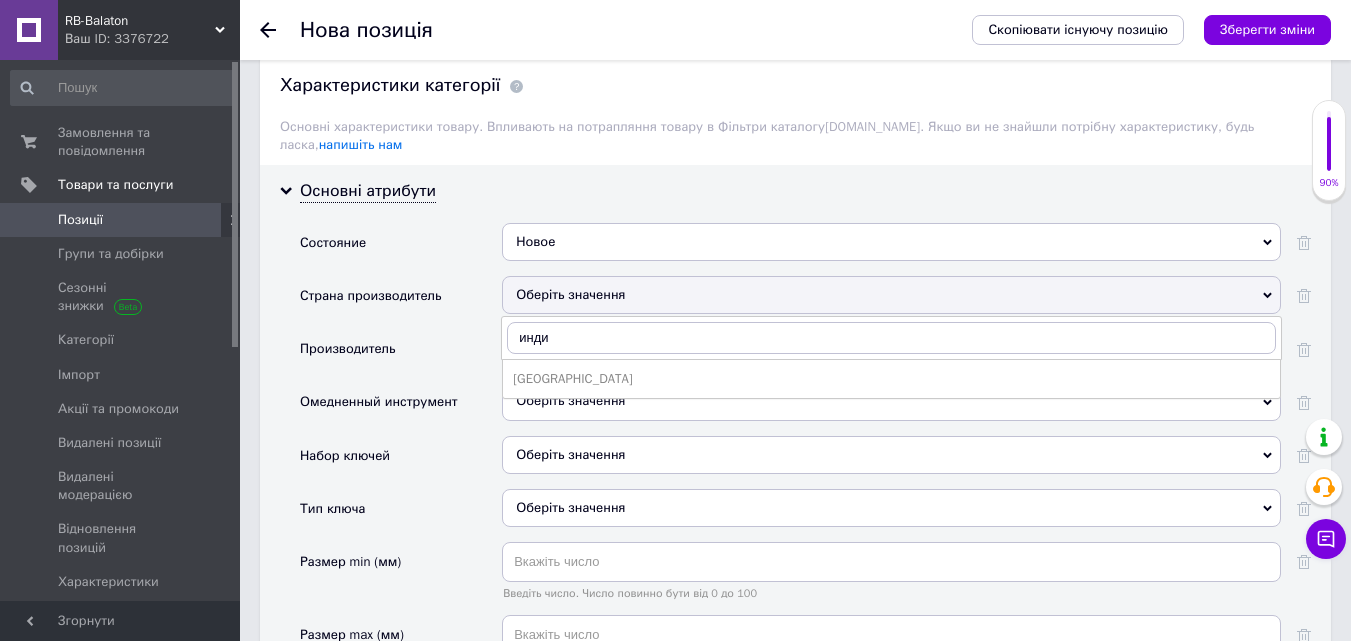 drag, startPoint x: 586, startPoint y: 355, endPoint x: 564, endPoint y: 324, distance: 38.013157 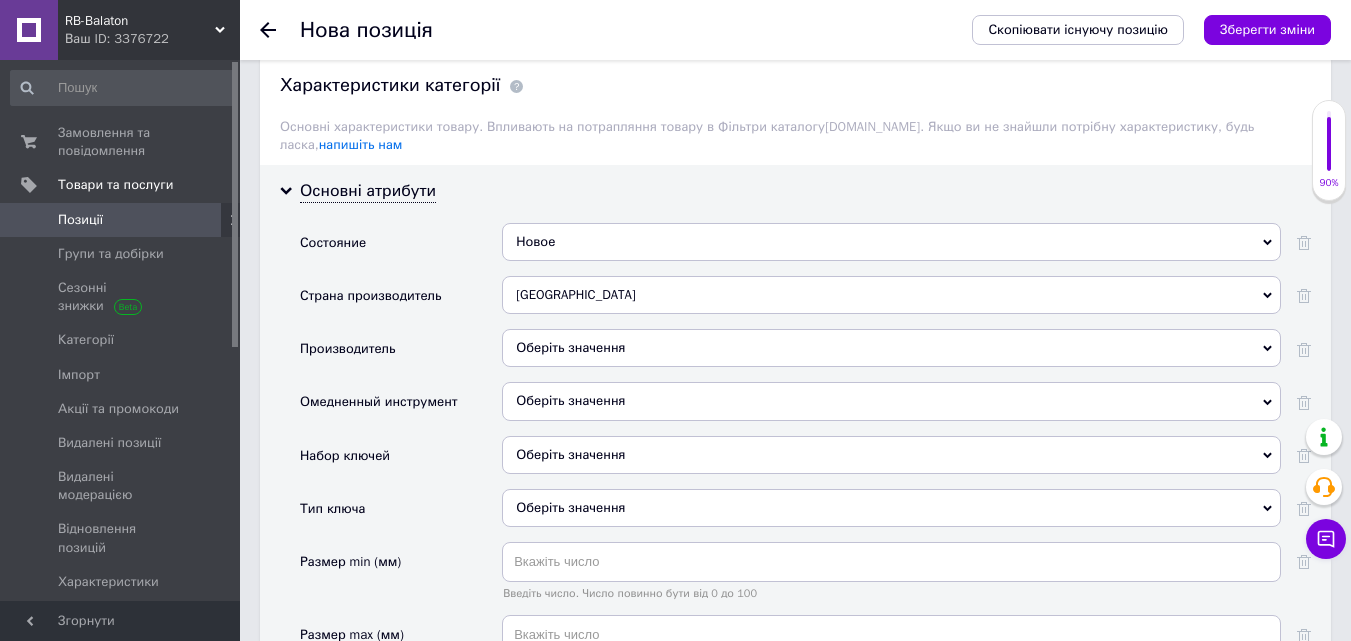 click on "Оберіть значення" at bounding box center [891, 348] 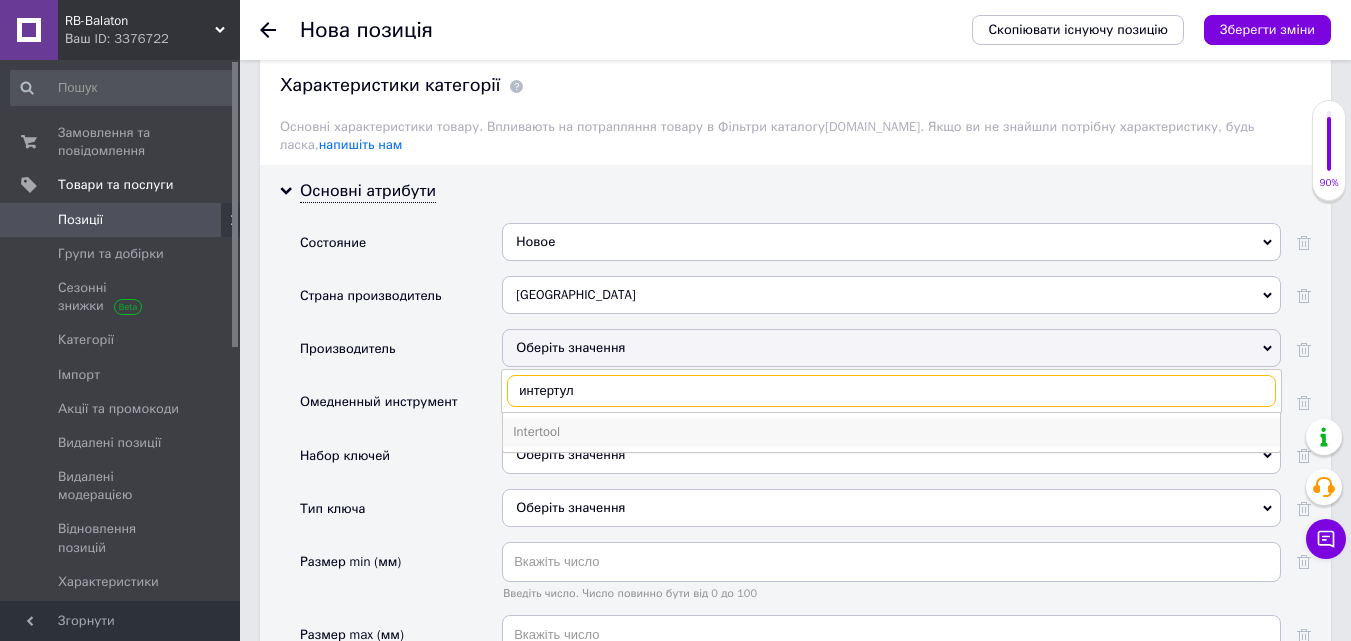 type on "интертул" 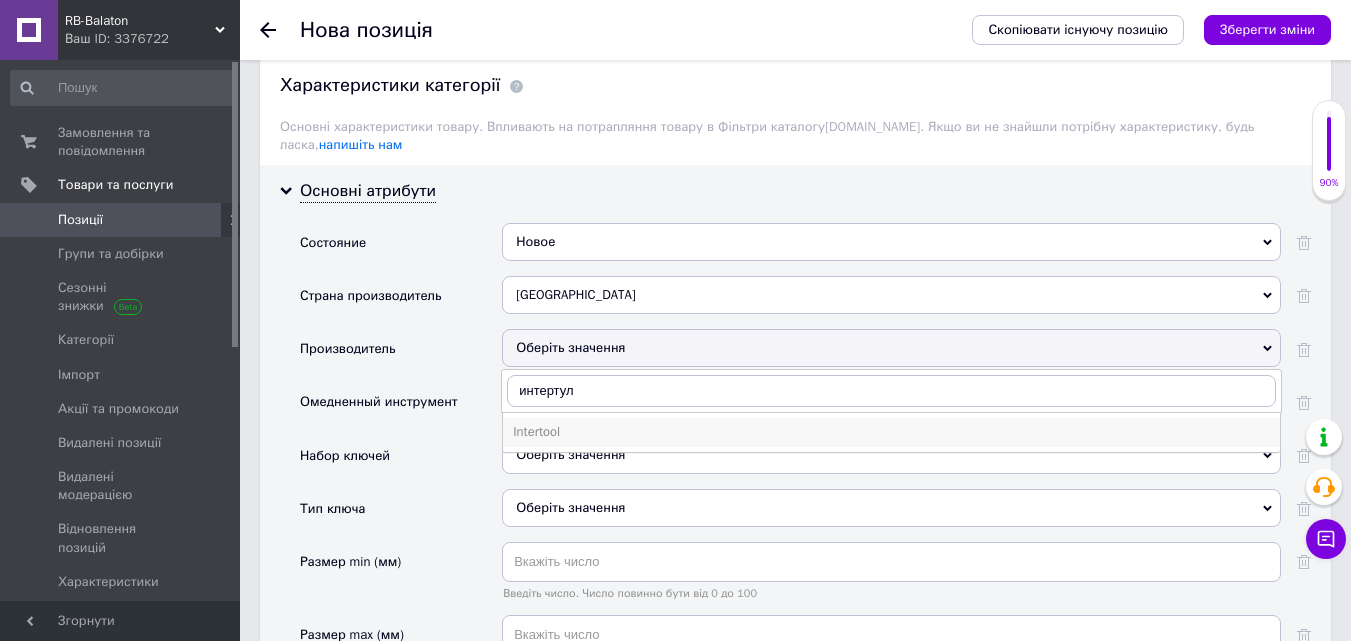 click on "Intertool" at bounding box center [891, 432] 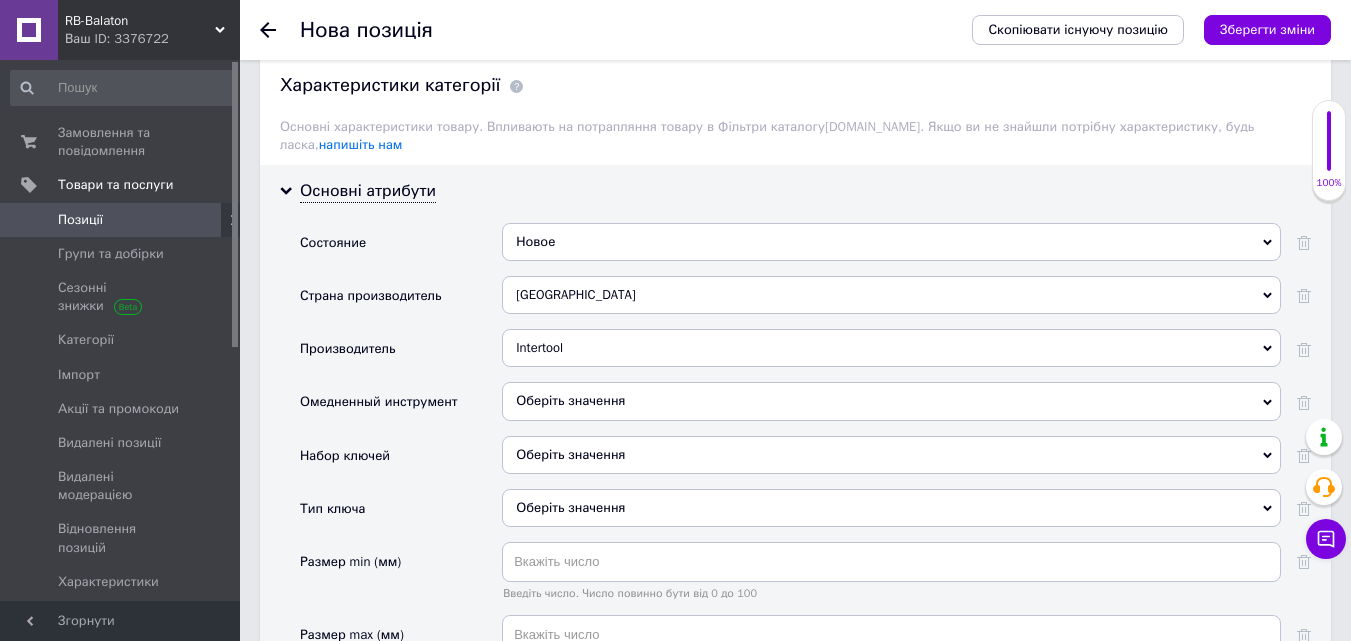 click on "Оберіть значення" at bounding box center [891, 455] 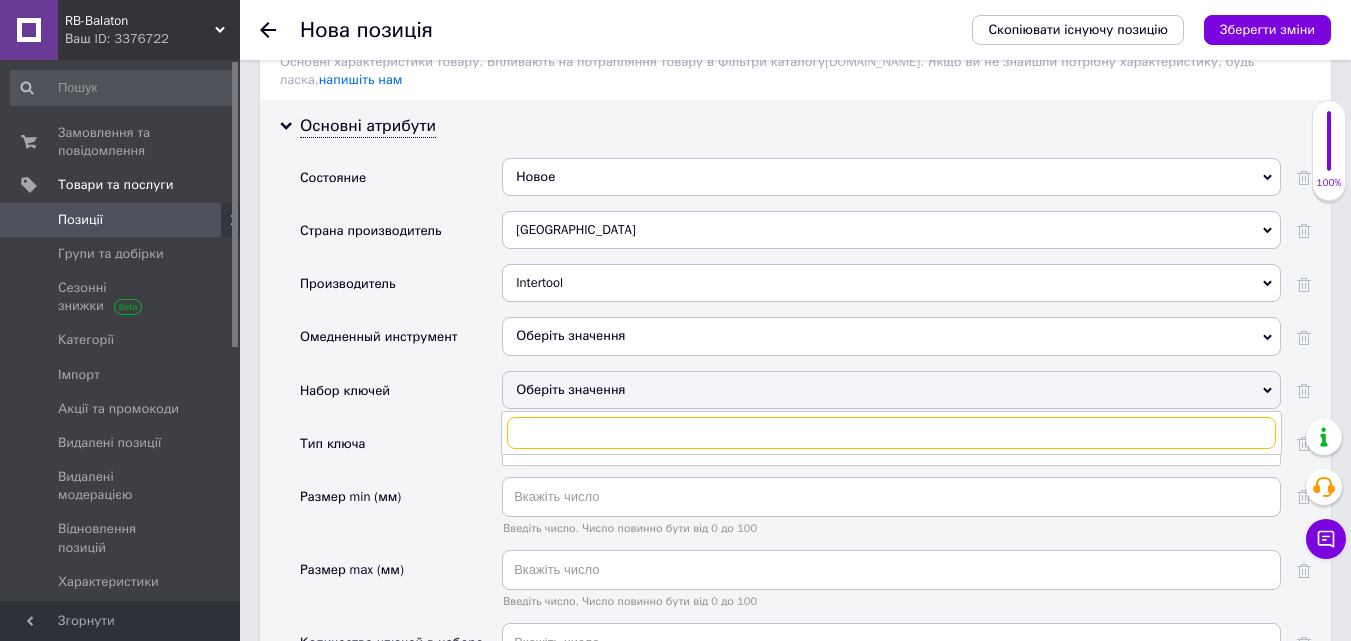 scroll, scrollTop: 2000, scrollLeft: 0, axis: vertical 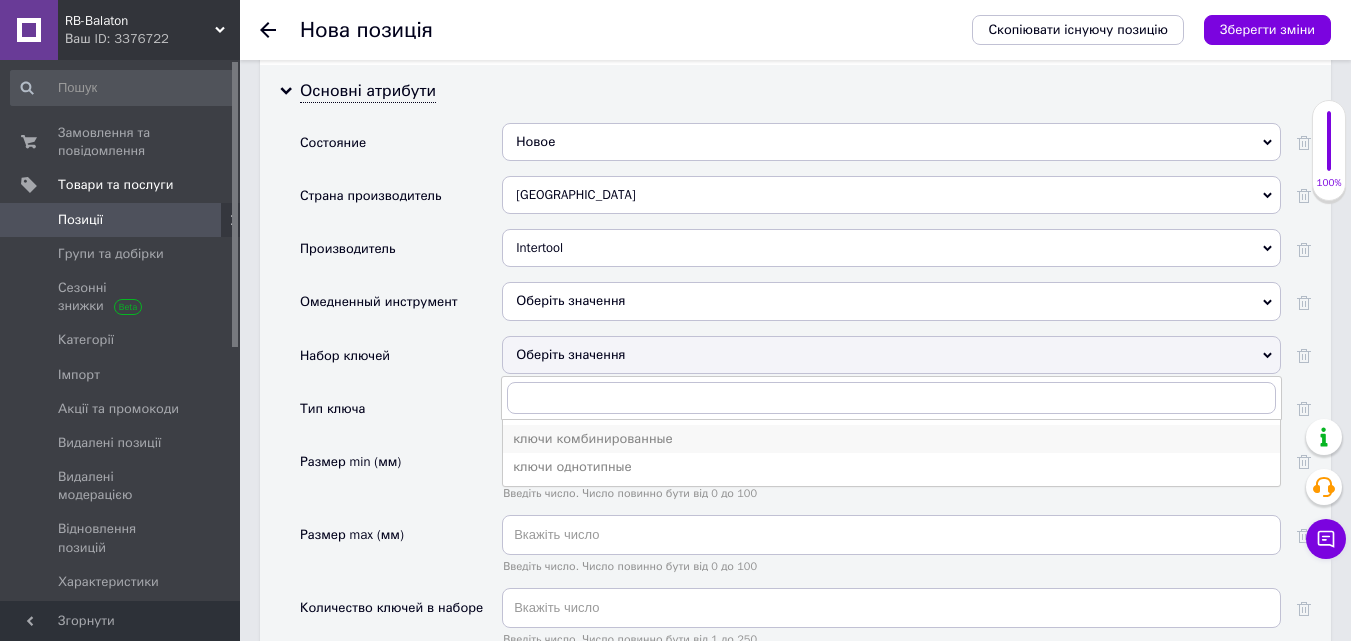click on "ключи комбинированные" at bounding box center [891, 439] 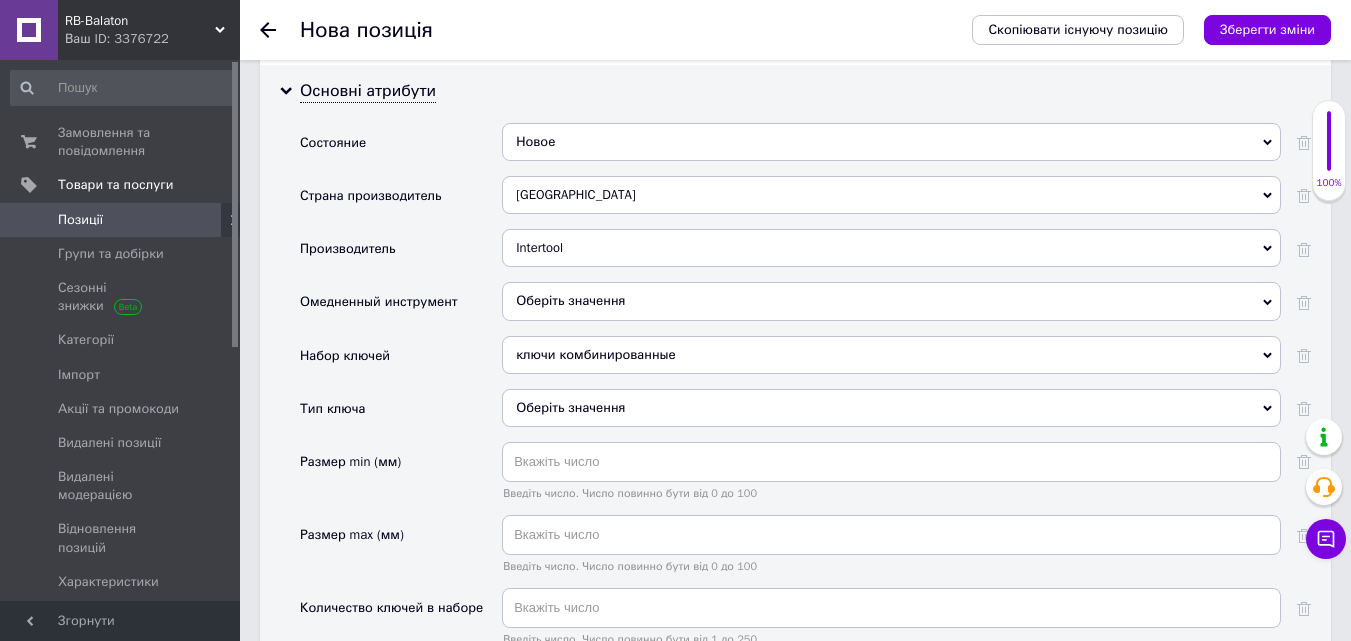 click on "Оберіть значення" at bounding box center (891, 408) 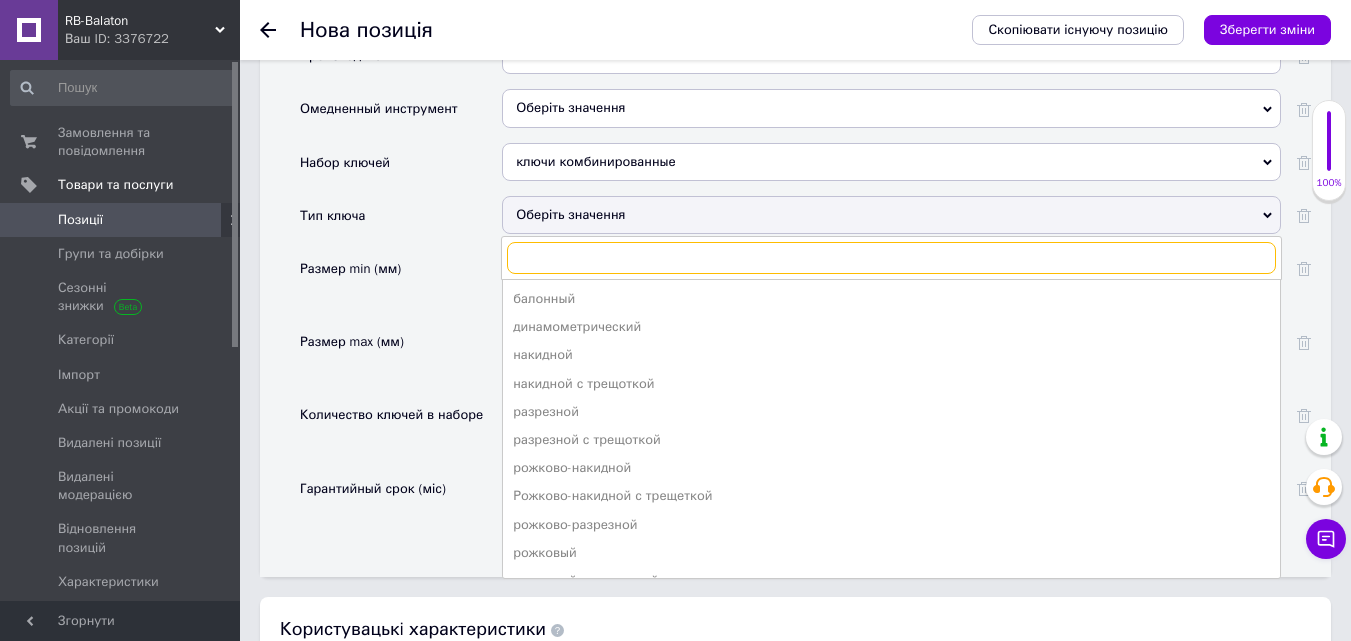 scroll, scrollTop: 2200, scrollLeft: 0, axis: vertical 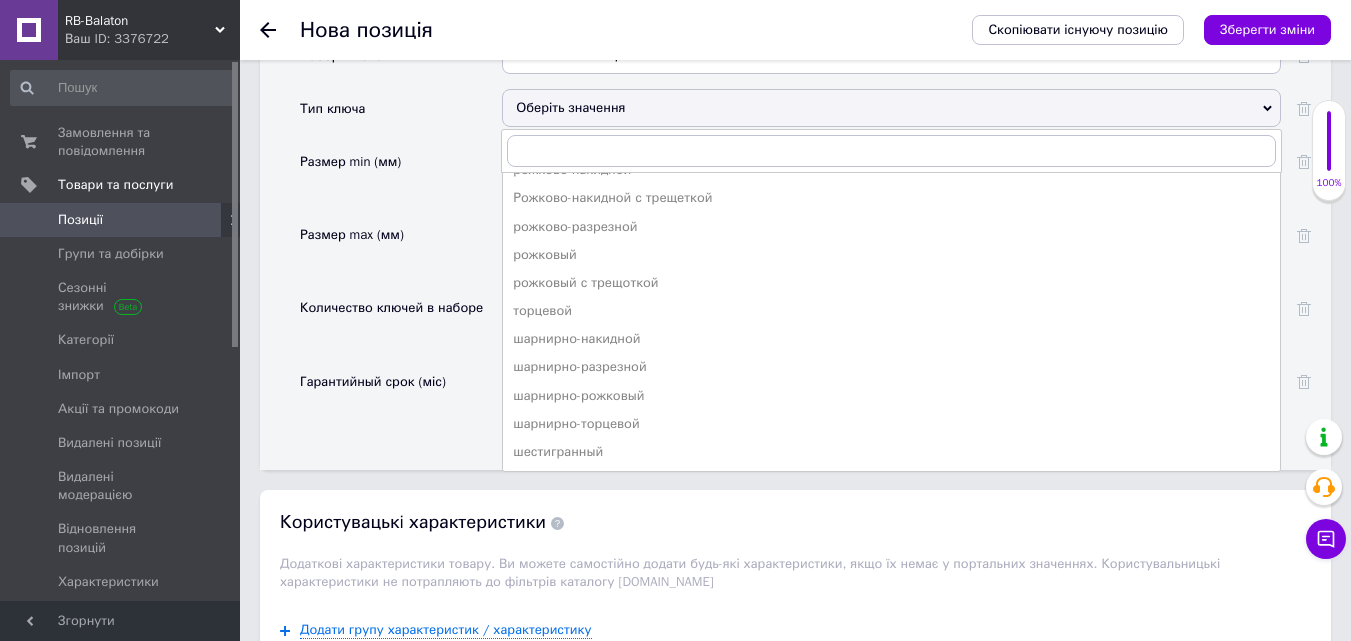 click on "Гарантийный срок (міс)" at bounding box center (401, 398) 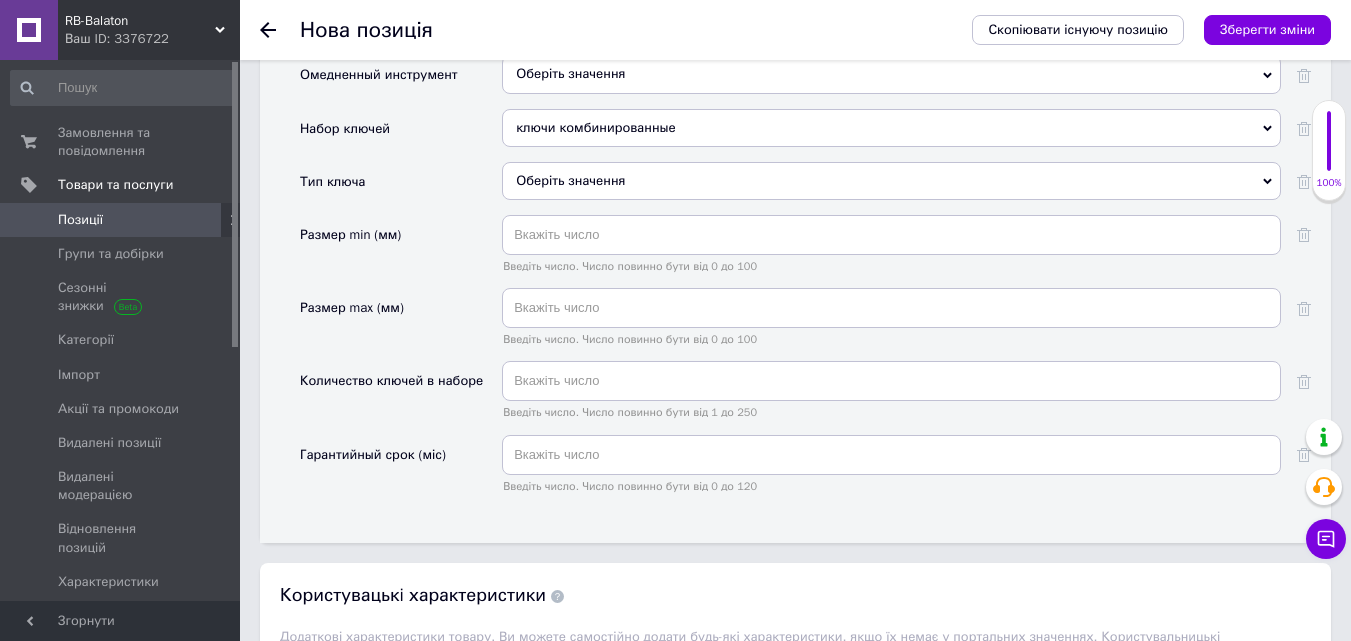 scroll, scrollTop: 2200, scrollLeft: 0, axis: vertical 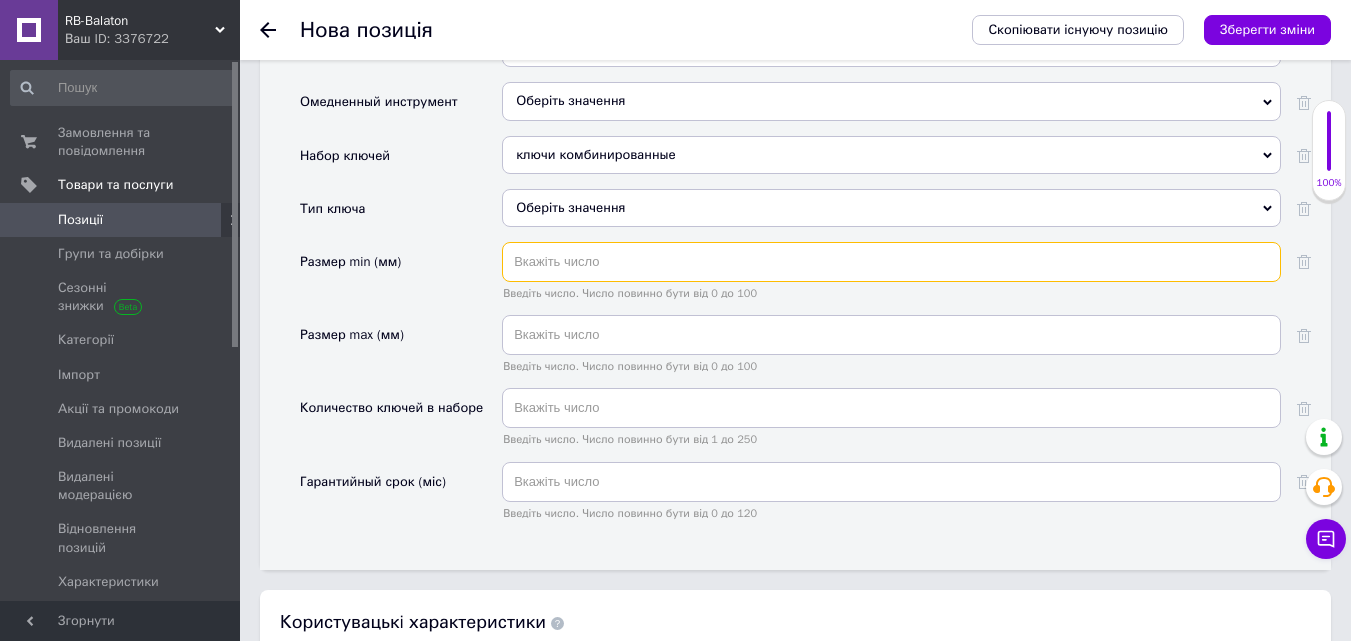 click at bounding box center [891, 262] 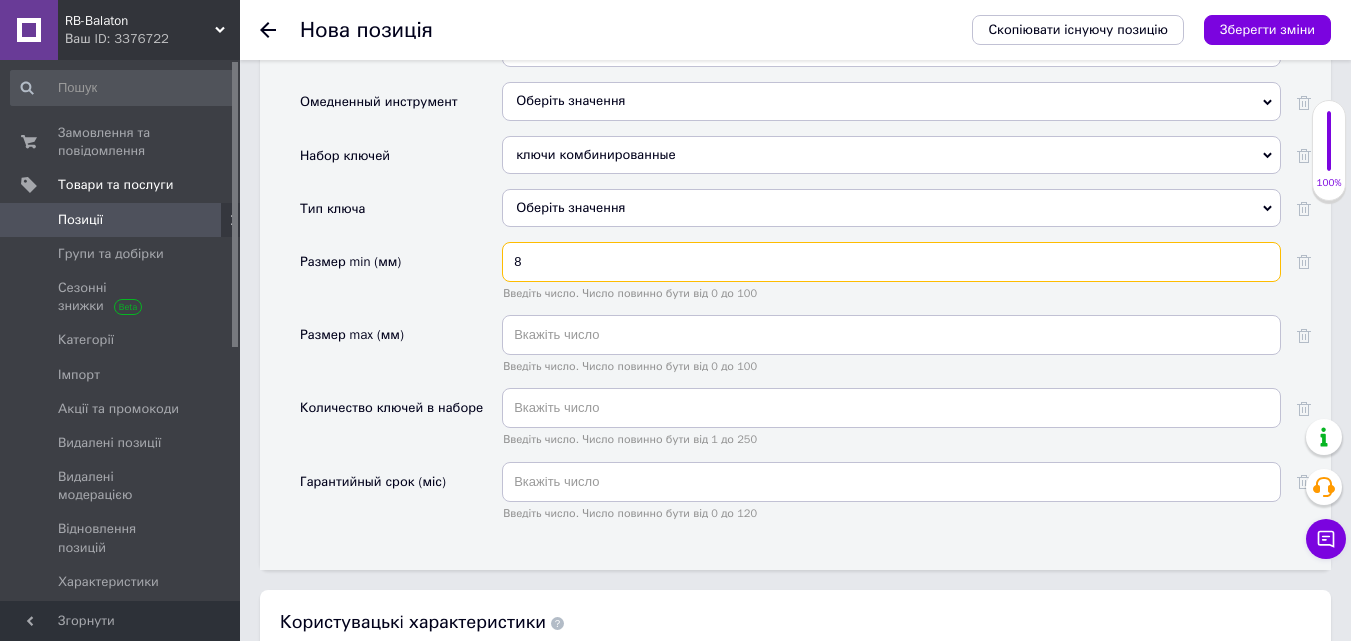 type on "8" 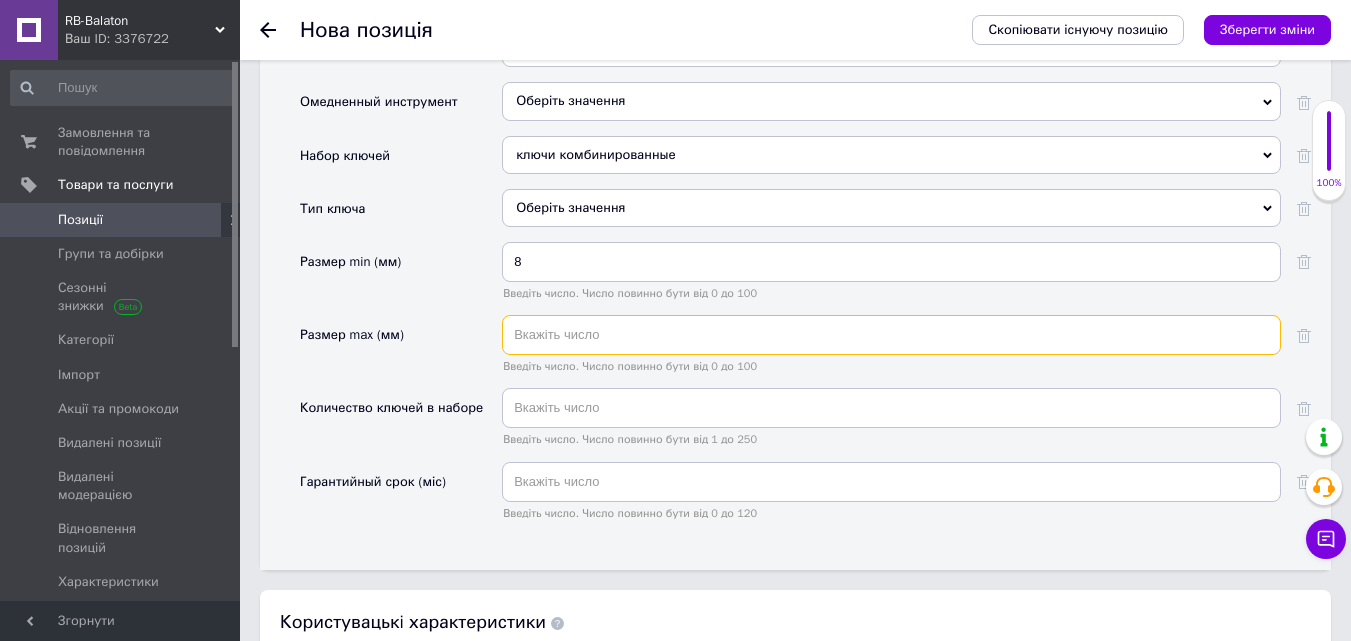 click at bounding box center (891, 335) 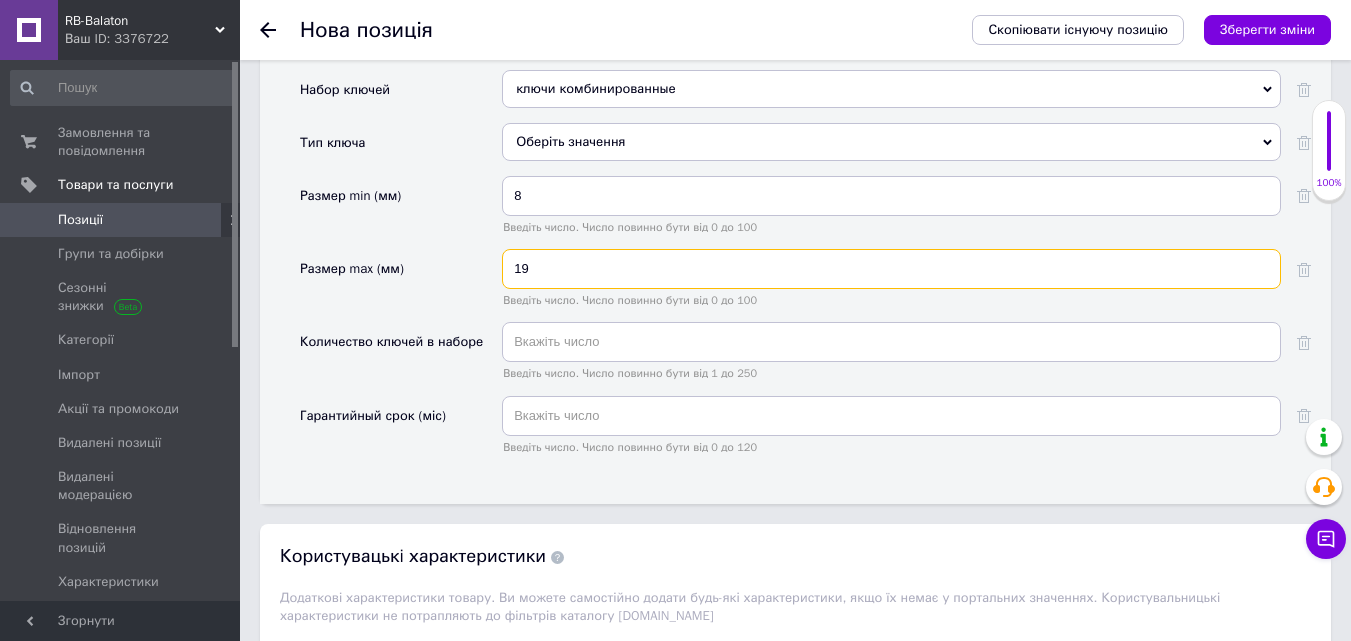 scroll, scrollTop: 2300, scrollLeft: 0, axis: vertical 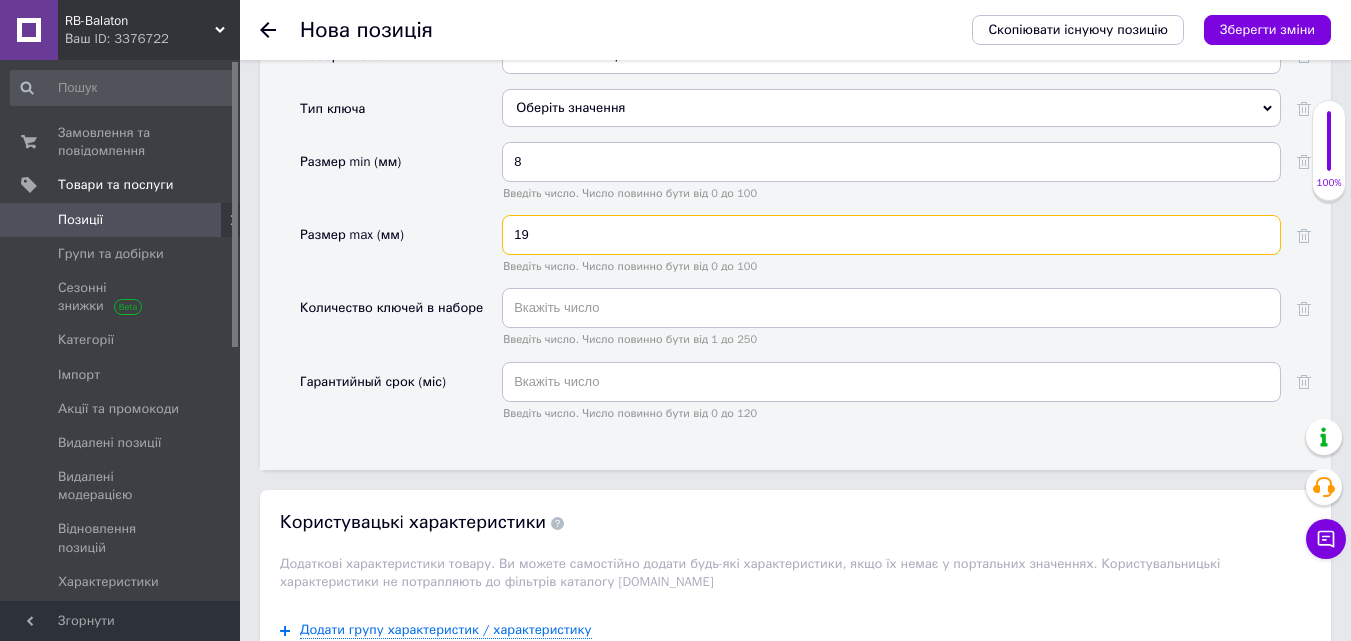 type on "19" 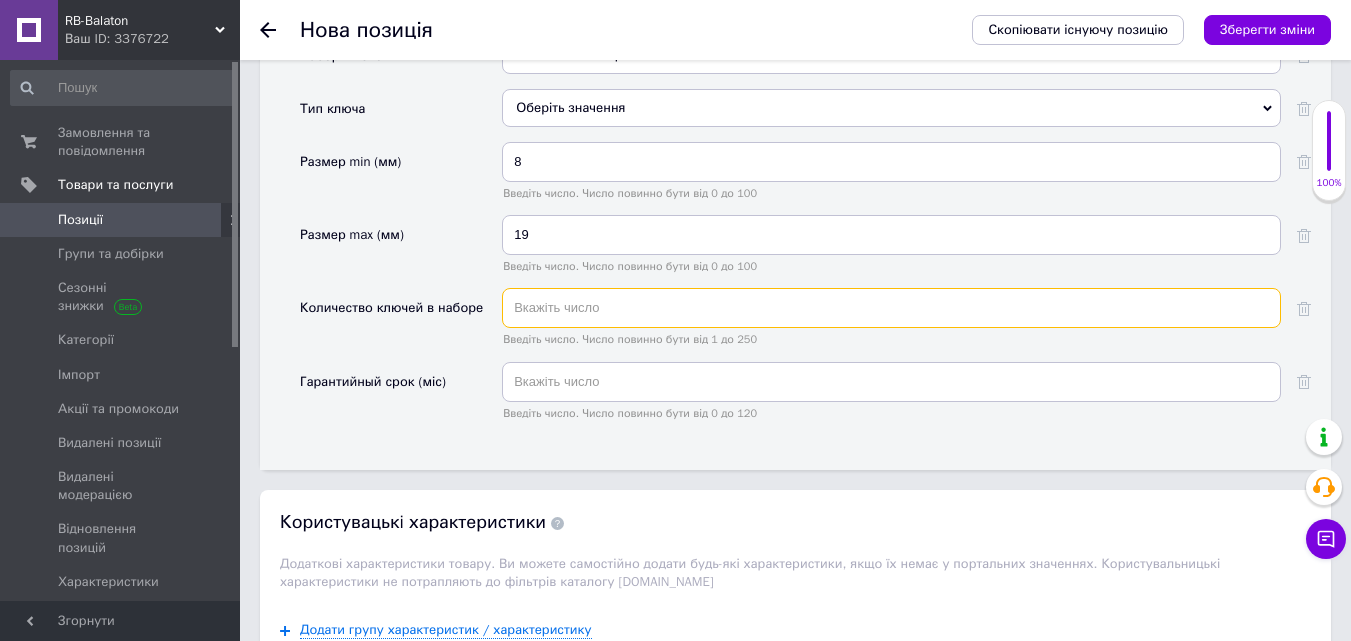 click at bounding box center (891, 308) 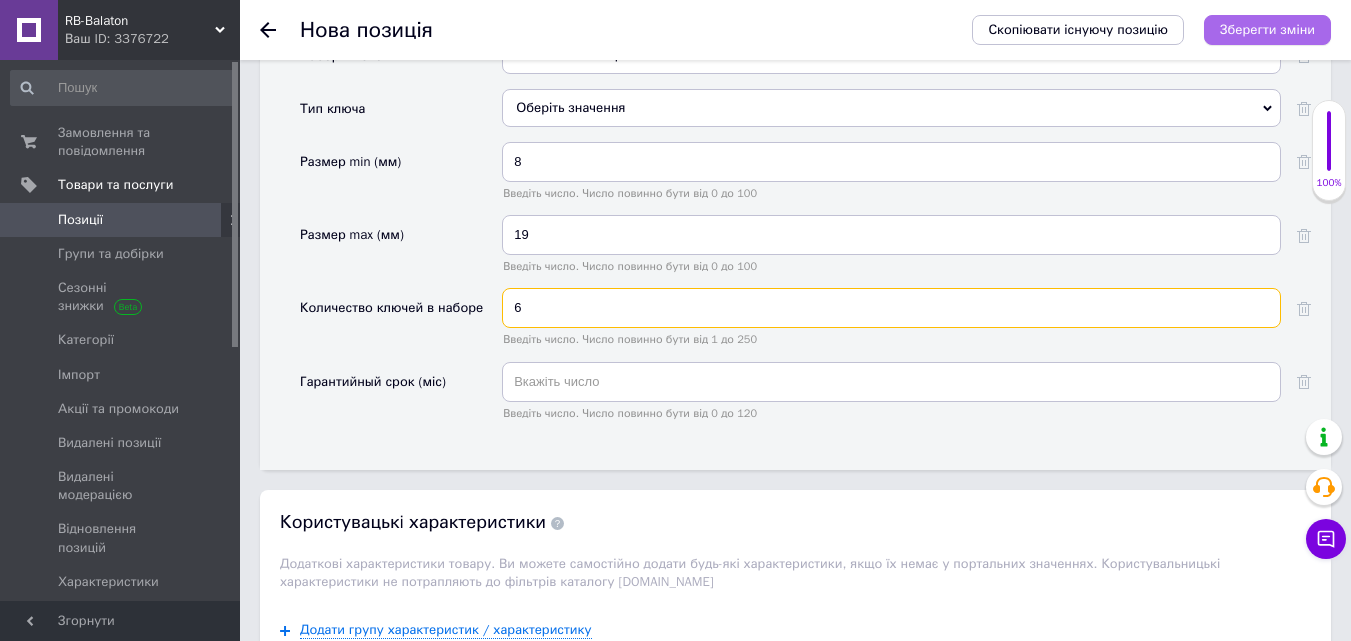 type on "6" 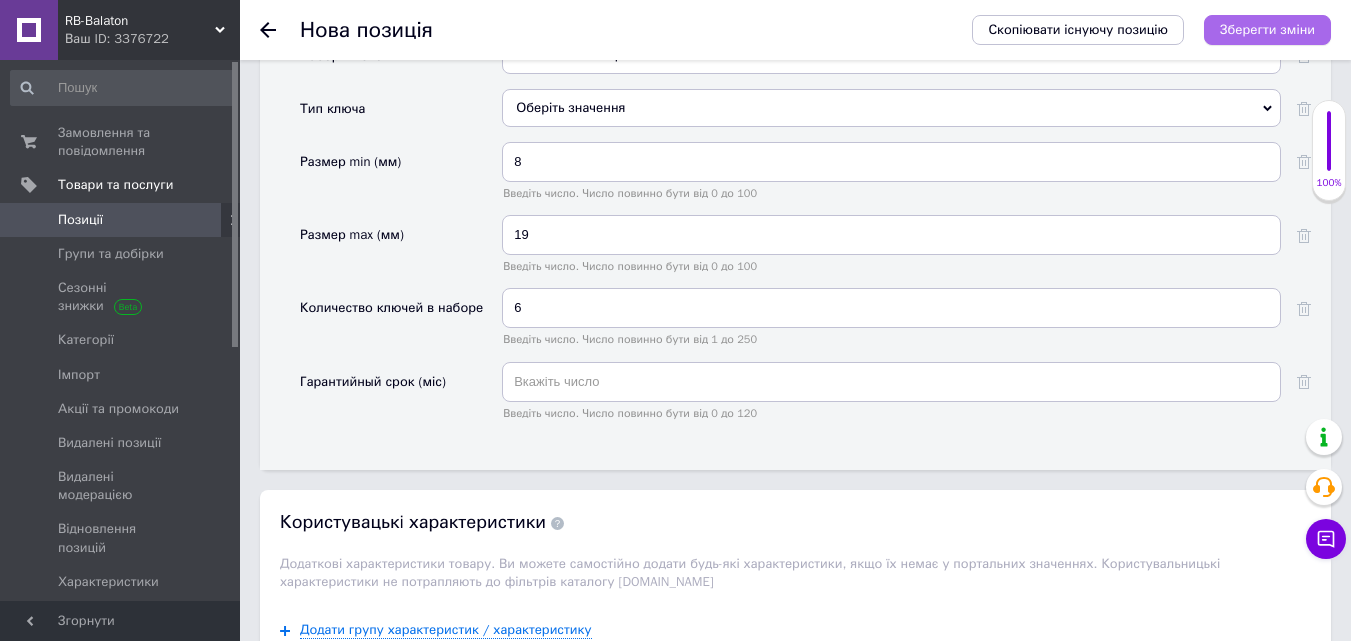 click on "Зберегти зміни" at bounding box center (1267, 29) 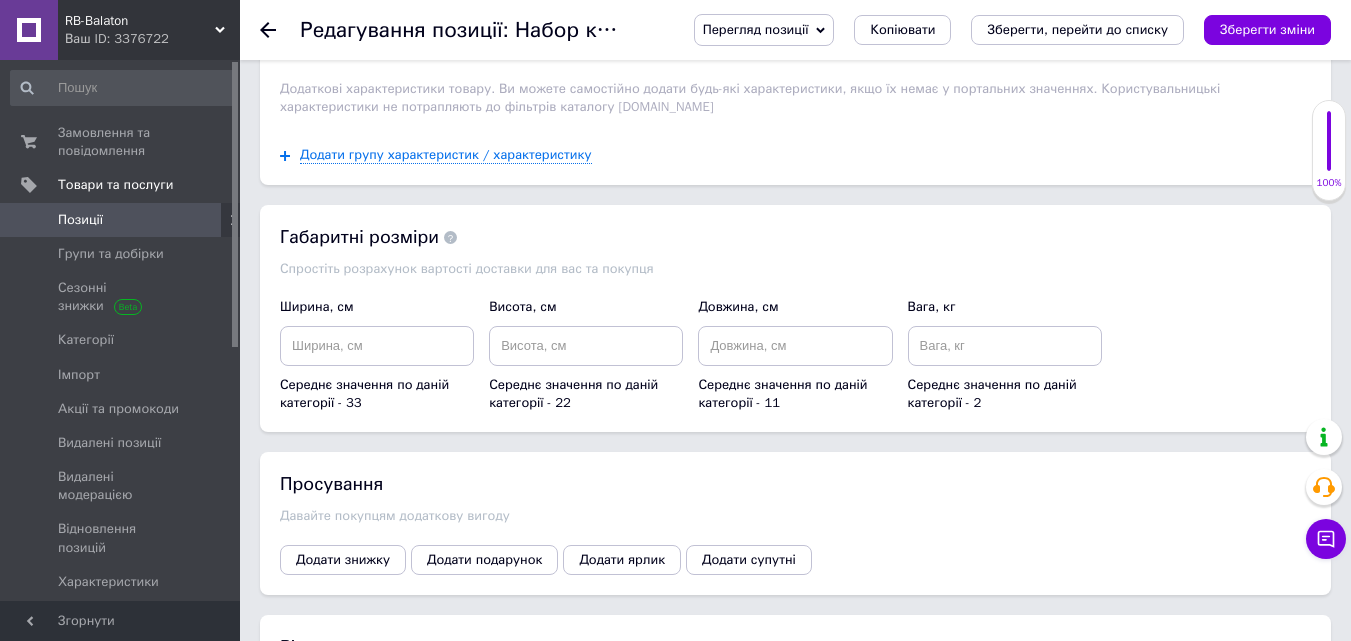 scroll, scrollTop: 2200, scrollLeft: 0, axis: vertical 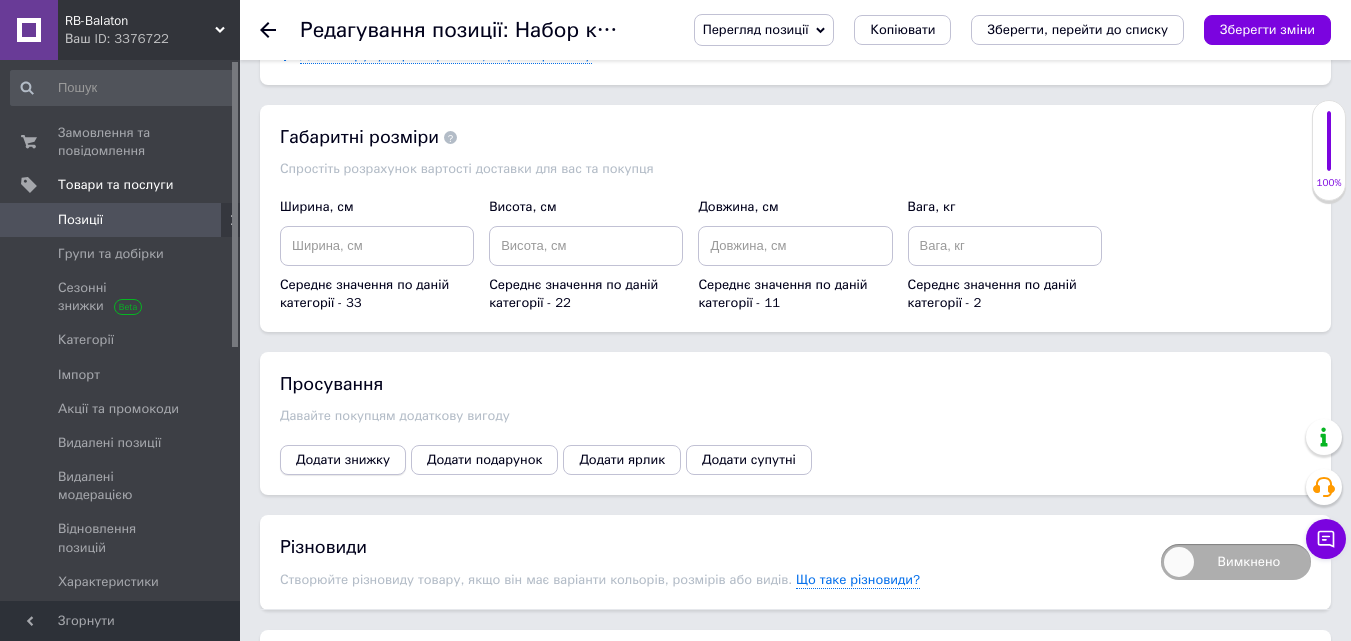 click on "Додати знижку" at bounding box center (343, 460) 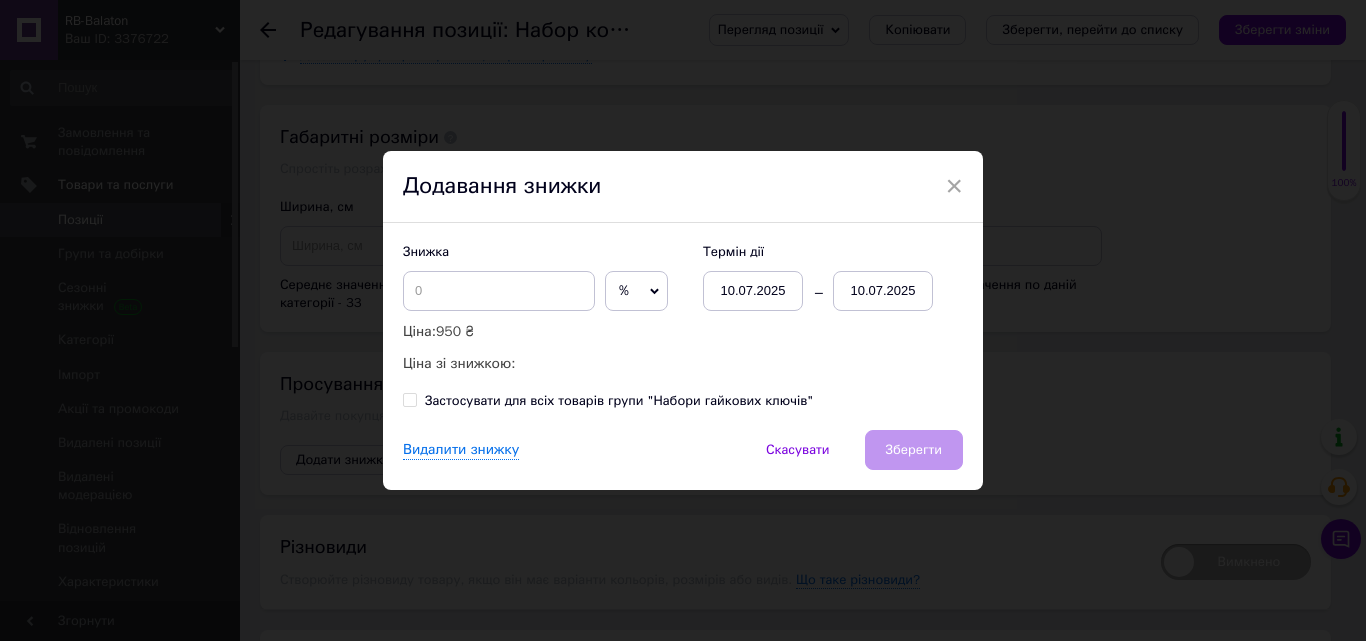 click on "%" at bounding box center [624, 290] 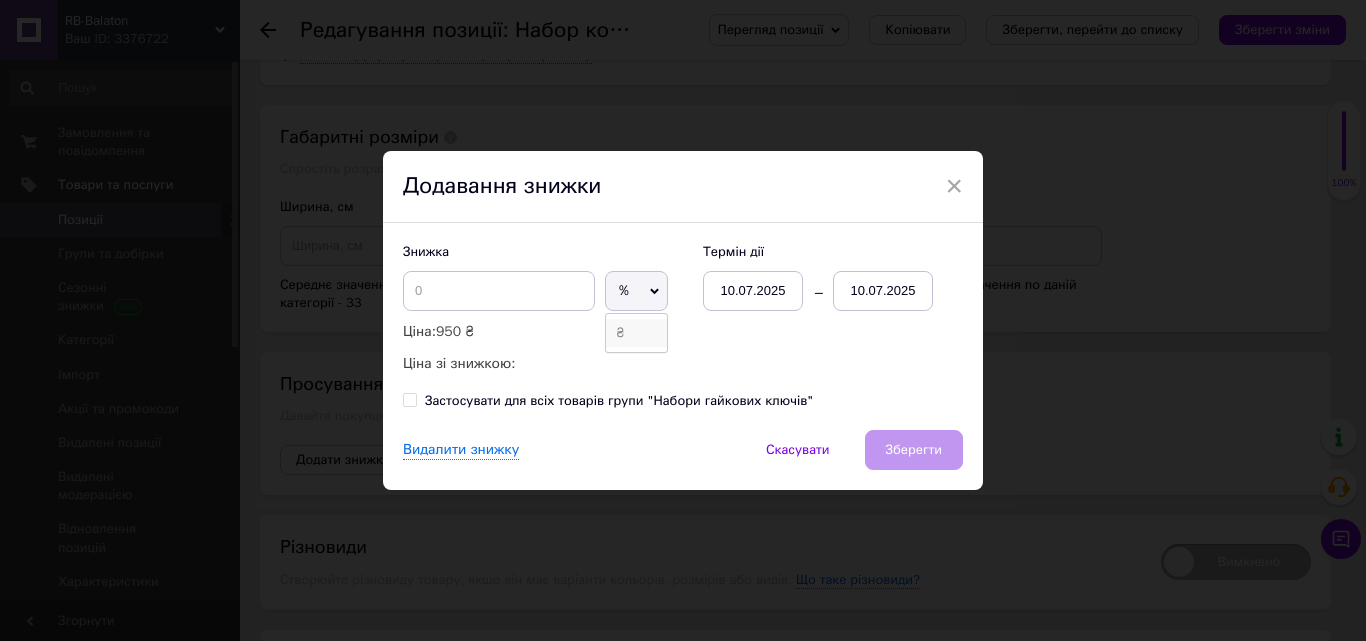 click on "₴" at bounding box center [636, 333] 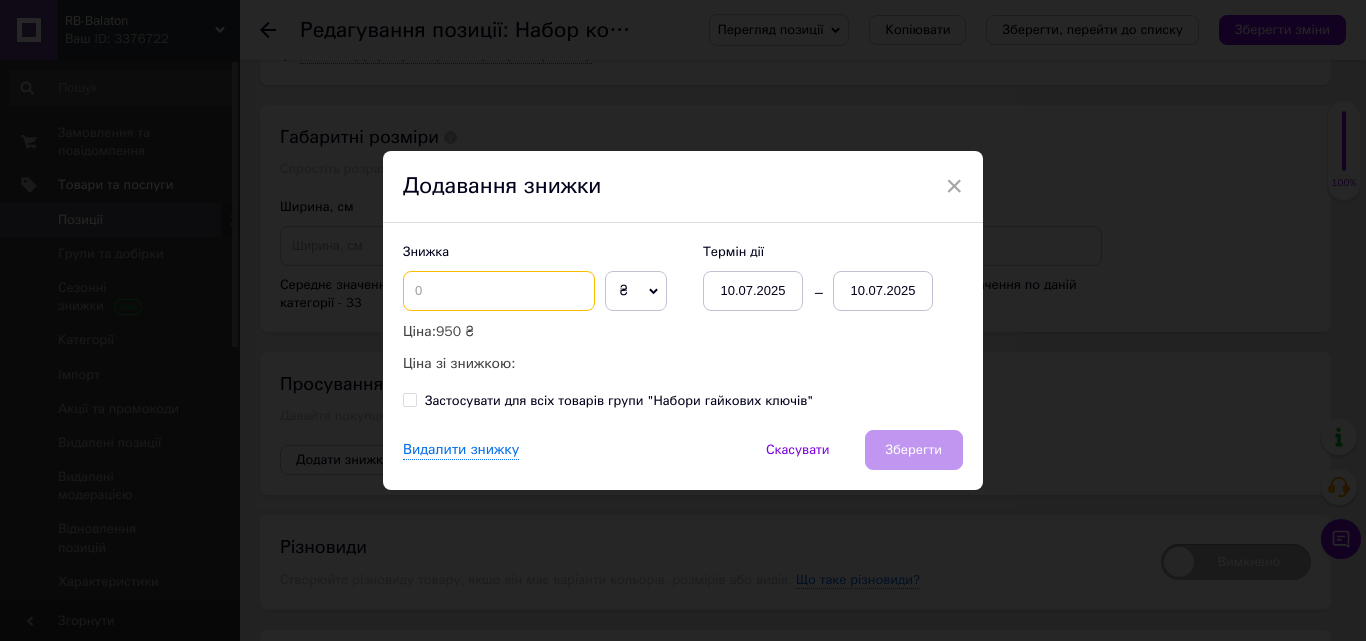 click at bounding box center (499, 291) 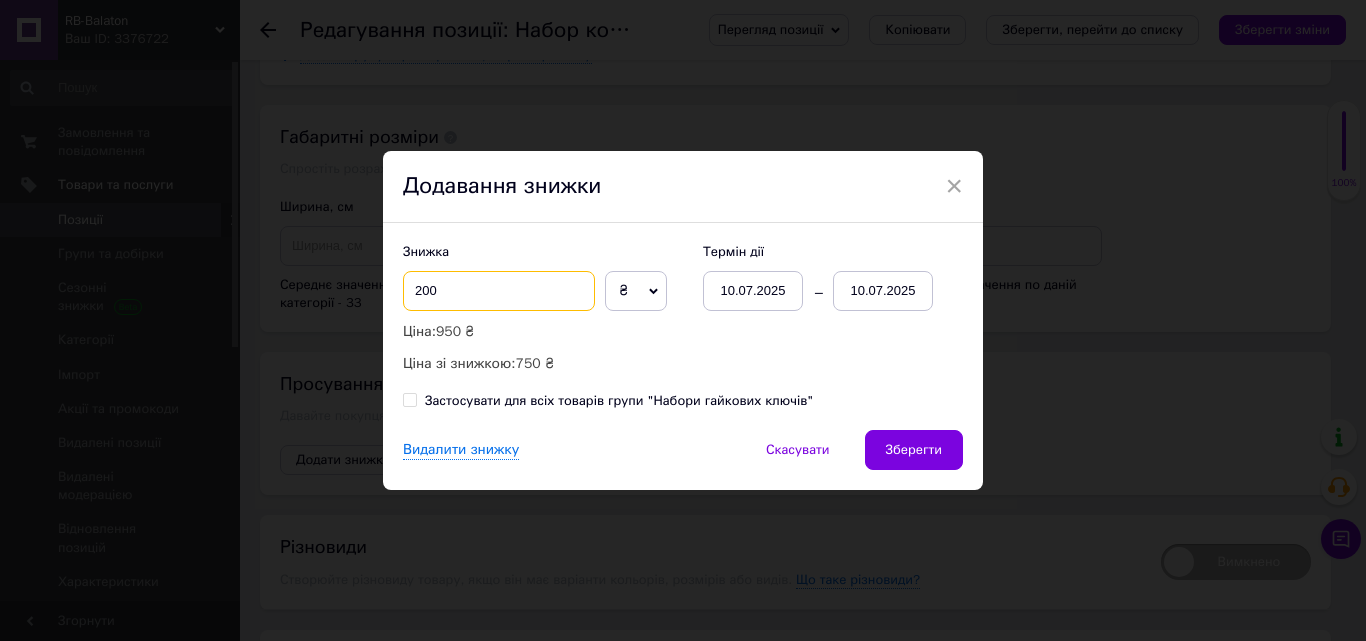 type on "200" 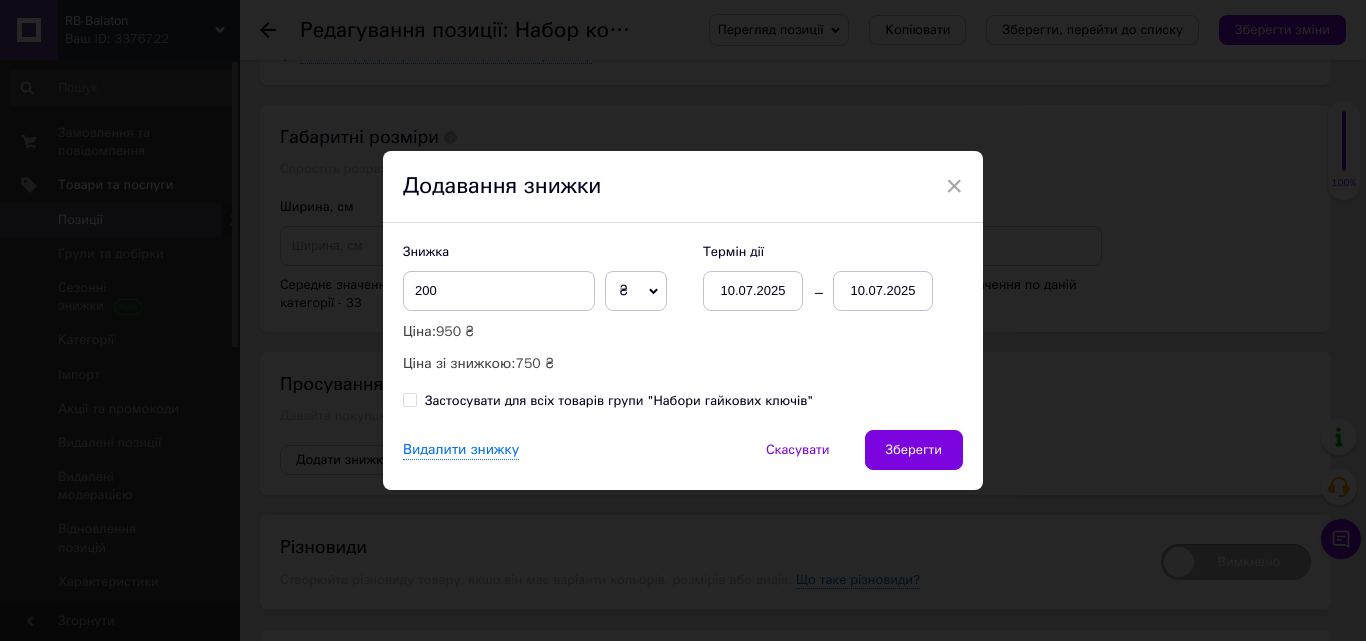 click on "10.07.2025" at bounding box center (883, 291) 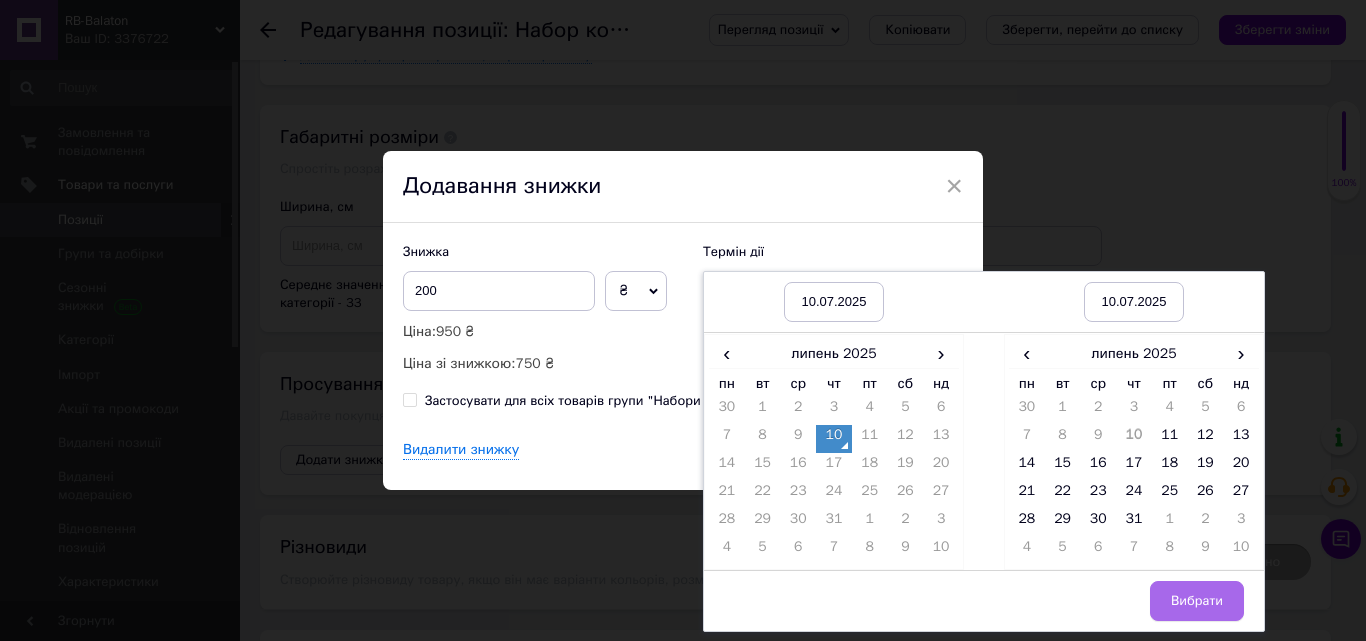 drag, startPoint x: 1125, startPoint y: 520, endPoint x: 1177, endPoint y: 580, distance: 79.397736 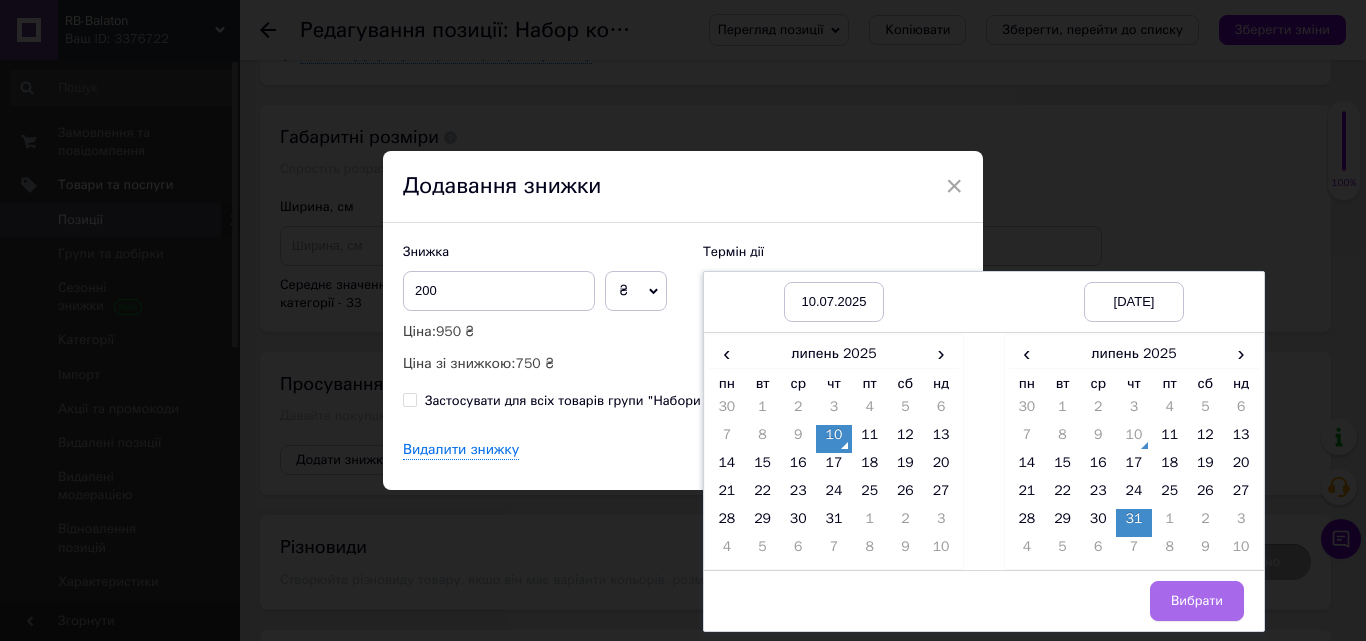 click on "Вибрати" at bounding box center (1197, 601) 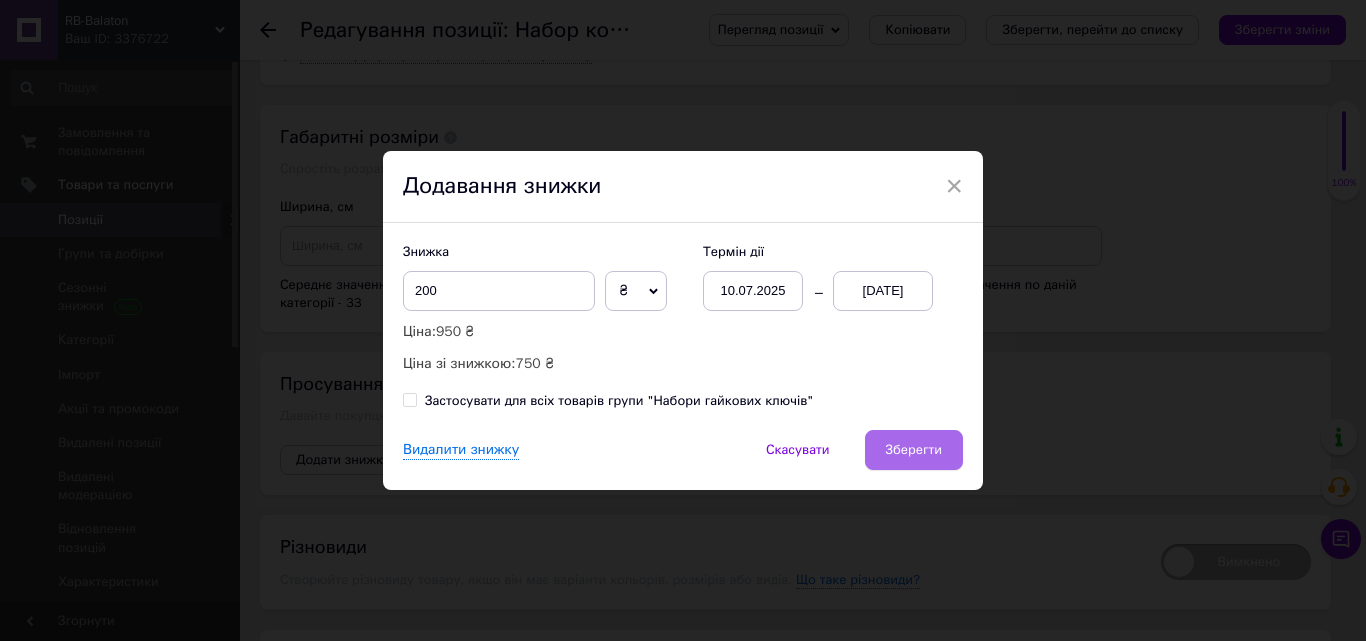click on "Зберегти" at bounding box center (914, 450) 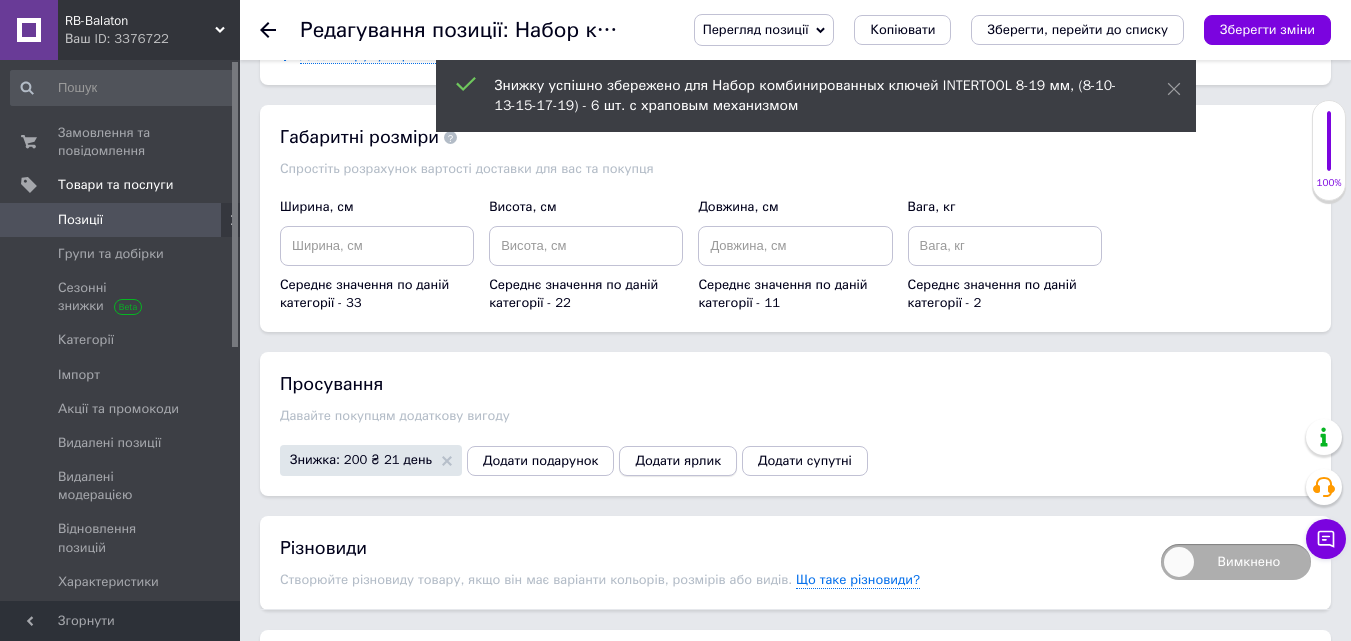 click on "Додати ярлик" at bounding box center (678, 461) 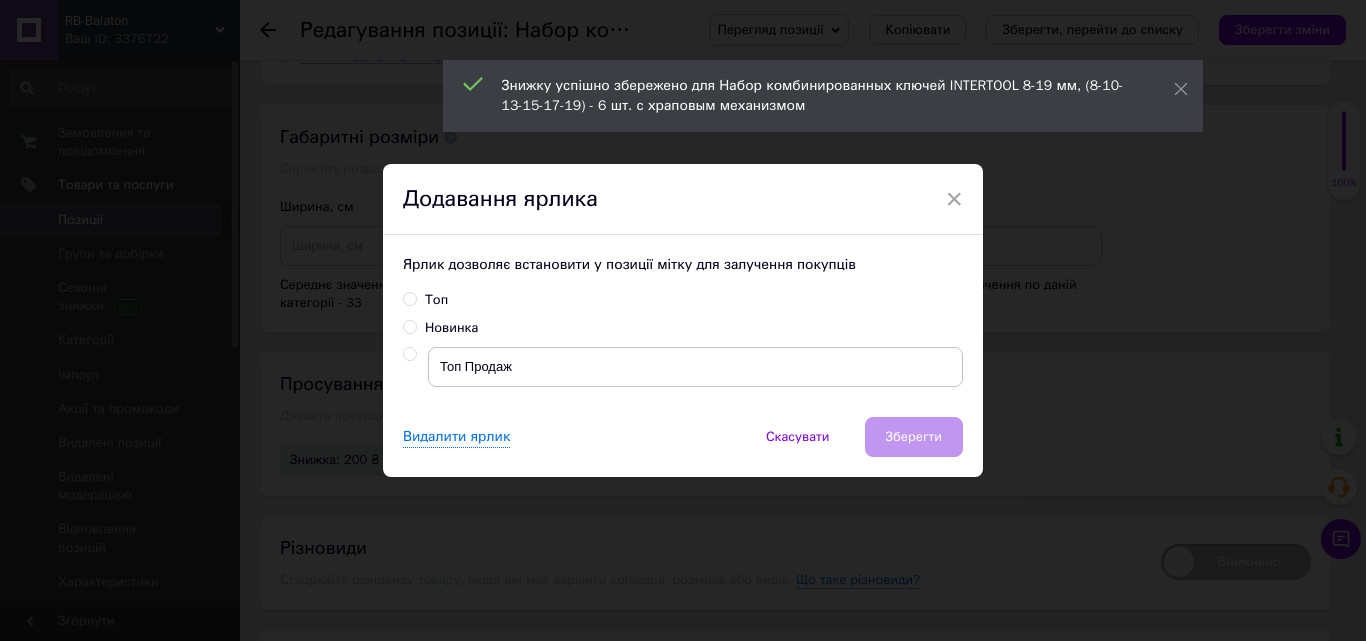 click on "Топ" at bounding box center (409, 298) 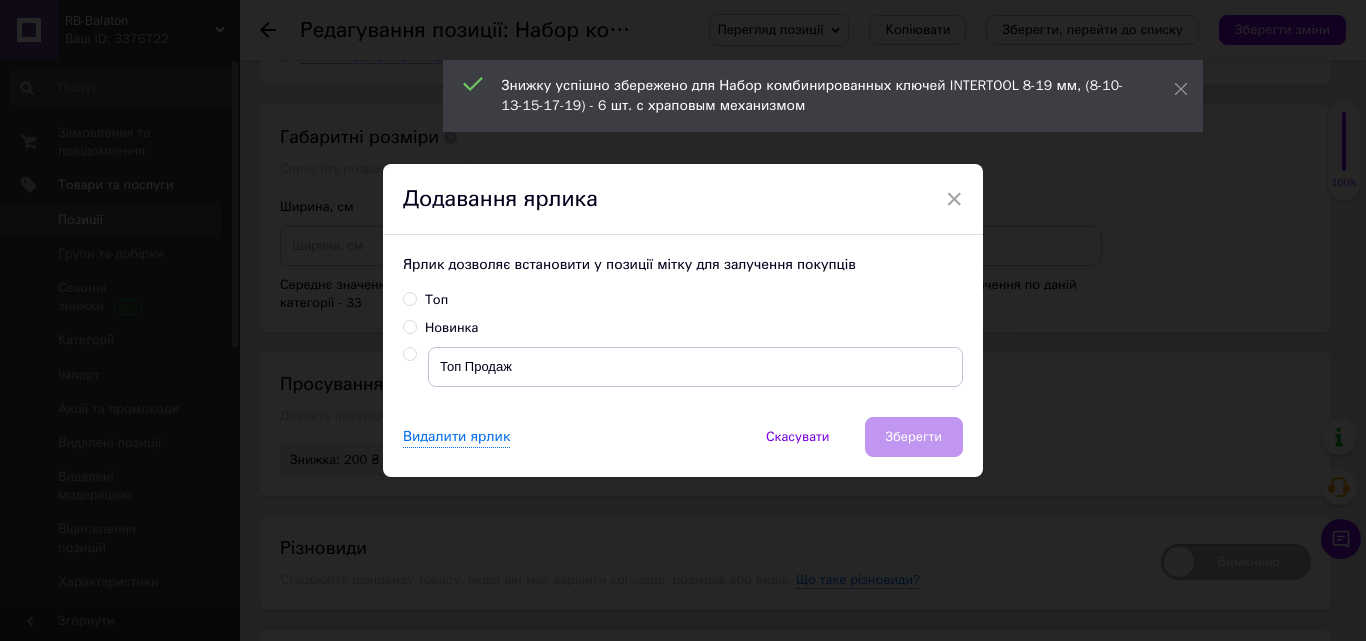 radio on "true" 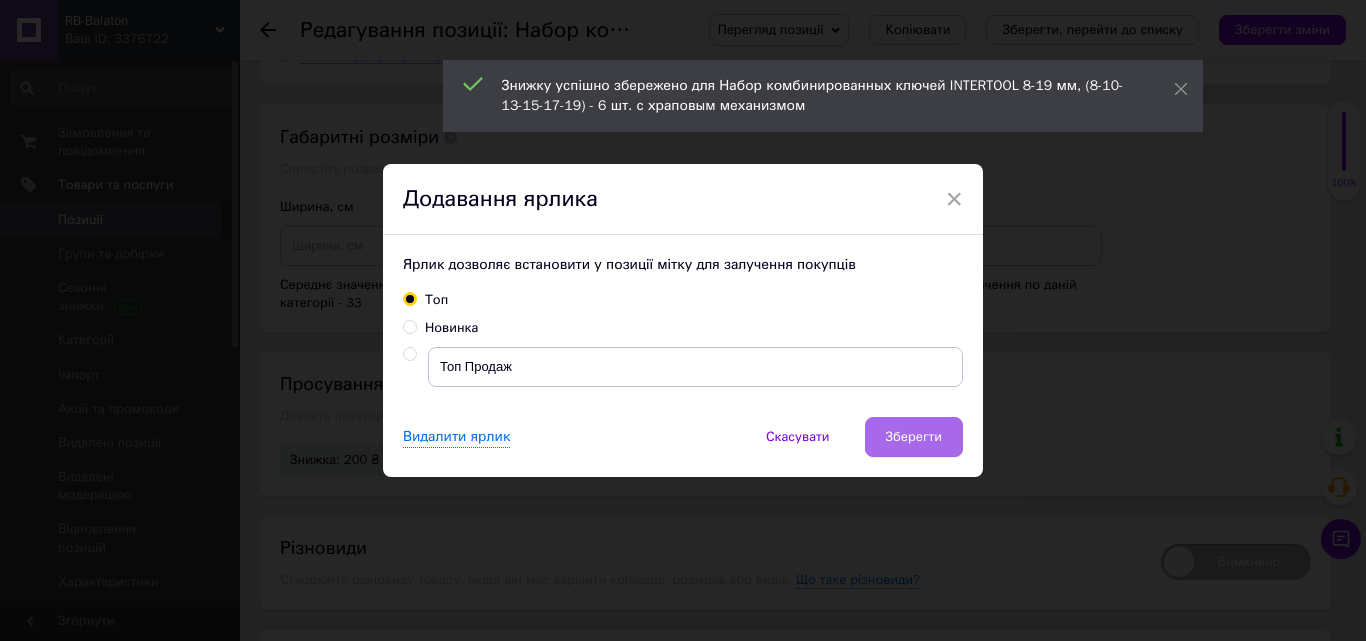click on "Зберегти" at bounding box center [914, 437] 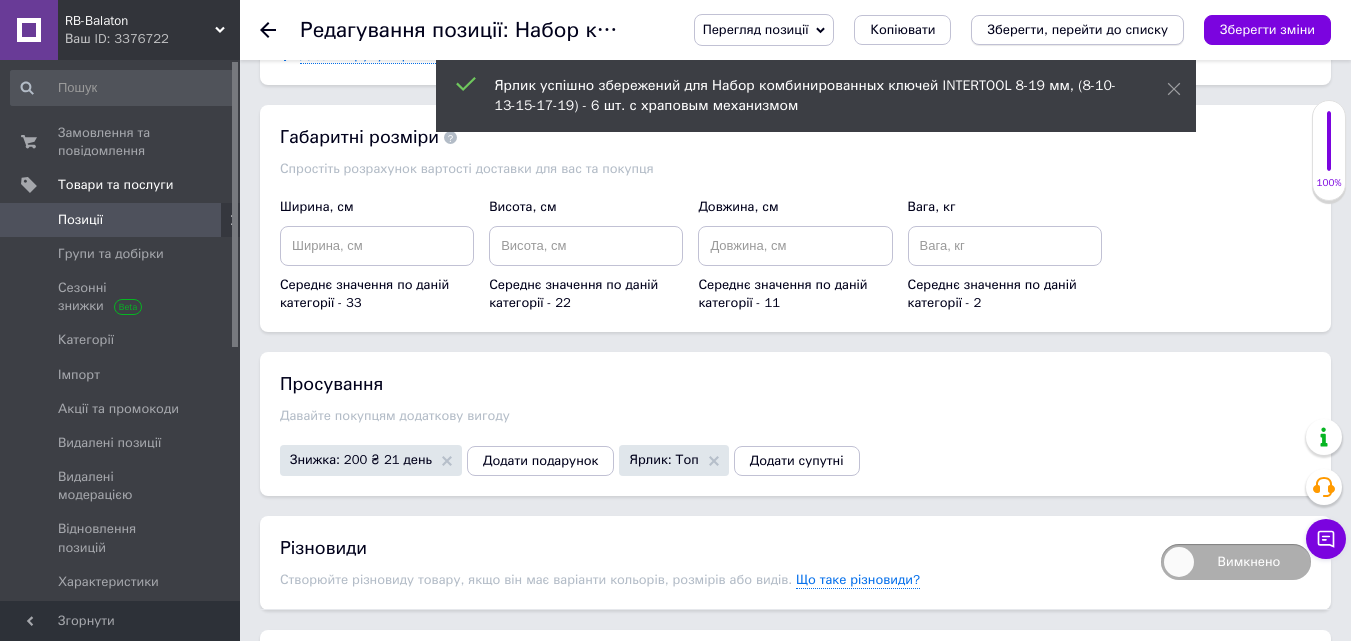 click on "Зберегти, перейти до списку" at bounding box center (1077, 29) 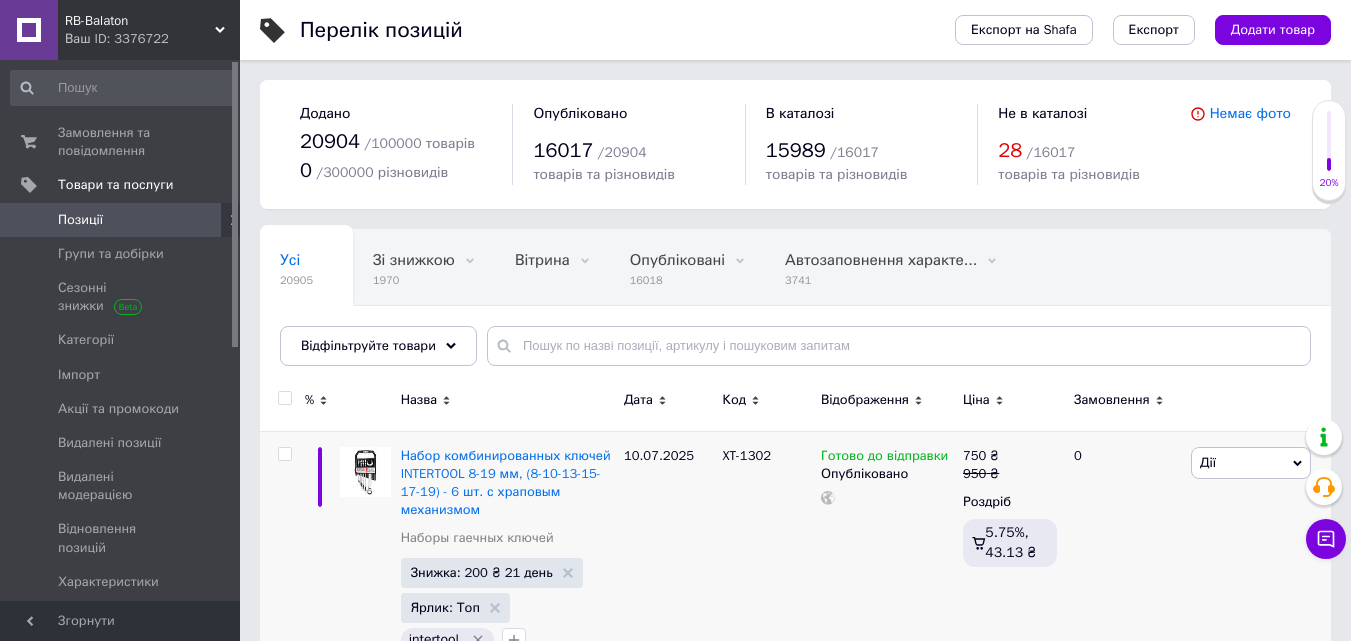 scroll, scrollTop: 100, scrollLeft: 0, axis: vertical 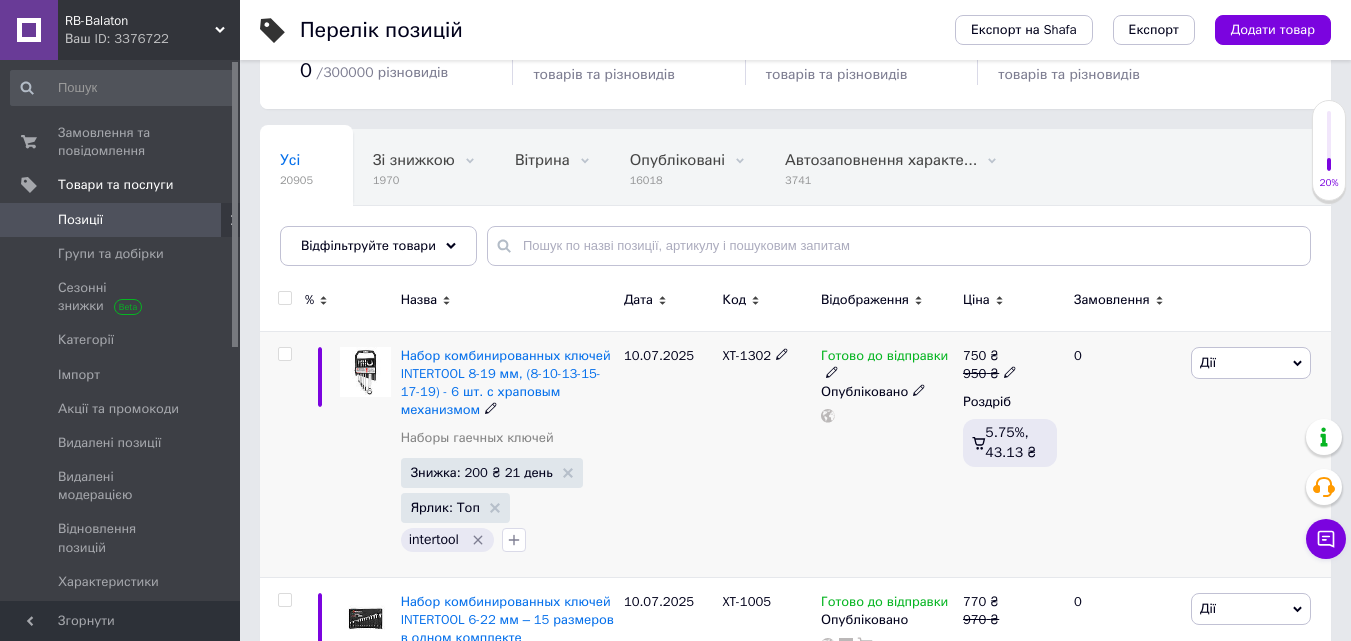 click on "XT-1302" at bounding box center [746, 355] 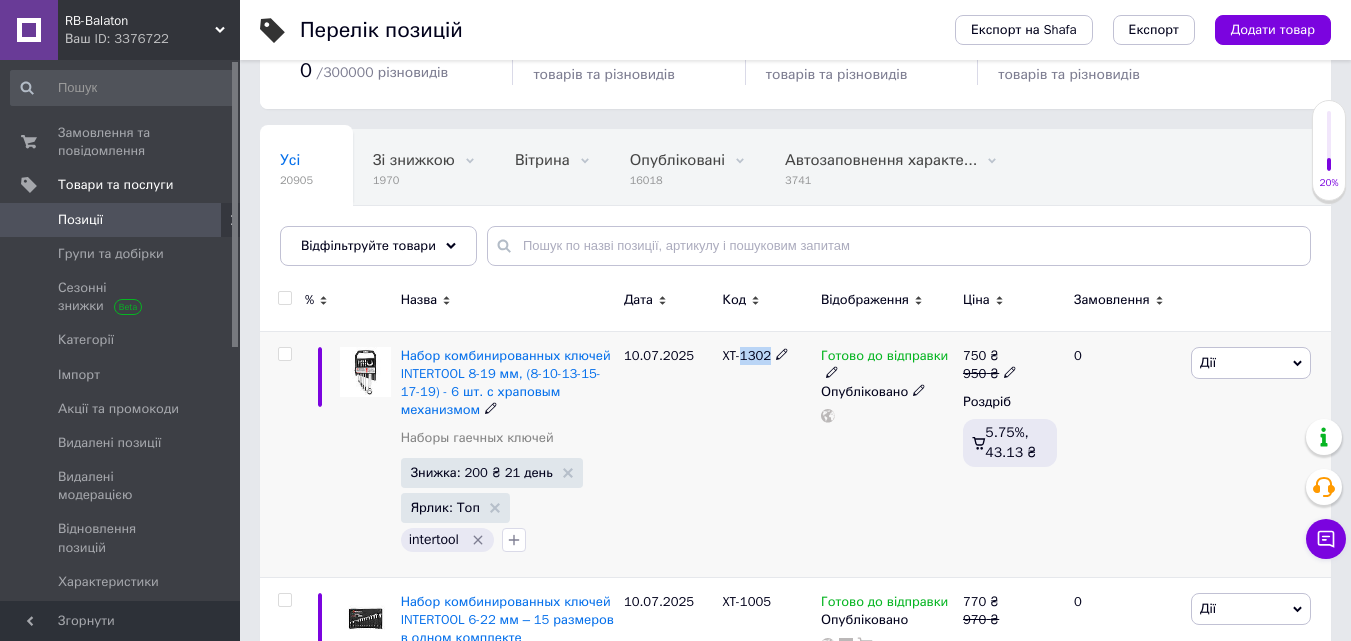 click on "XT-1302" at bounding box center (746, 355) 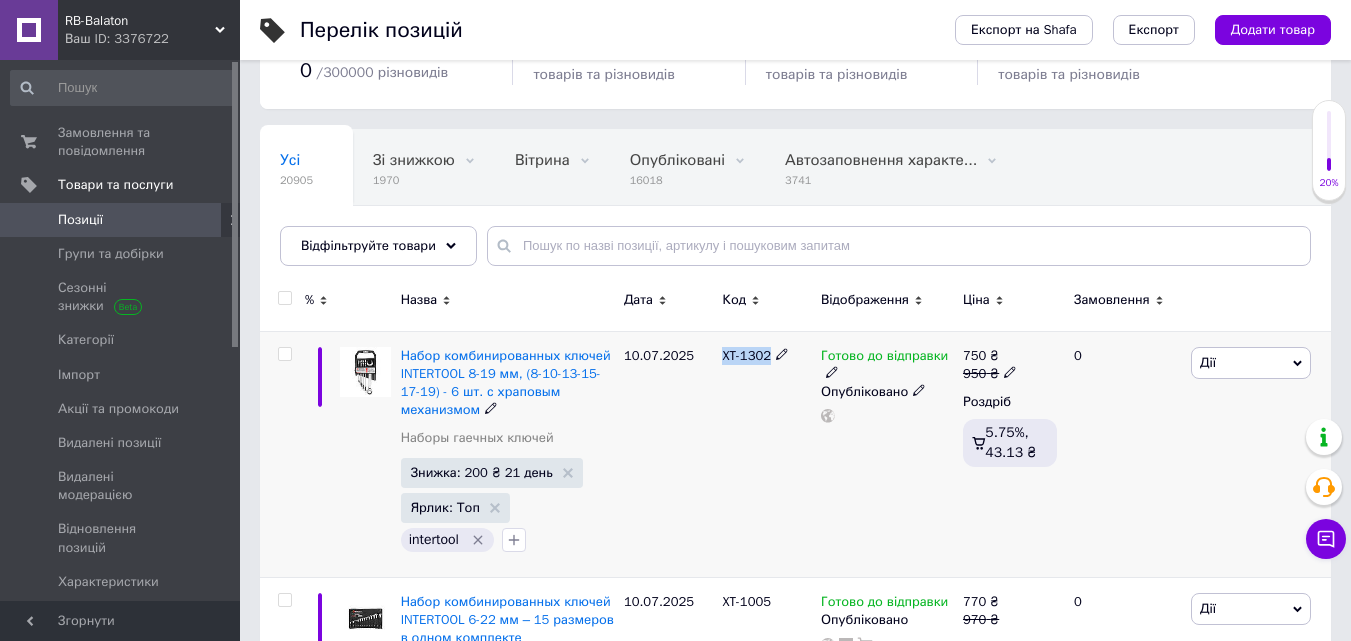 copy on "XT-1302" 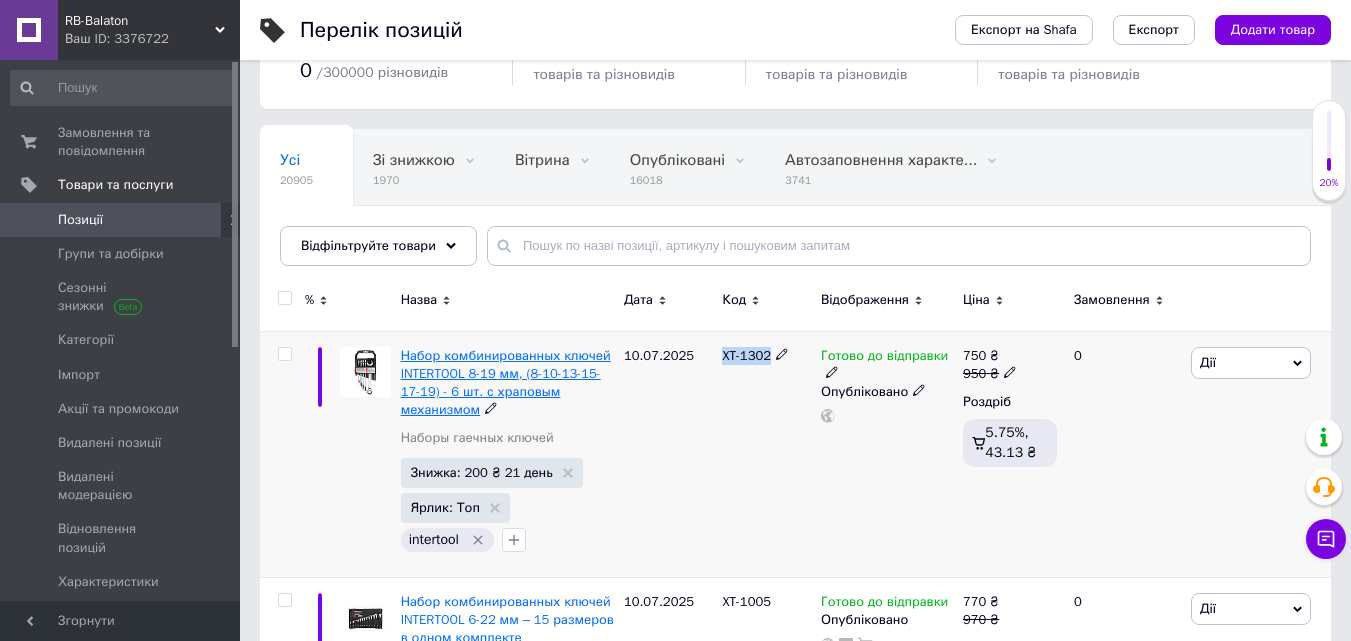 click on "Набор комбинированных ключей INTERTOOL 8-19 мм, (8-10-13-15-17-19) - 6 шт. с храповым механизмом" at bounding box center (506, 383) 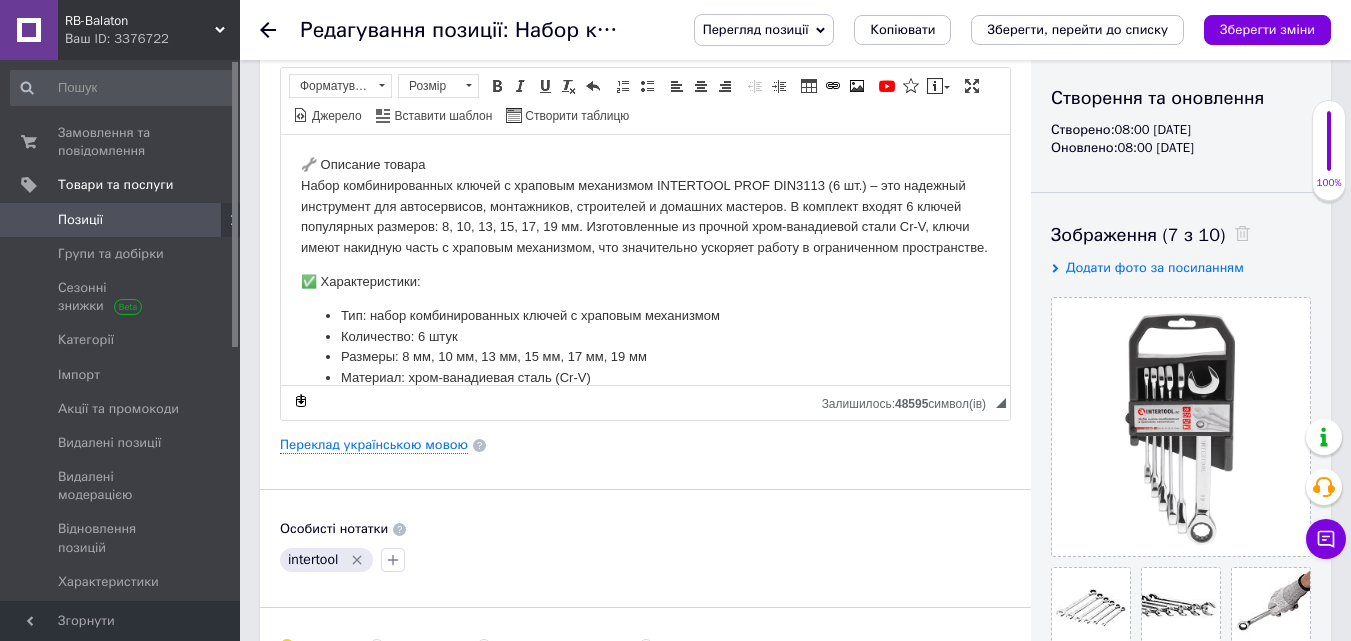 scroll, scrollTop: 0, scrollLeft: 0, axis: both 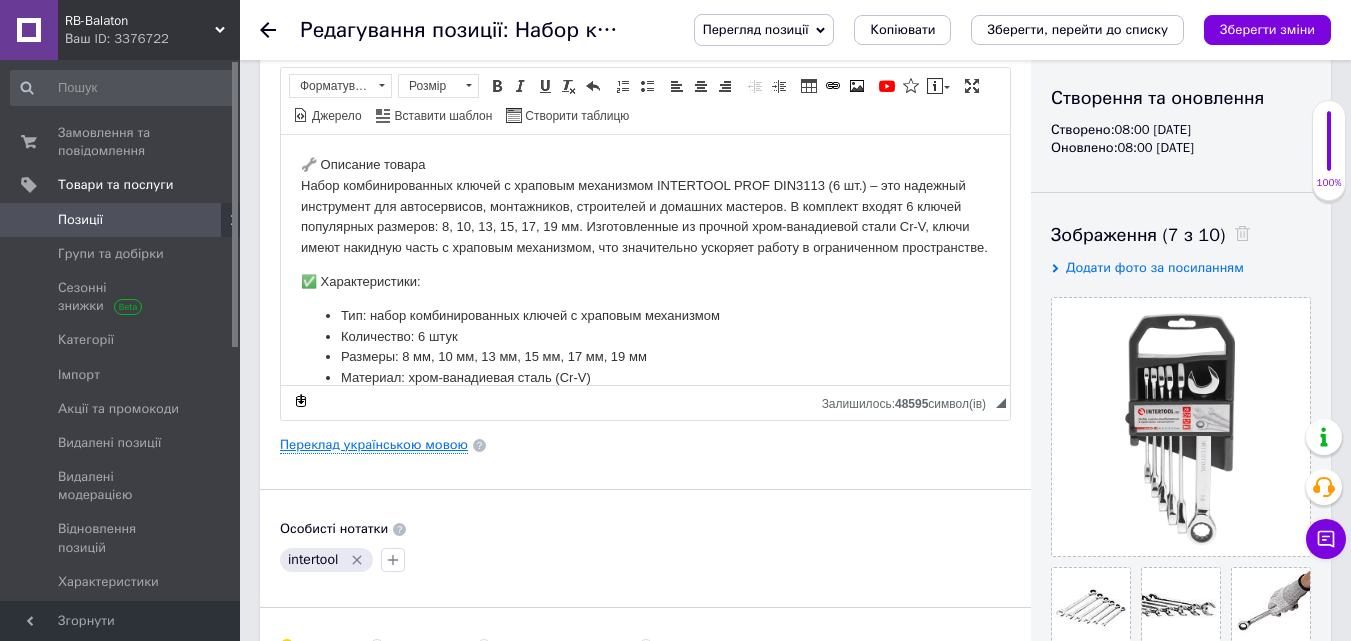 click on "Переклад українською мовою" at bounding box center [645, 445] 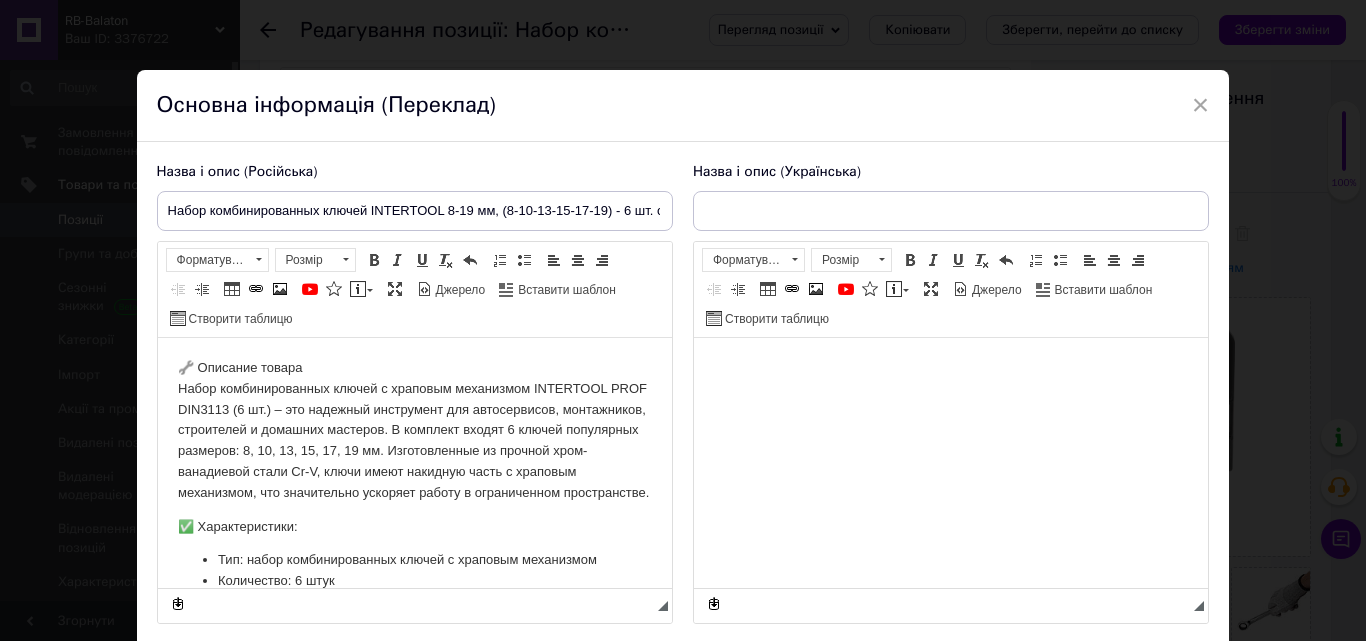 scroll, scrollTop: 0, scrollLeft: 0, axis: both 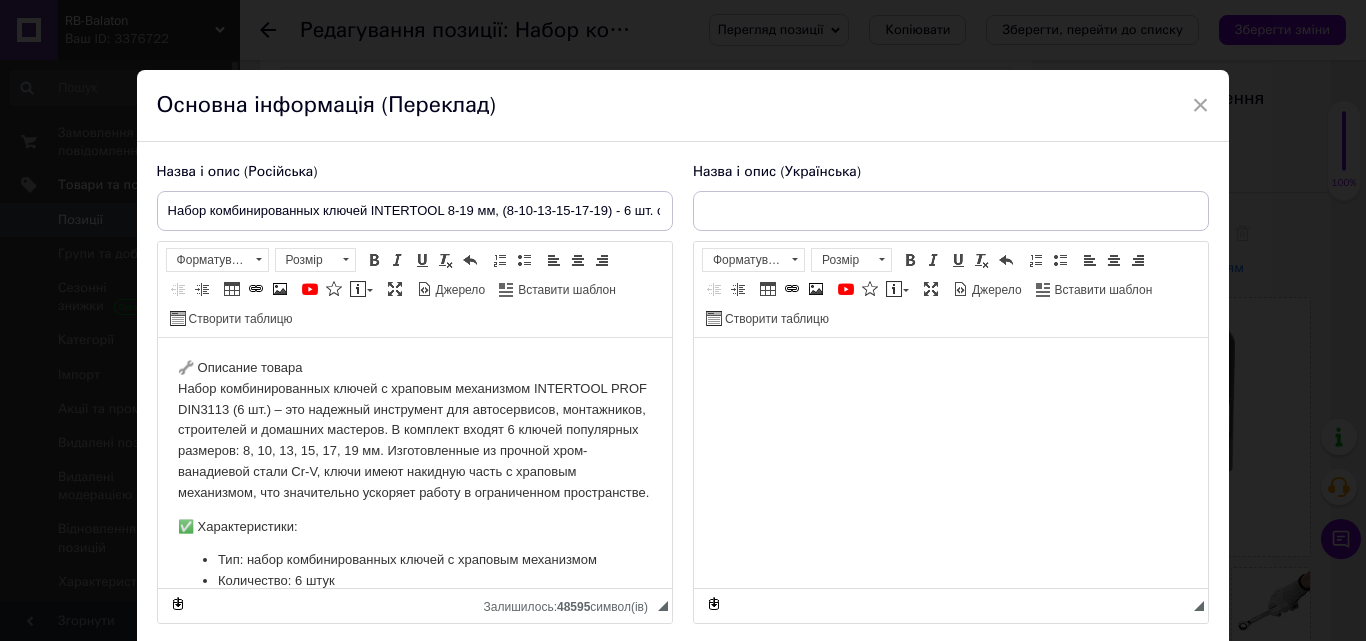 type on "Набір комбінованих ключів INTERTOOL 8-19 мм, (8-10-13-15-17-19)— 6 шт. з храповим механізмом" 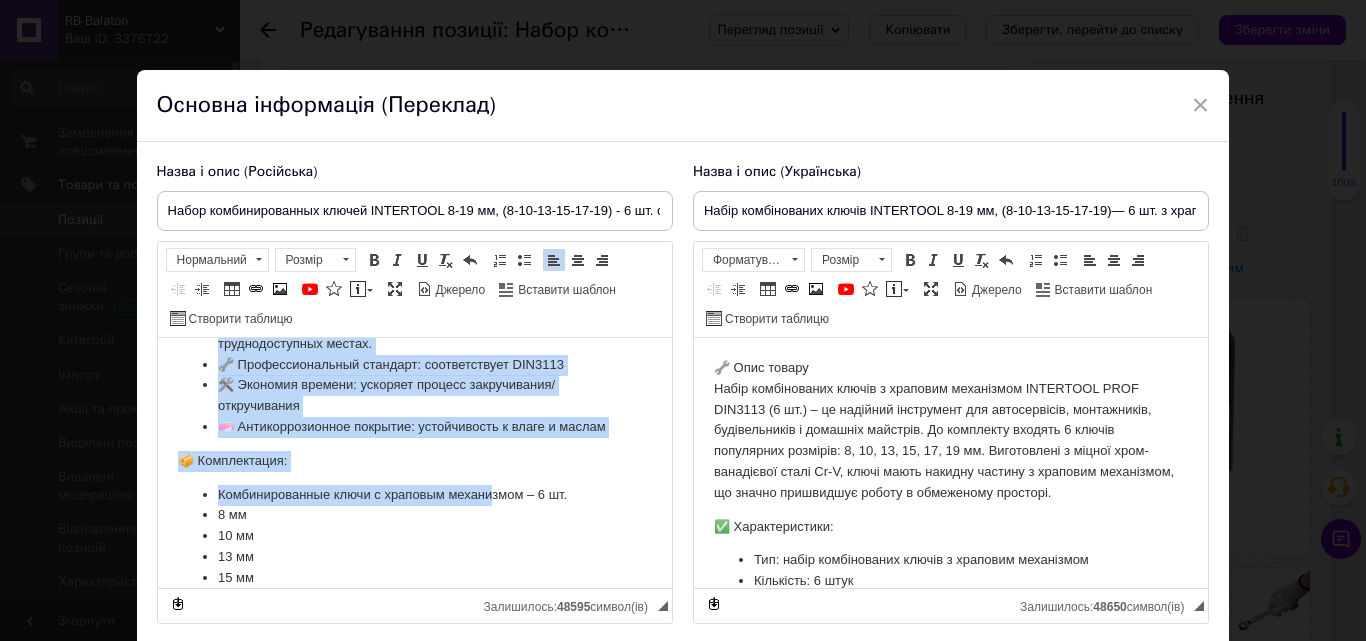 scroll, scrollTop: 783, scrollLeft: 0, axis: vertical 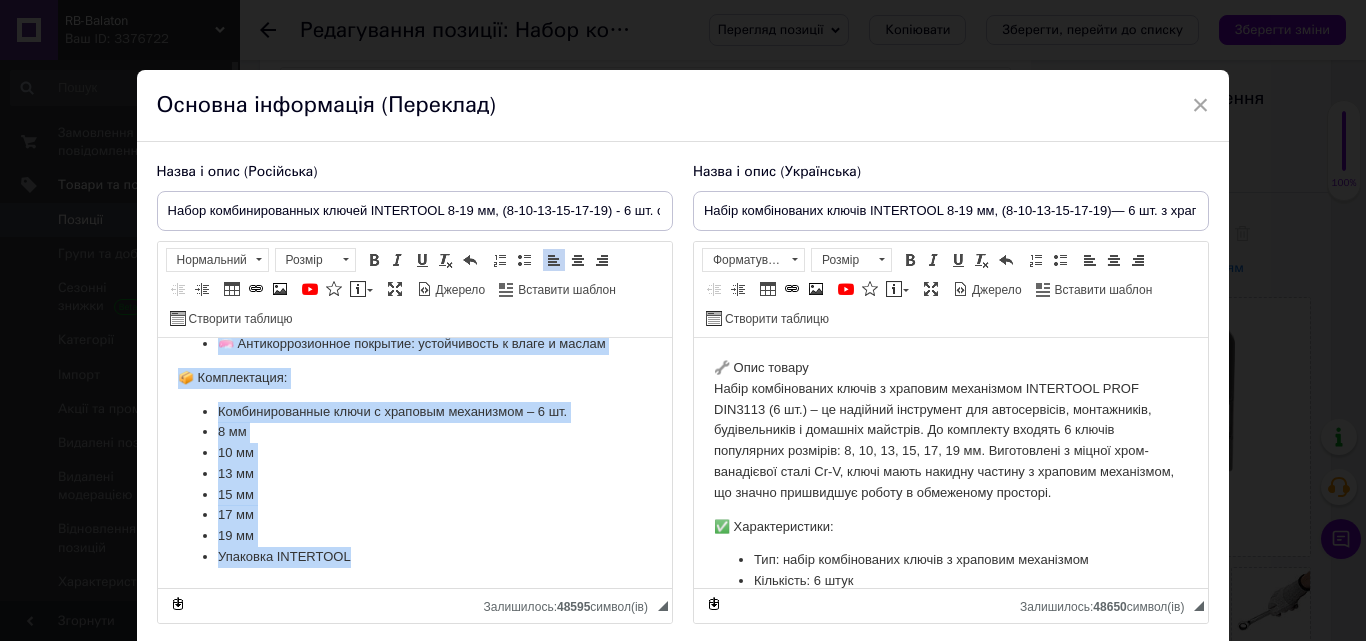 drag, startPoint x: 178, startPoint y: 368, endPoint x: 494, endPoint y: 618, distance: 402.93423 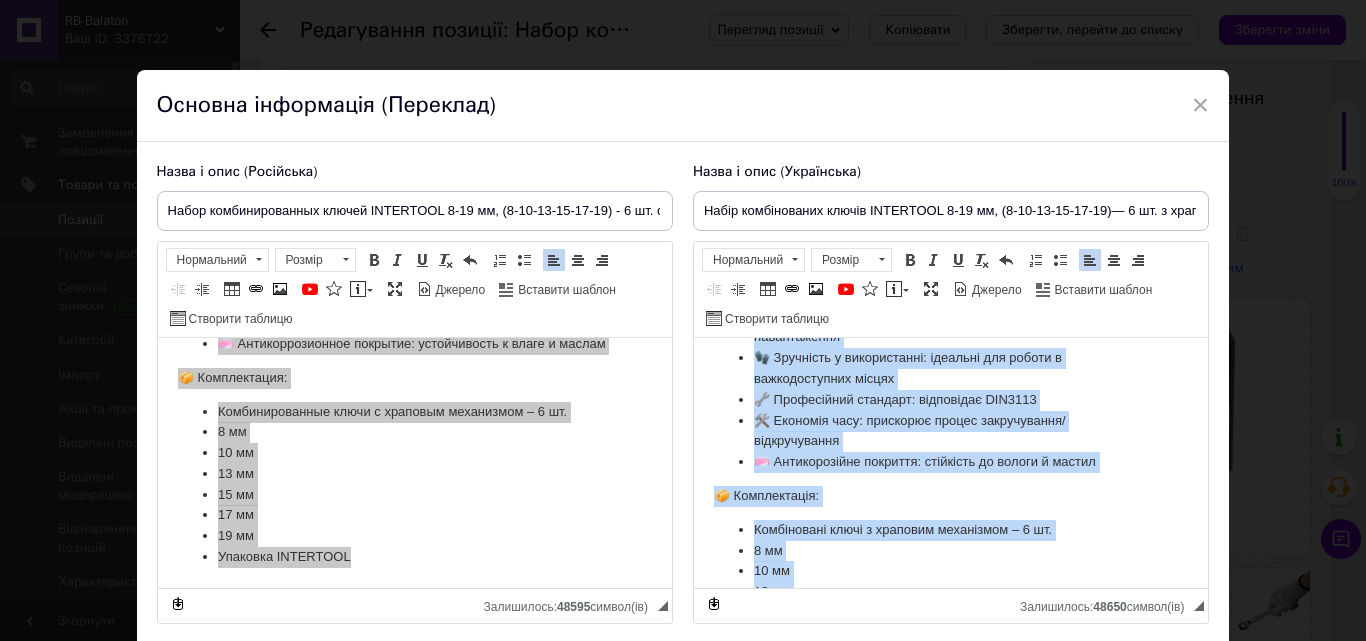 scroll, scrollTop: 700, scrollLeft: 0, axis: vertical 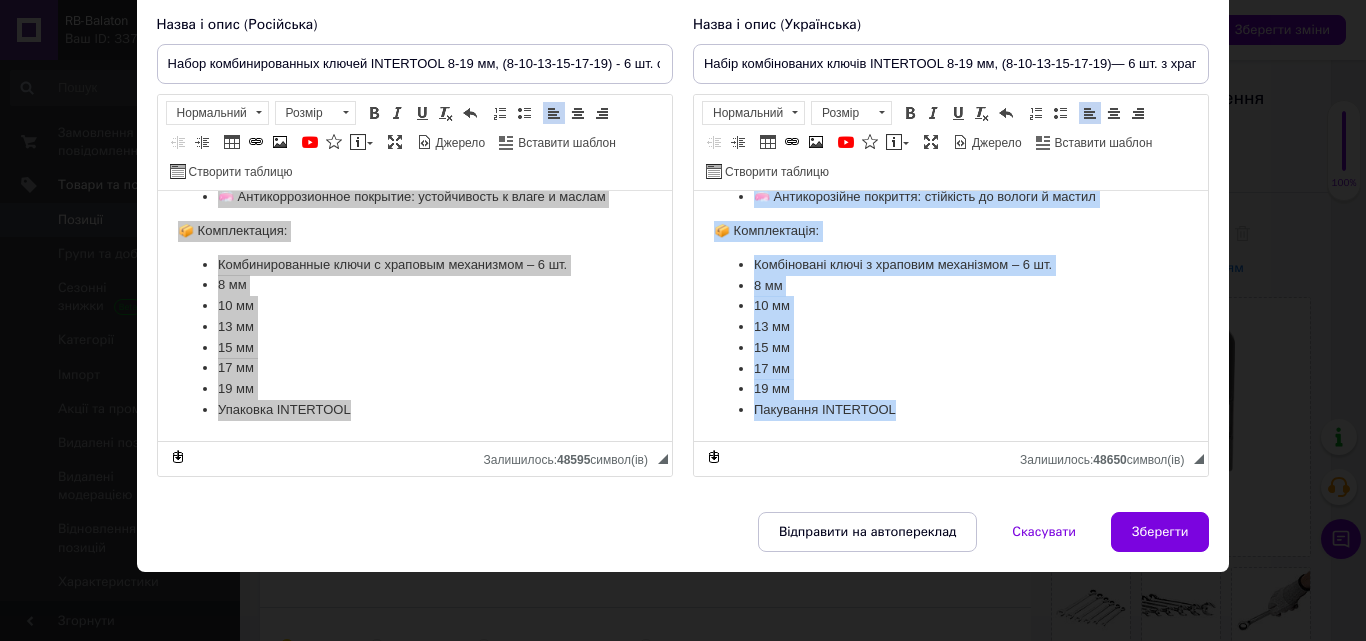 drag, startPoint x: 708, startPoint y: 213, endPoint x: 1711, endPoint y: 818, distance: 1171.3385 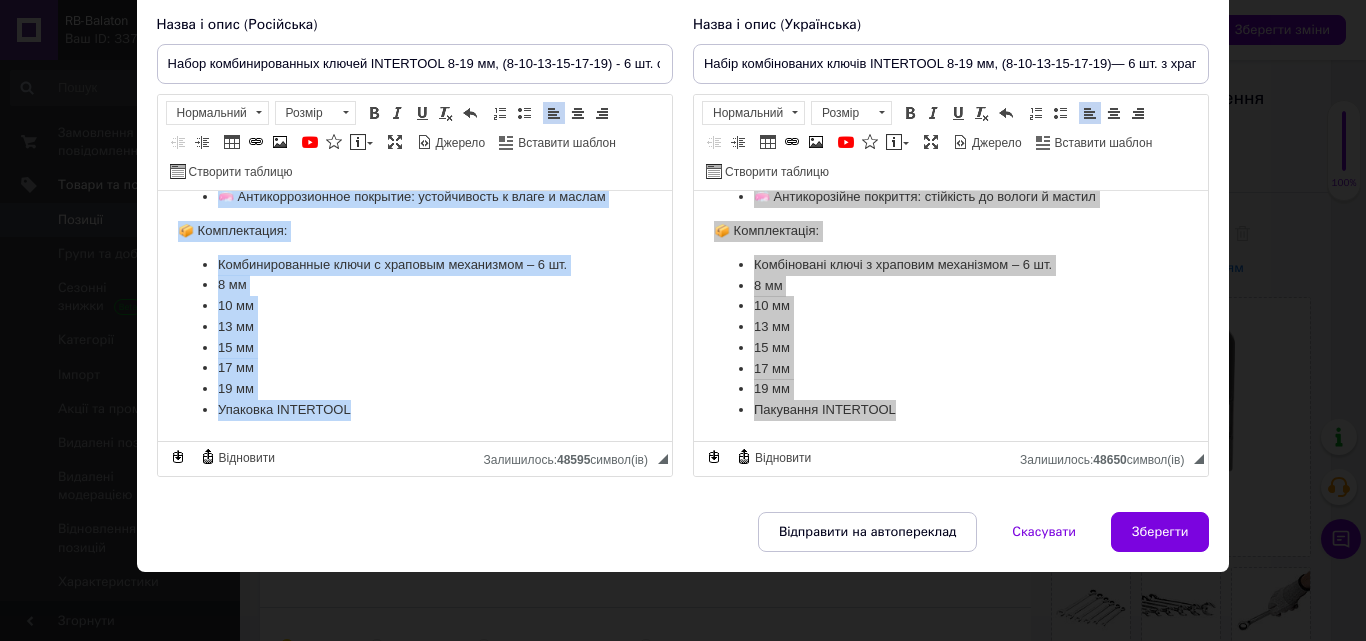 click on "Упаковка INTERTOOL" at bounding box center [414, 410] 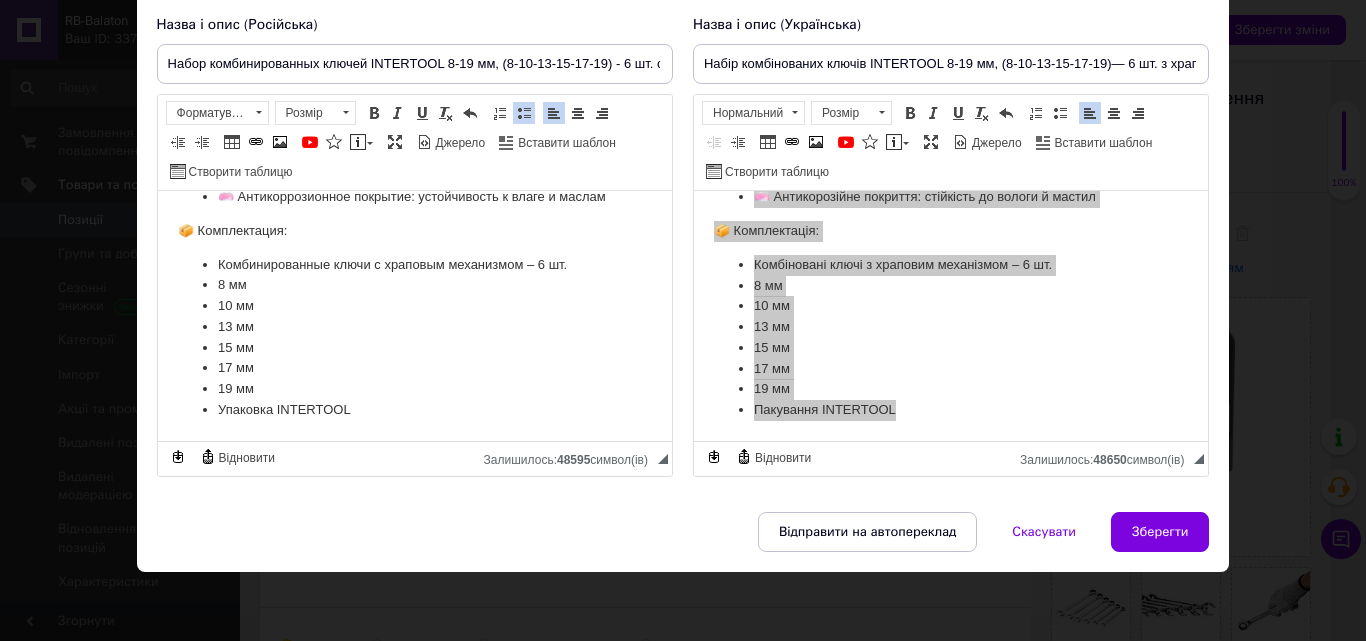 click on "Упаковка INTERTOOL" at bounding box center [414, 410] 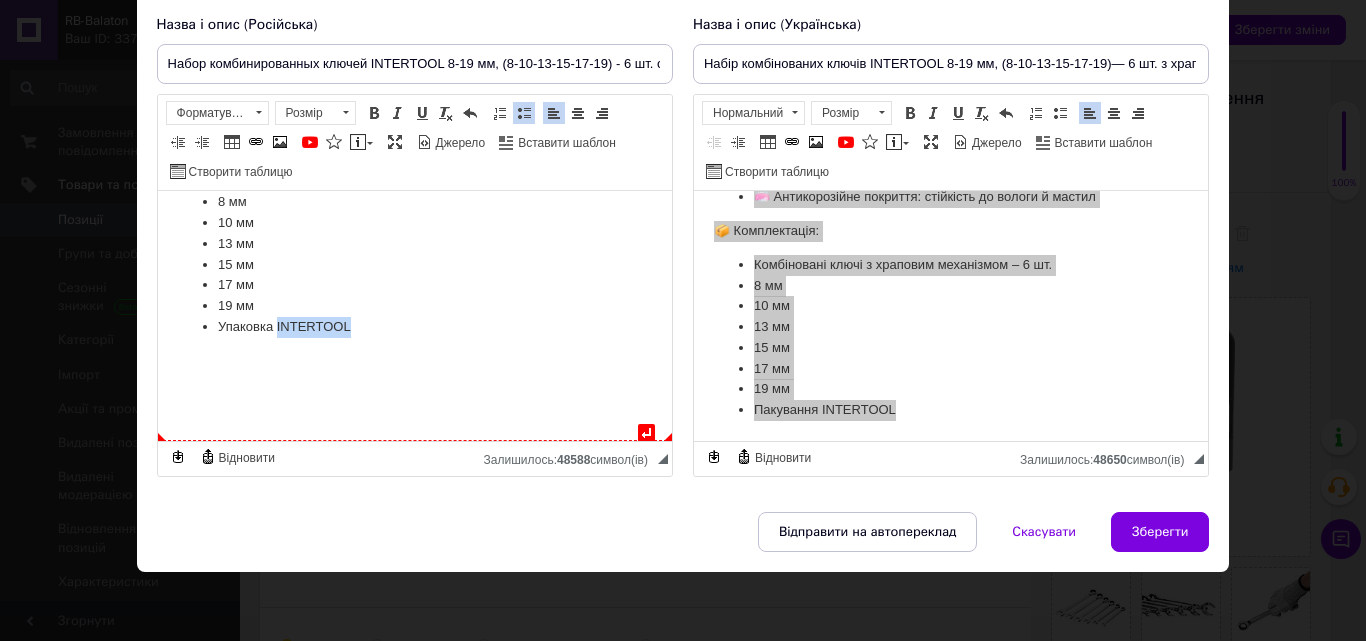 click on "Упаковка INTERTOOL" at bounding box center (414, 327) 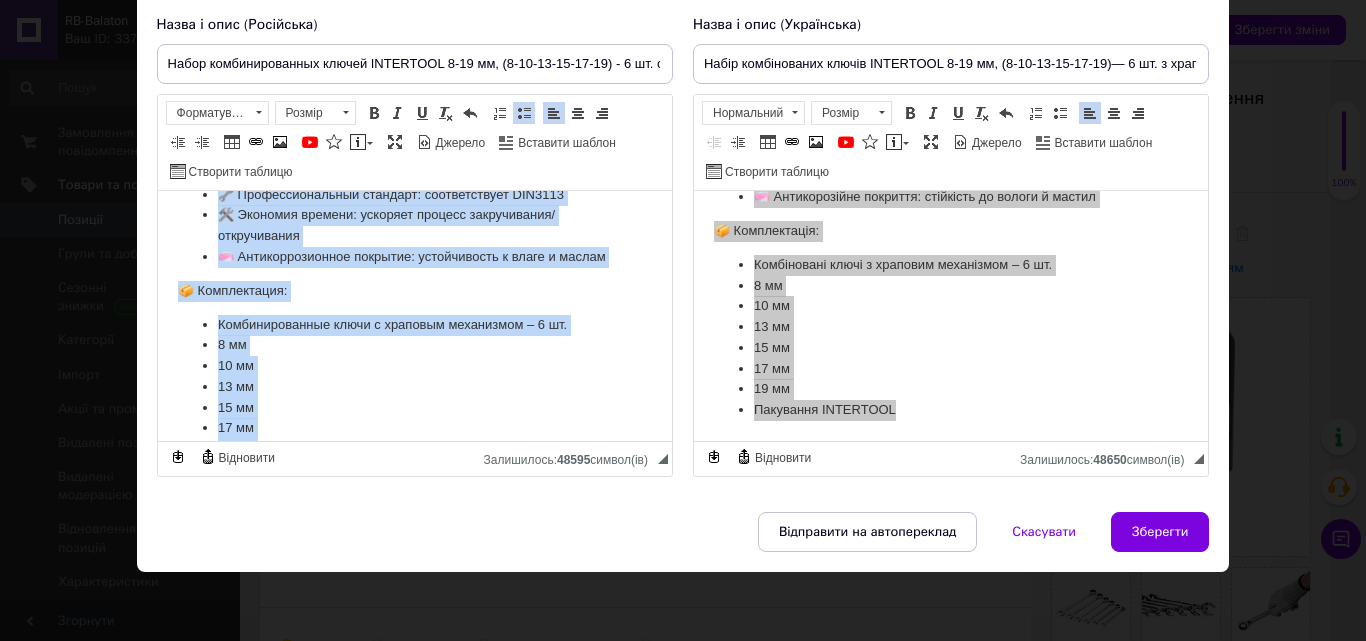 scroll, scrollTop: 0, scrollLeft: 0, axis: both 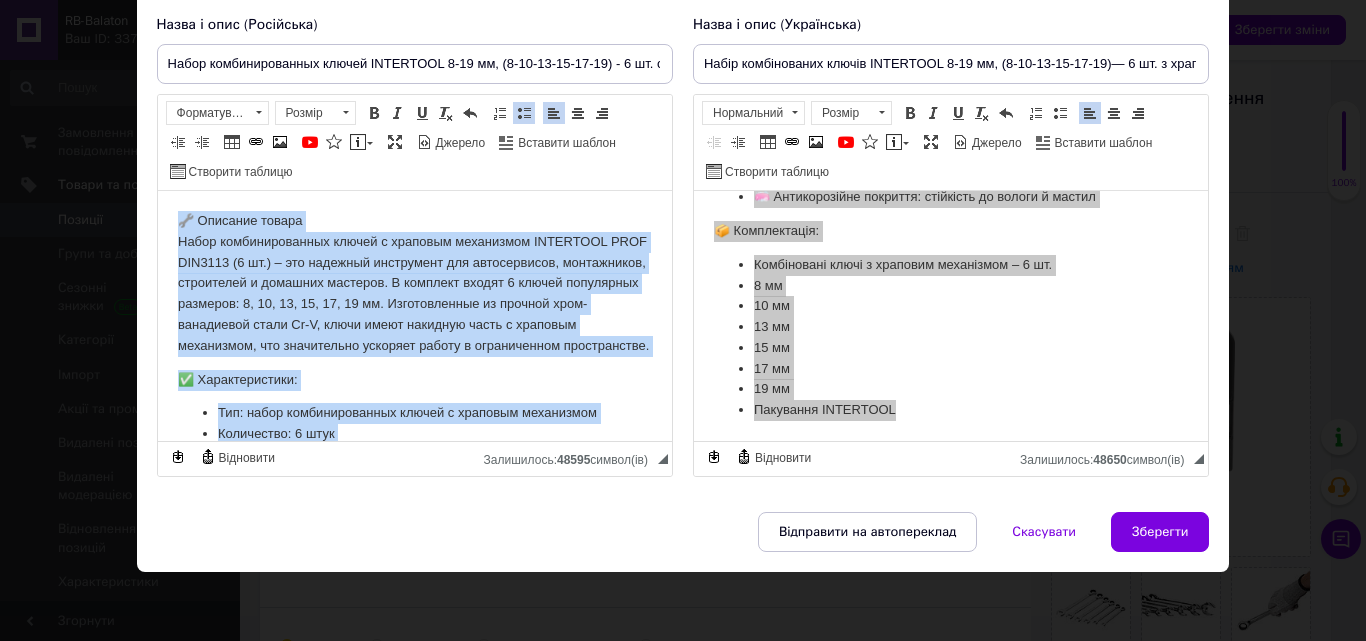 drag, startPoint x: 365, startPoint y: 409, endPoint x: 92, endPoint y: 158, distance: 370.85037 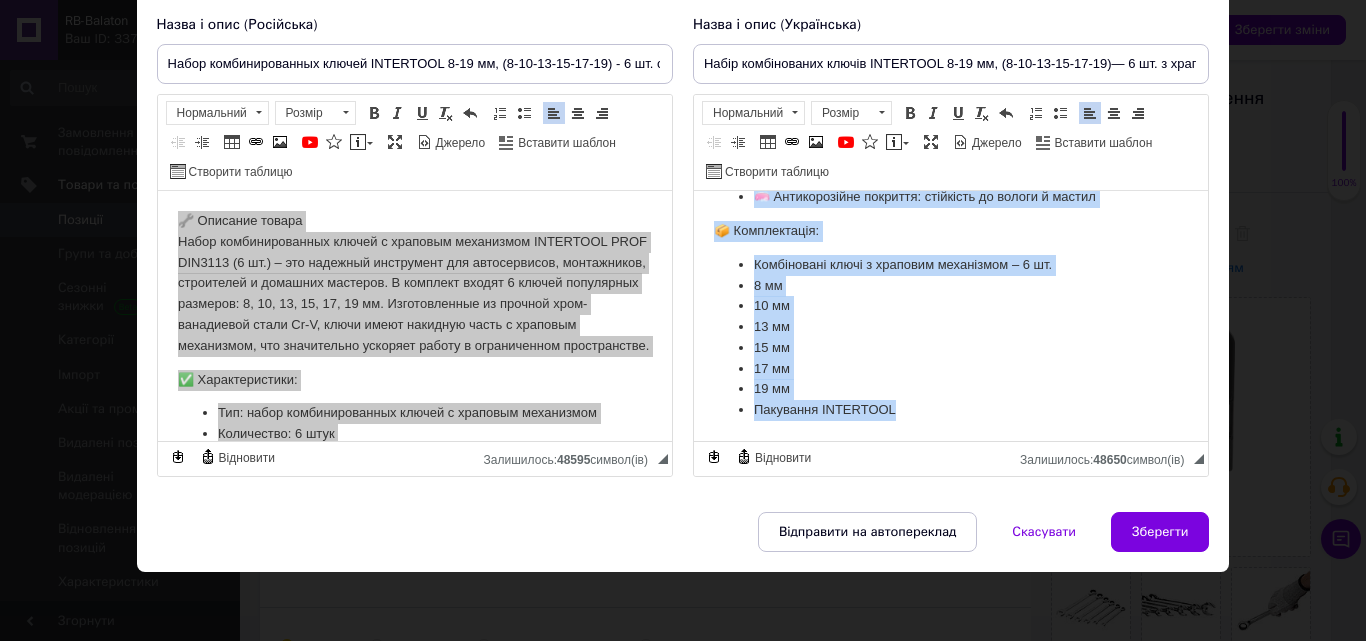 click on "Пакування INTERTOOL" at bounding box center [950, 410] 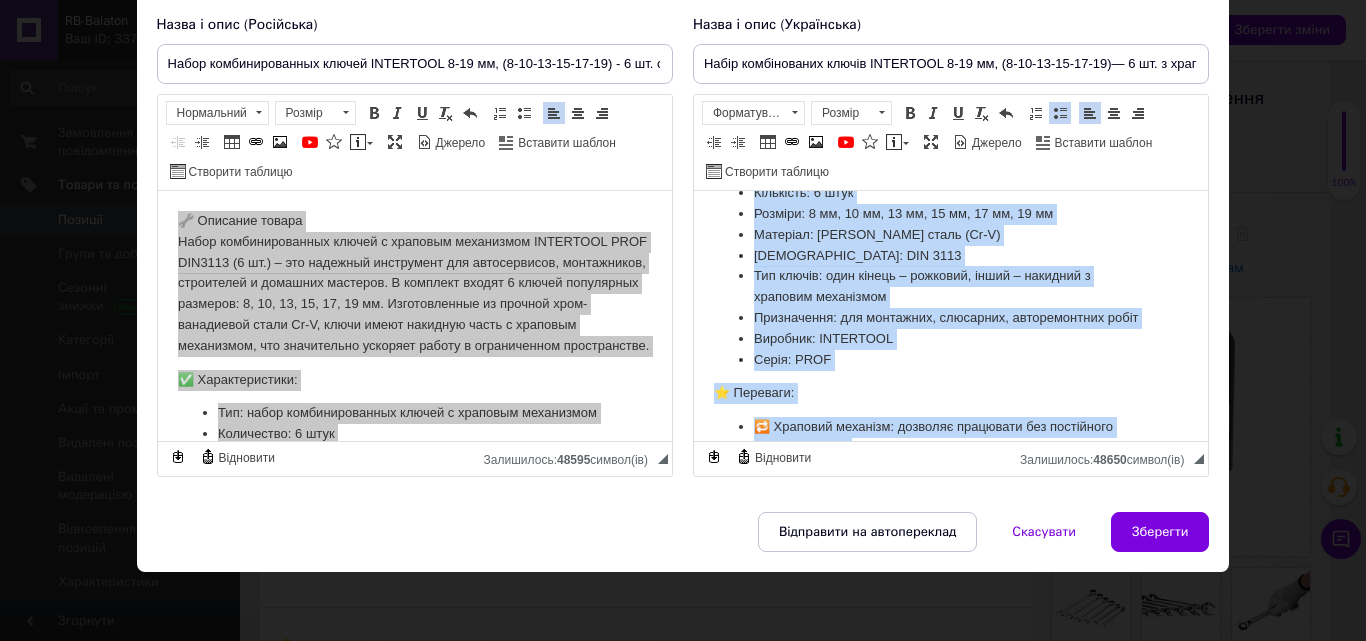 scroll, scrollTop: 0, scrollLeft: 0, axis: both 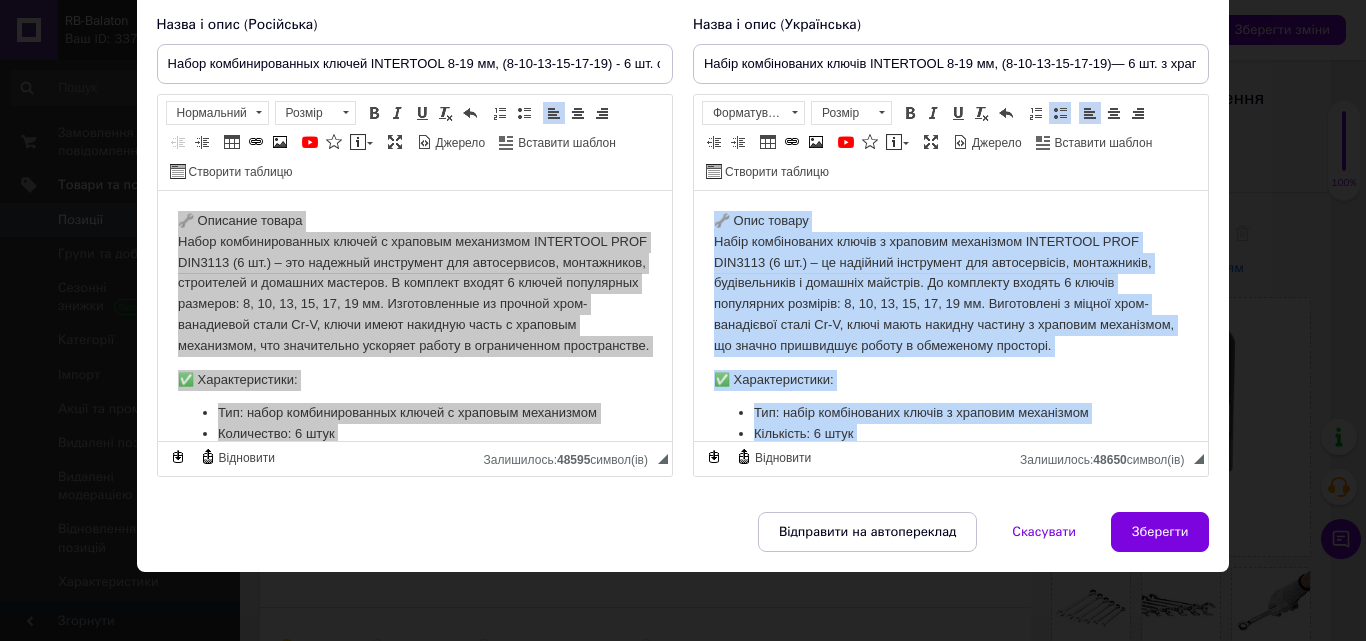 drag, startPoint x: 899, startPoint y: 401, endPoint x: 654, endPoint y: 163, distance: 341.56845 